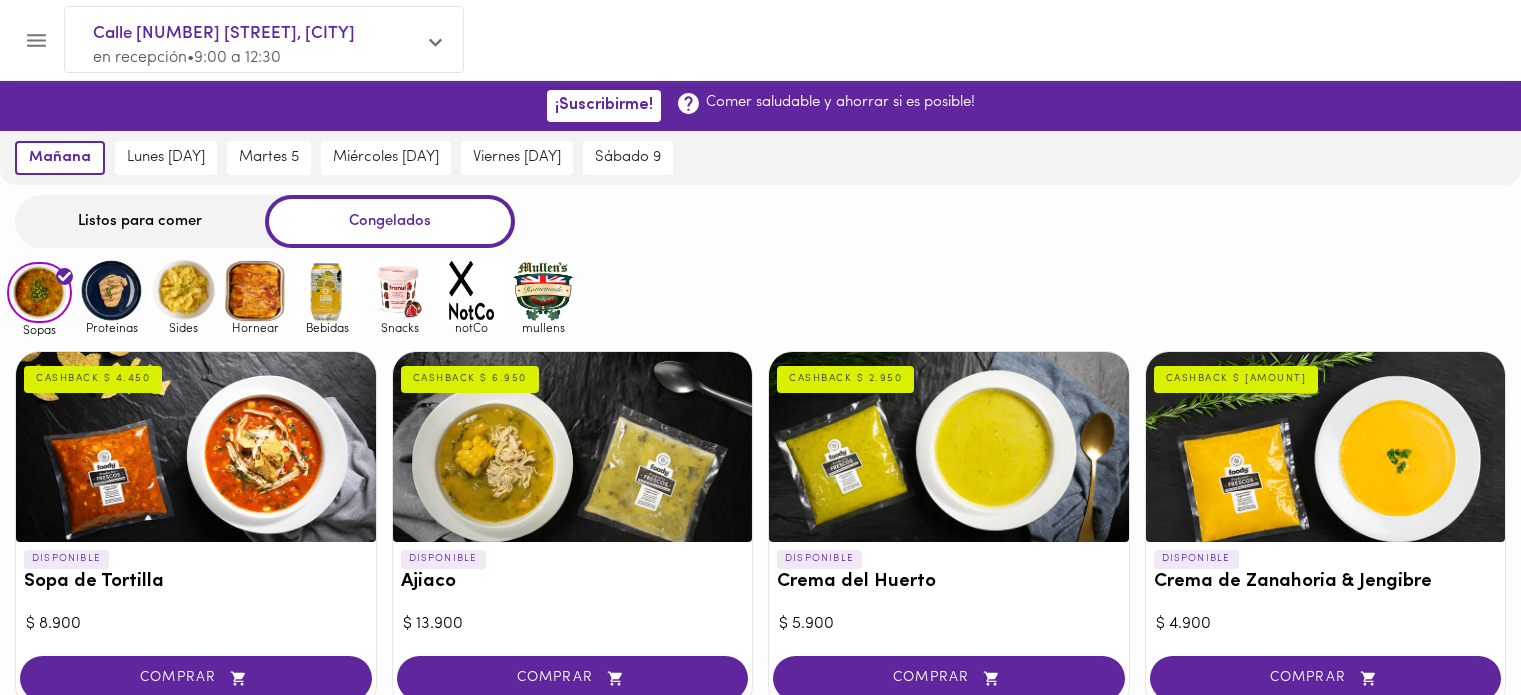 scroll, scrollTop: 0, scrollLeft: 0, axis: both 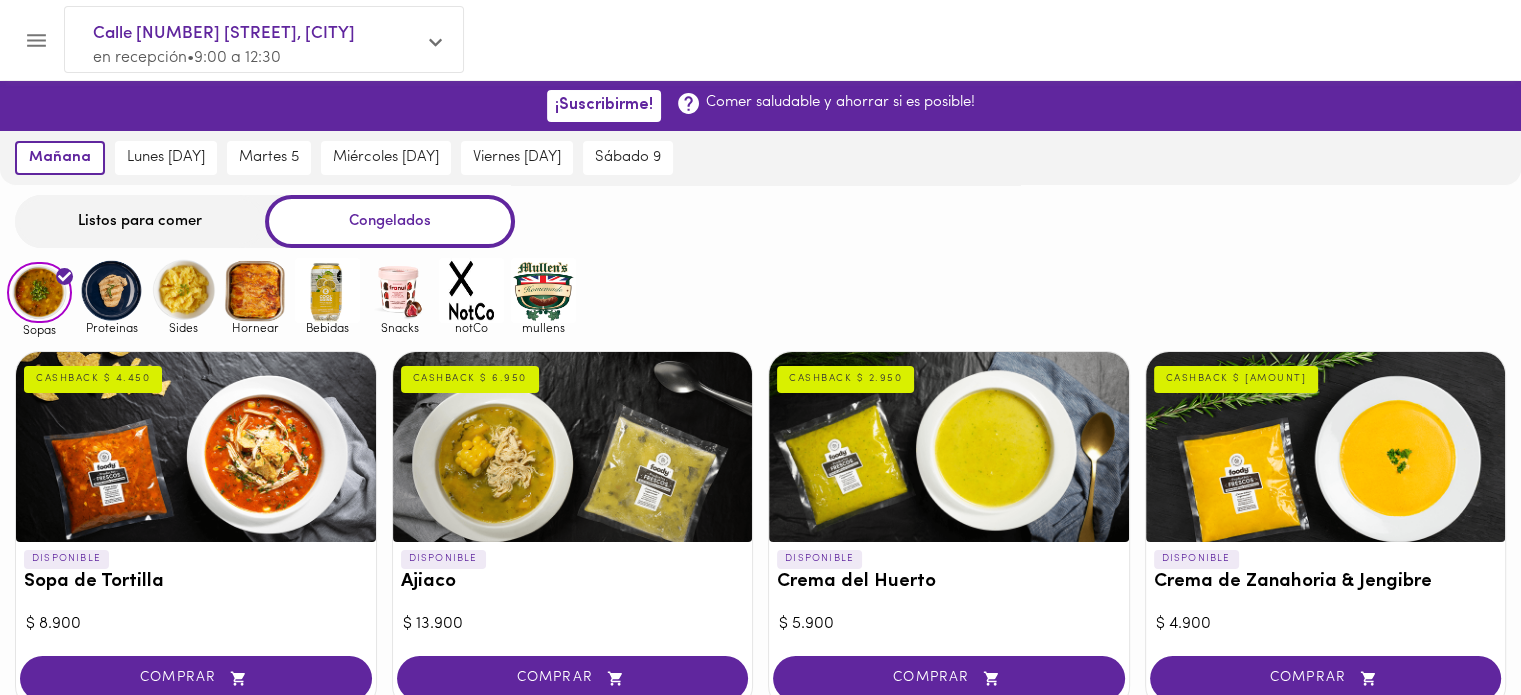 click on "Listos para comer Congelados Sopas Proteinas Sides Hornear Bebidas Snacks notCo mullens DISPONIBLE Sopa de Tortilla CASHBACK $ [PRICE] $ [PRICE] COMPRAR DISPONIBLE Ajiaco CASHBACK $ [PRICE] $ [PRICE] COMPRAR DISPONIBLE Crema del Huerto CASHBACK $ [PRICE] $ [PRICE] COMPRAR DISPONIBLE Crema de Zanahoria & Jengibre CASHBACK $ [PRICE] $ [PRICE] COMPRAR DISPONIBLE Sopa de Lentejas CASHBACK $ [PRICE] $ [PRICE] COMPRAR DISPONIBLE Crema de Ahuyama CASHBACK $ [PRICE] $ [PRICE] COMPRAR DISPONIBLE Sopa Minestrone CASHBACK $ [PRICE] $ [PRICE] COMPRAR DISPONIBLE Crema de Champiñones CASHBACK $ [PRICE] $ [PRICE] COMPRAR DISPONIBLE Sopa de Garbanzo CASHBACK $ [PRICE] $ [PRICE] COMPRAR FUERA DE STOCK Sopa de Frijoles  AGOTADO $ [PRICE] COMPRAR FUERA DE STOCK Crema de Tomate AGOTADO $ [PRICE] COMPRAR FUERA DE STOCK Sancocho Valluno AGOTADO $ [PRICE] COMPRAR FUERA DE STOCK Sopa de Mondongo AGOTADO $ [PRICE] COMPRAR FUERA DE STOCK Combo Cremas AGOTADO $ [PRICE] COMPRAR FUERA DE STOCK Crema de cebolla ?" at bounding box center (760, 1014) 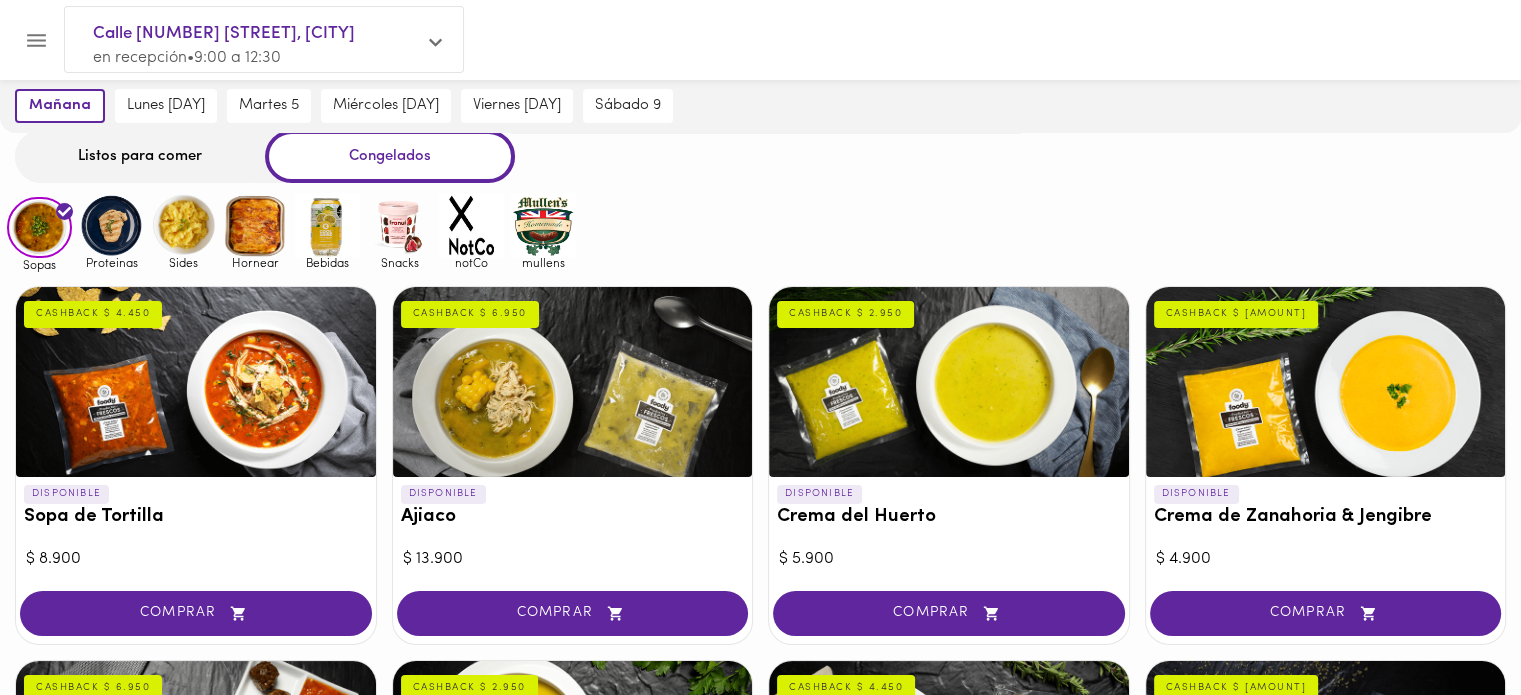 scroll, scrollTop: 100, scrollLeft: 0, axis: vertical 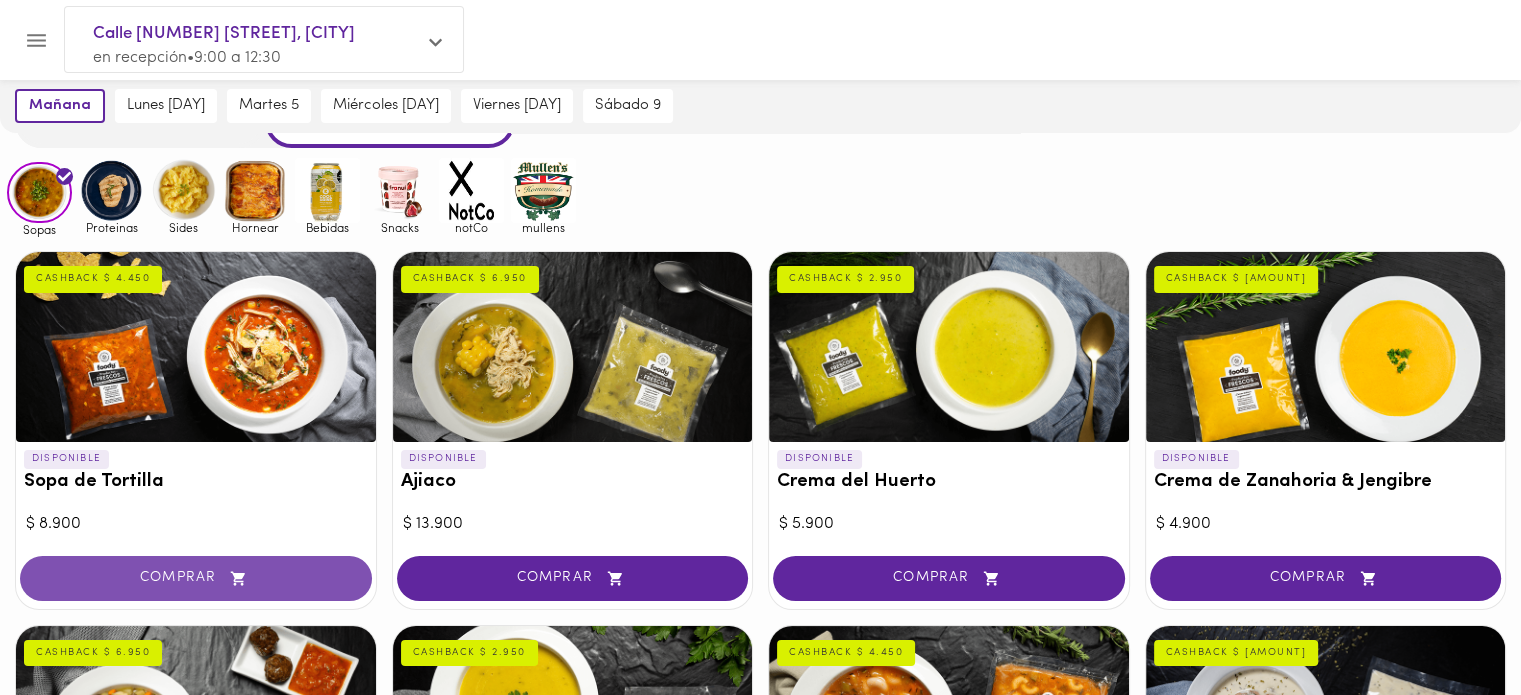 click on "COMPRAR" at bounding box center (196, 578) 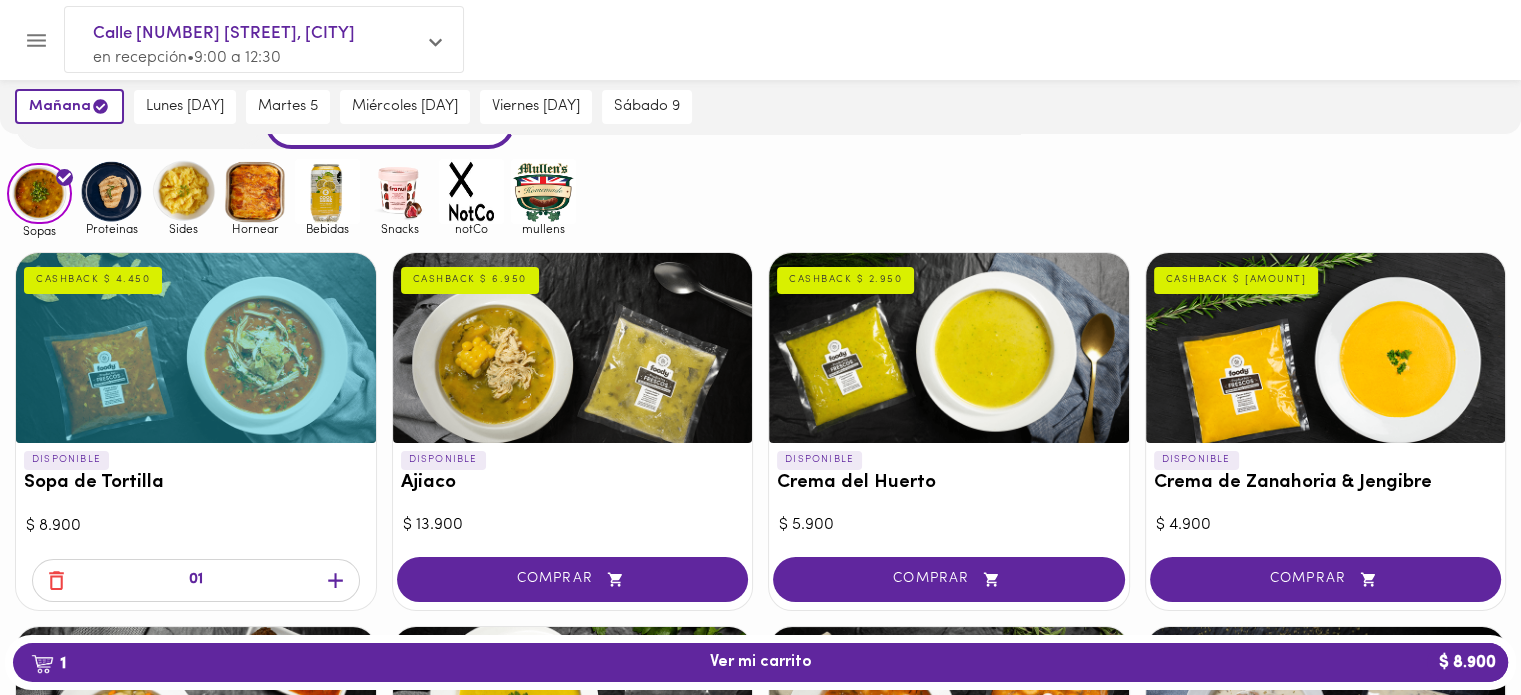 click 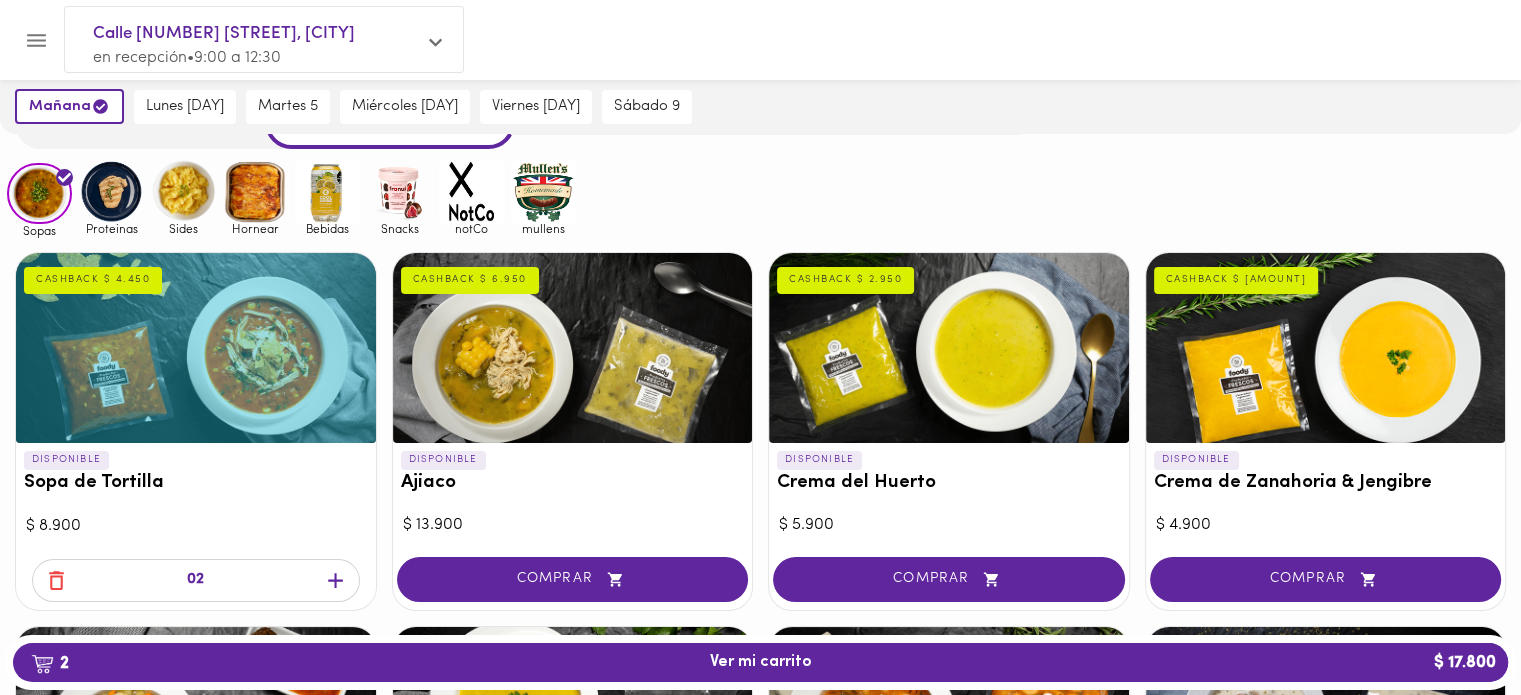 click 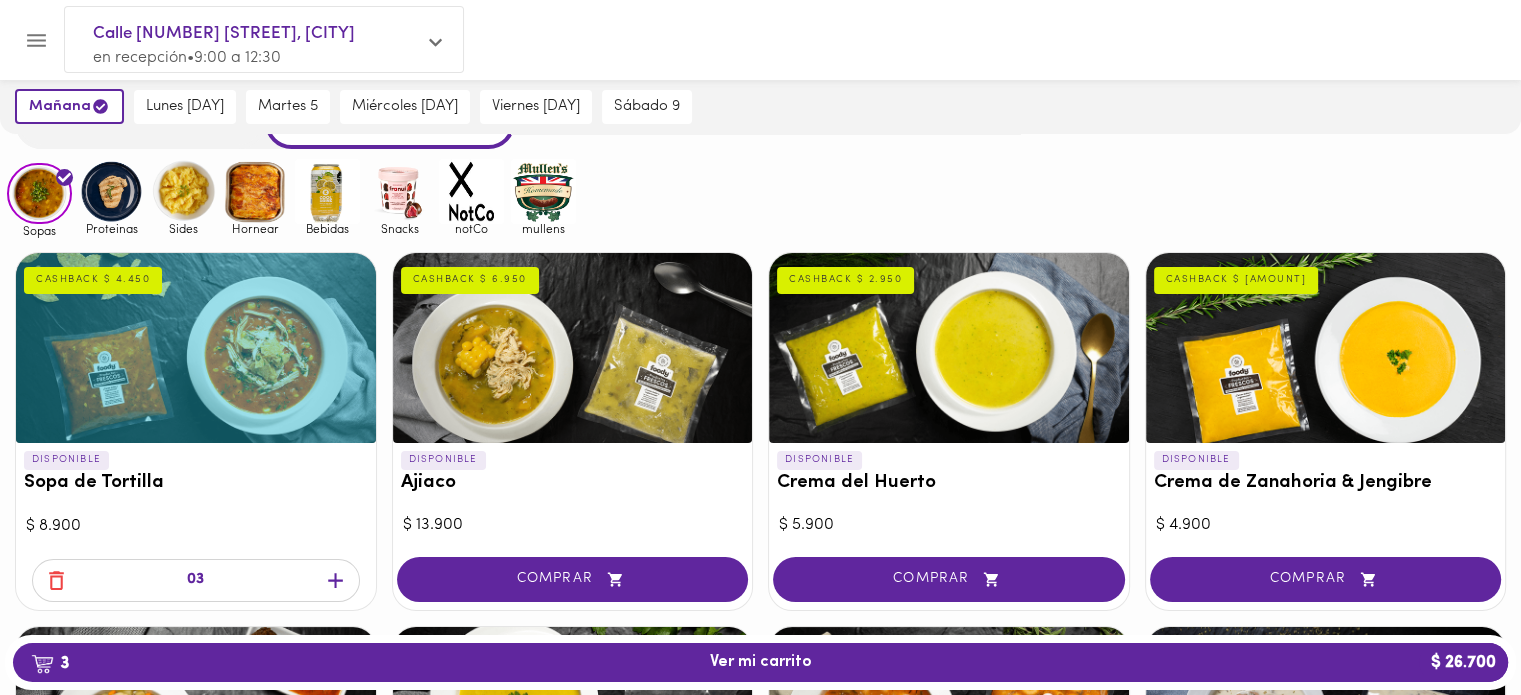 click 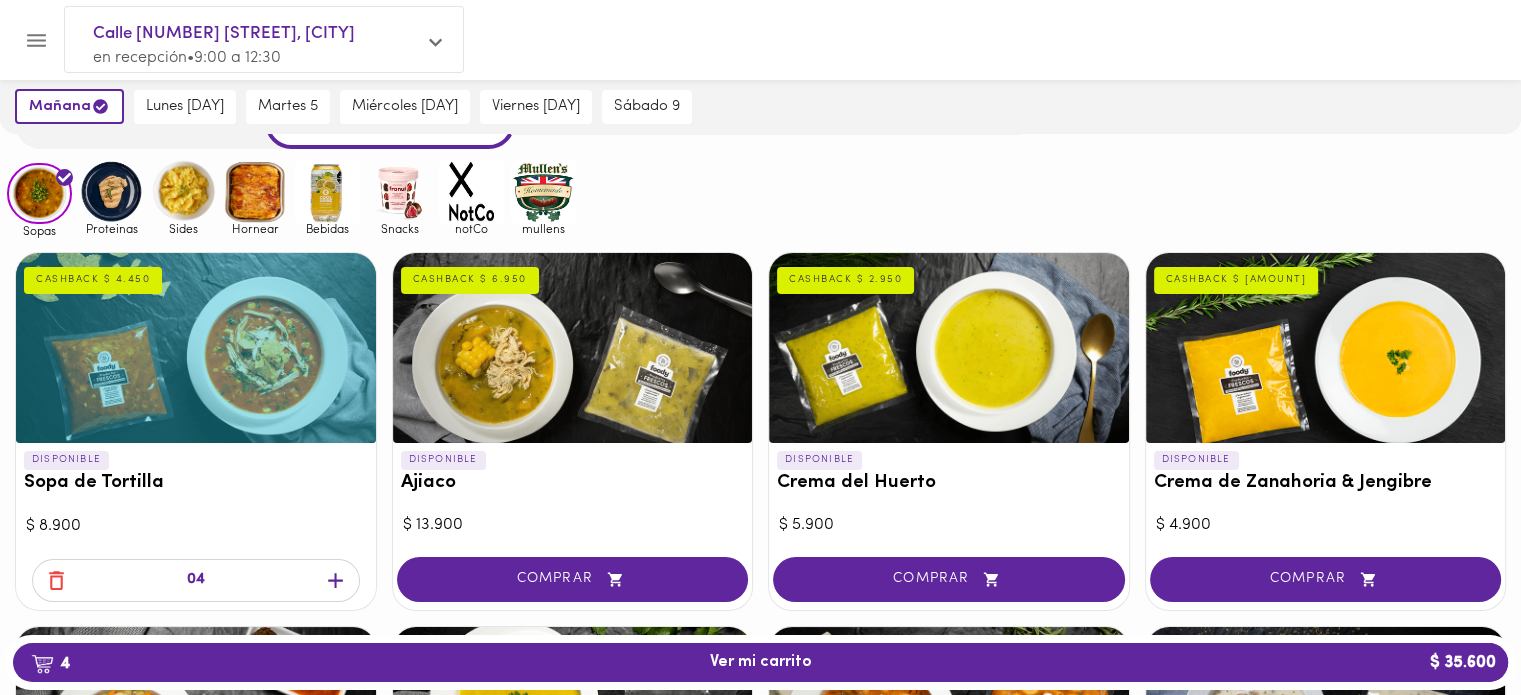 scroll, scrollTop: 300, scrollLeft: 0, axis: vertical 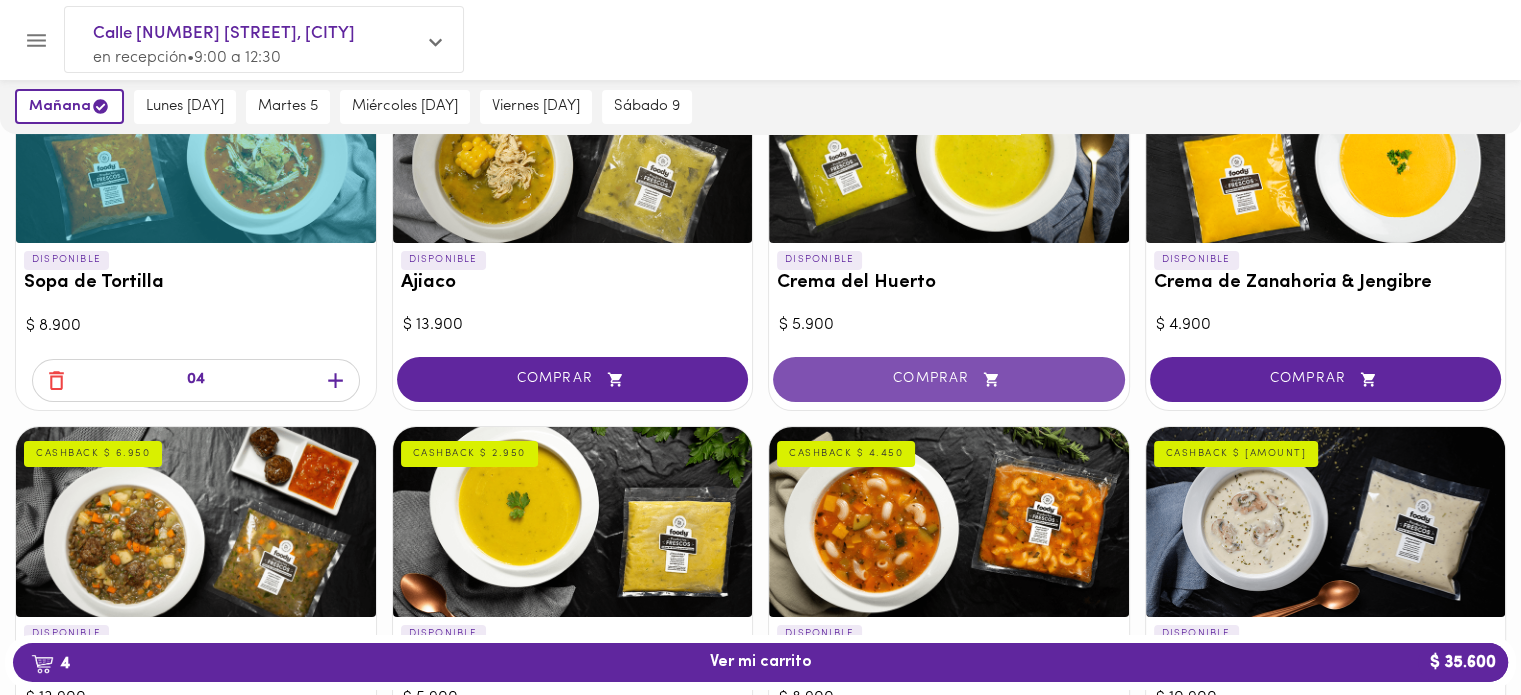 click on "COMPRAR" at bounding box center [949, 379] 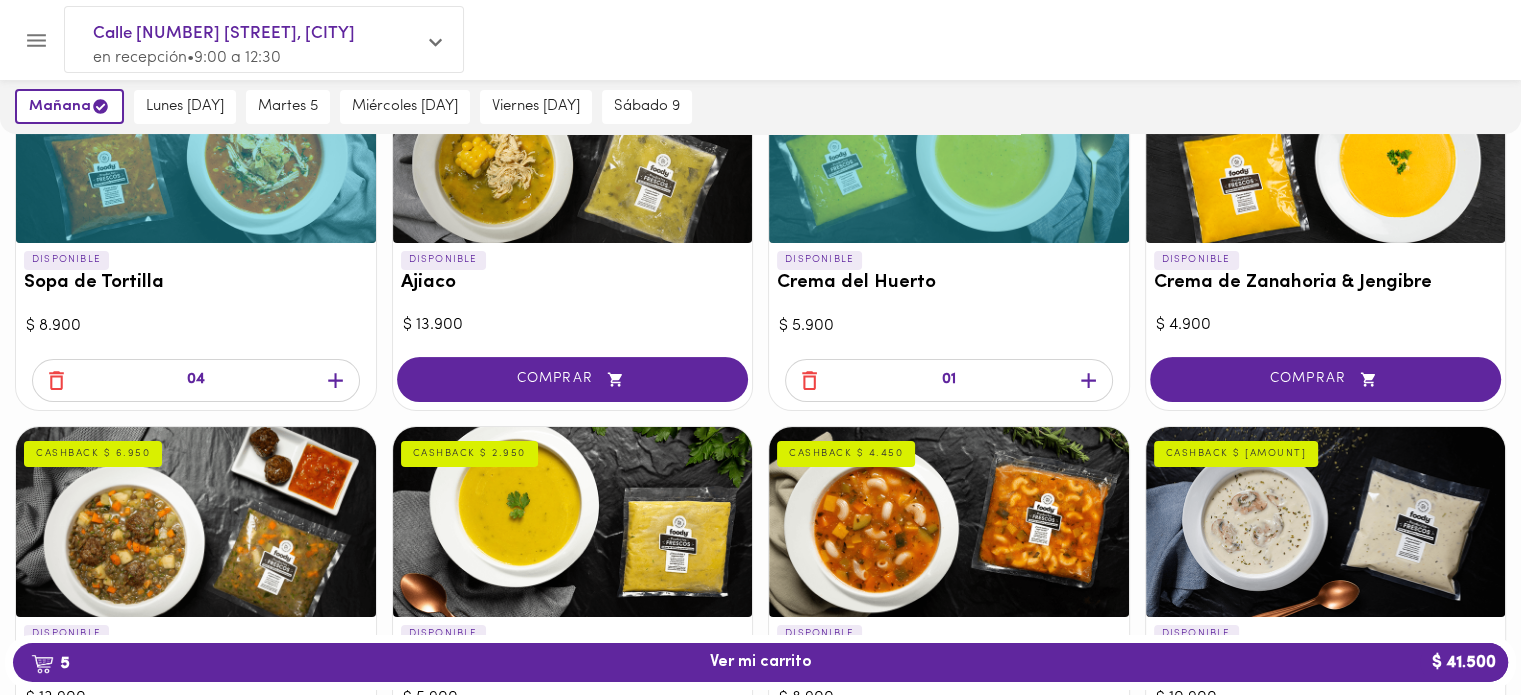 click 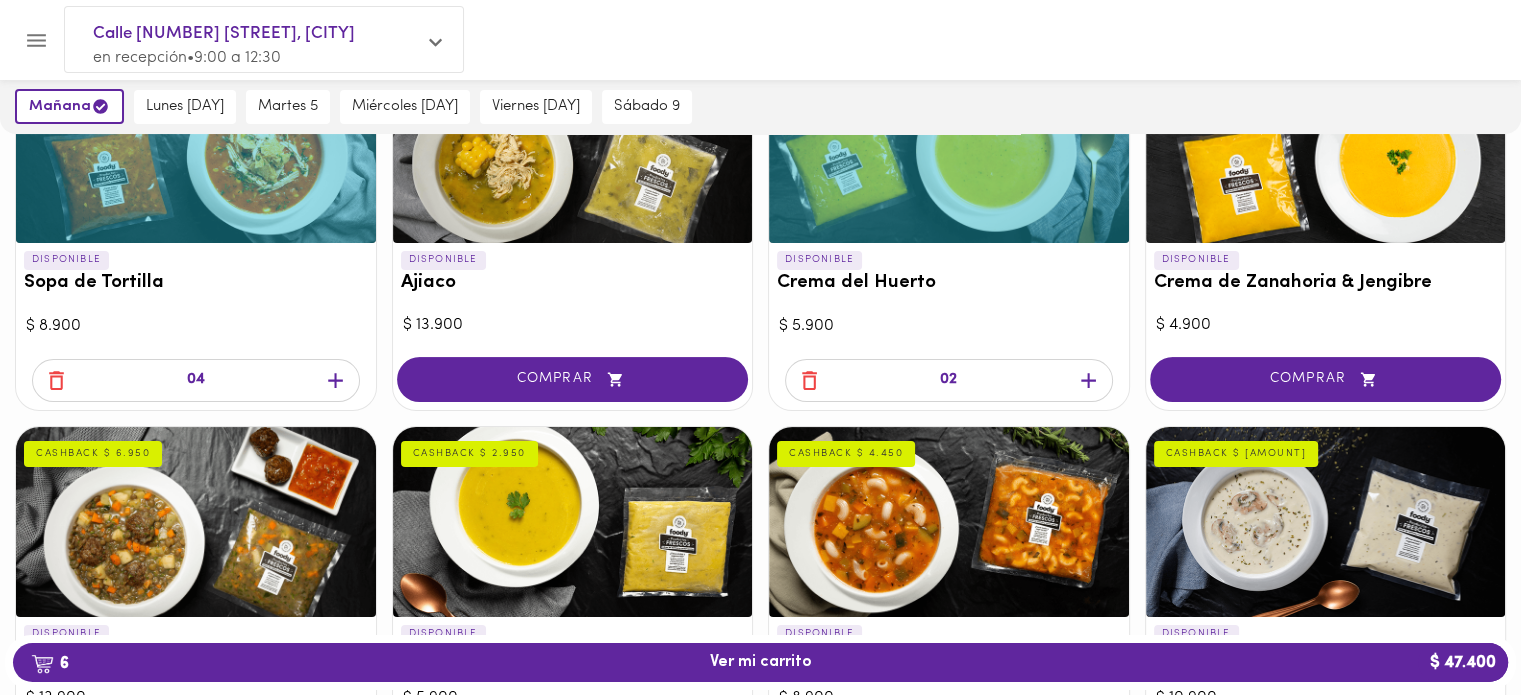 click 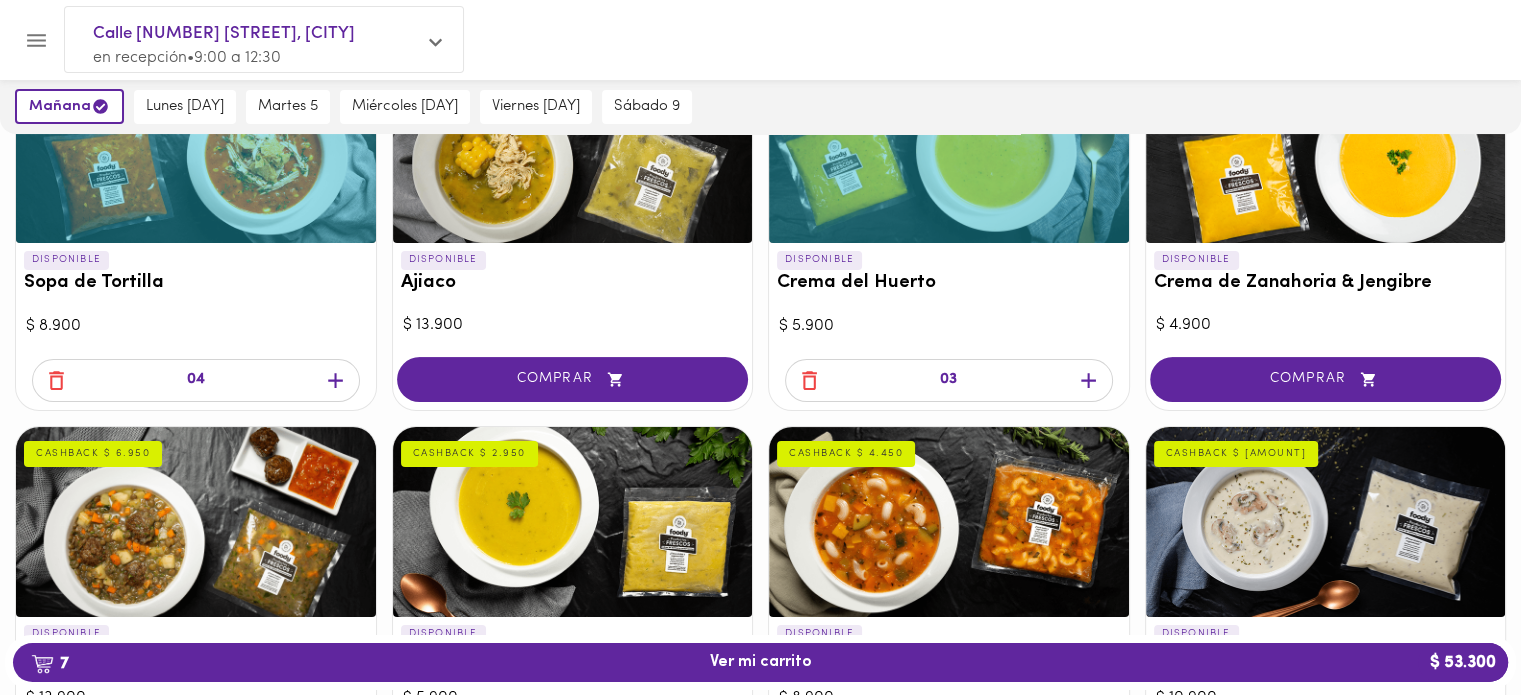 click 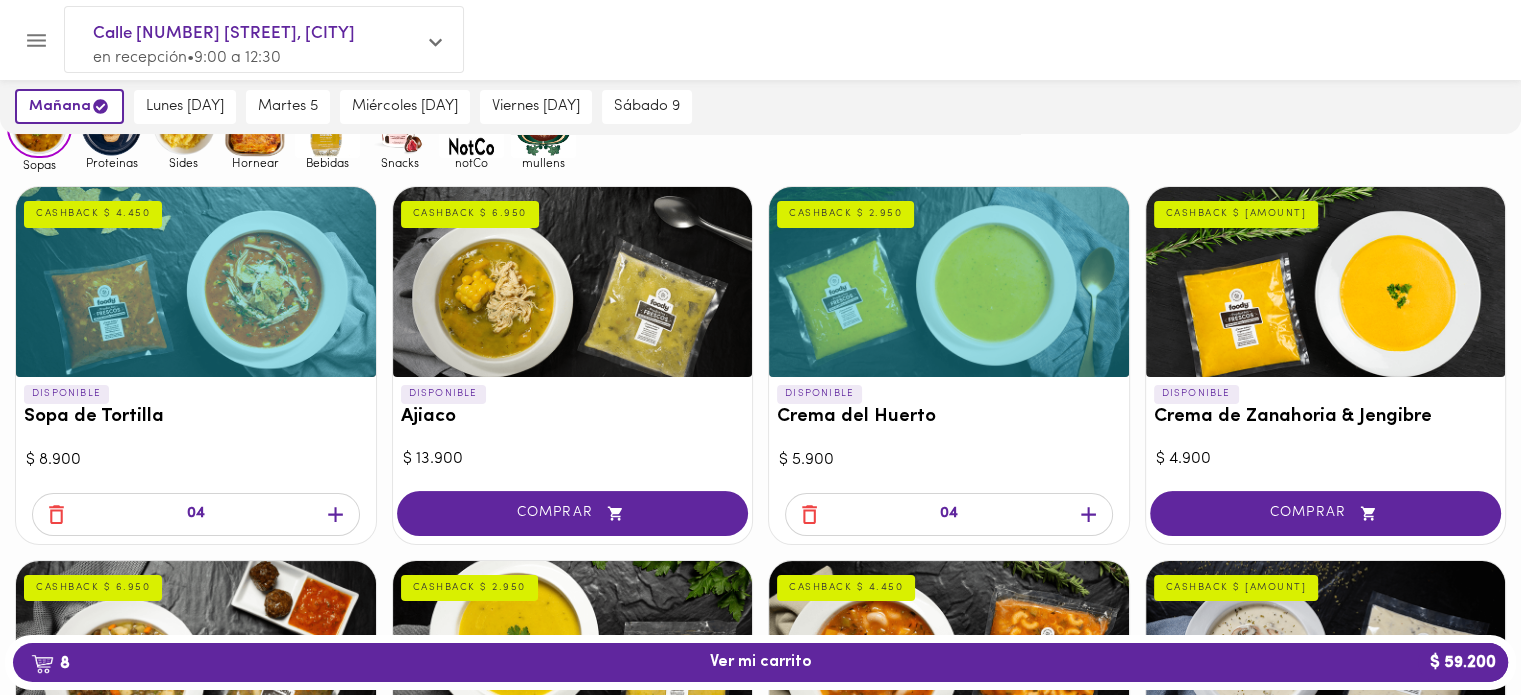 scroll, scrollTop: 300, scrollLeft: 0, axis: vertical 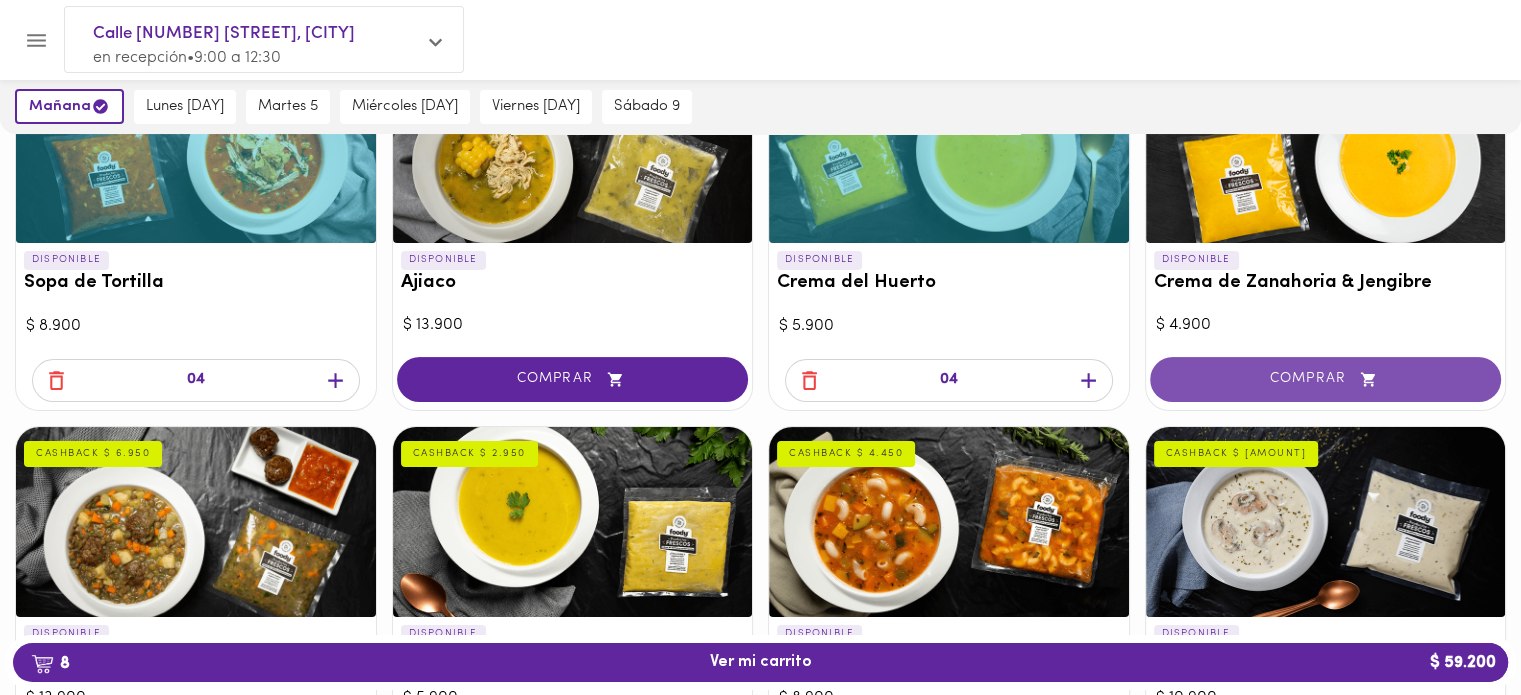 click on "COMPRAR" at bounding box center (1326, 379) 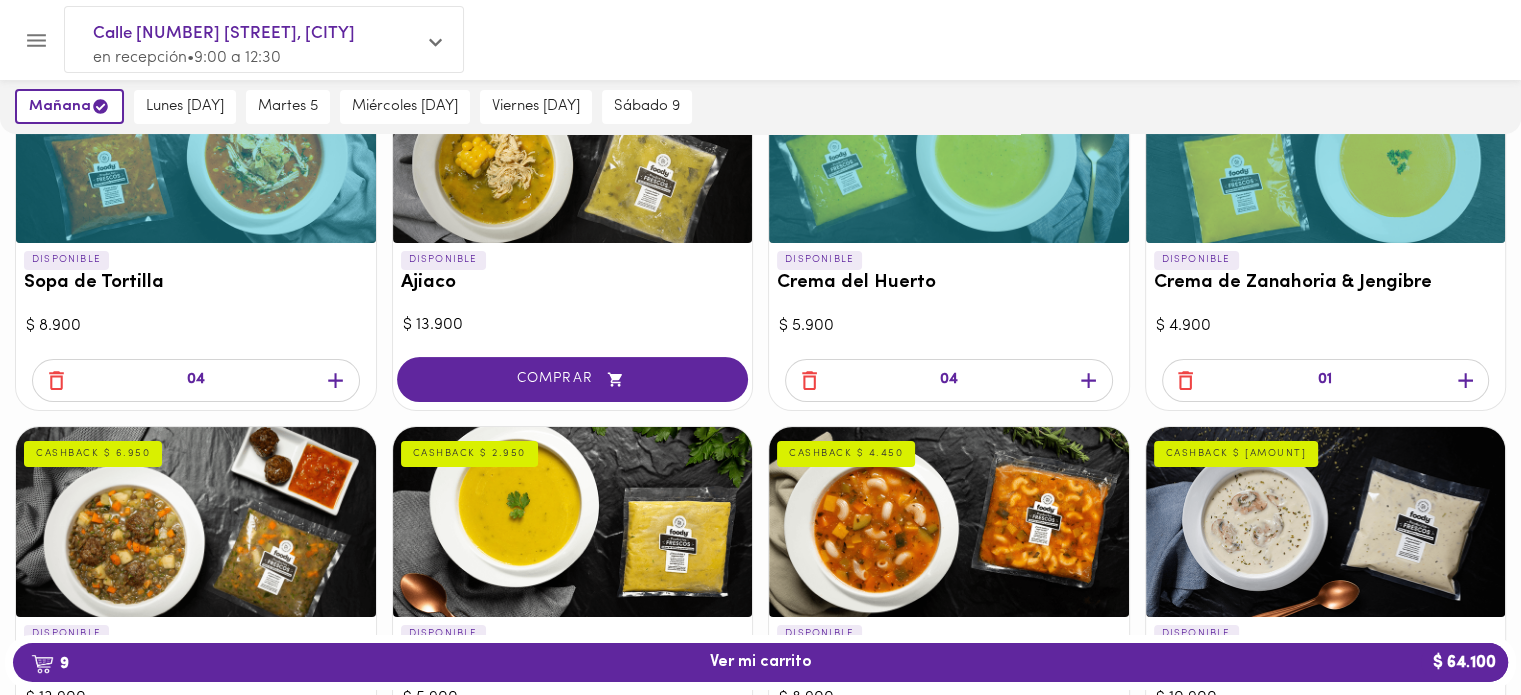 click 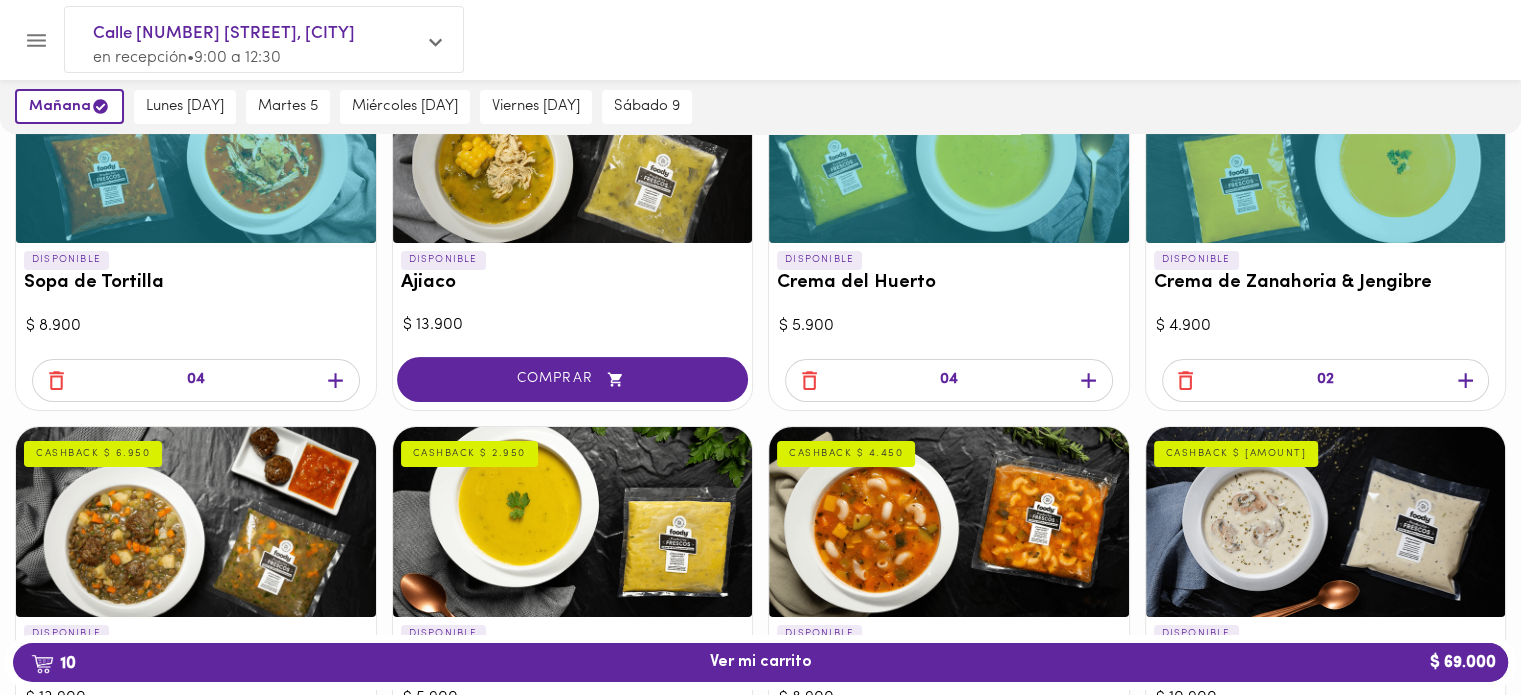 click 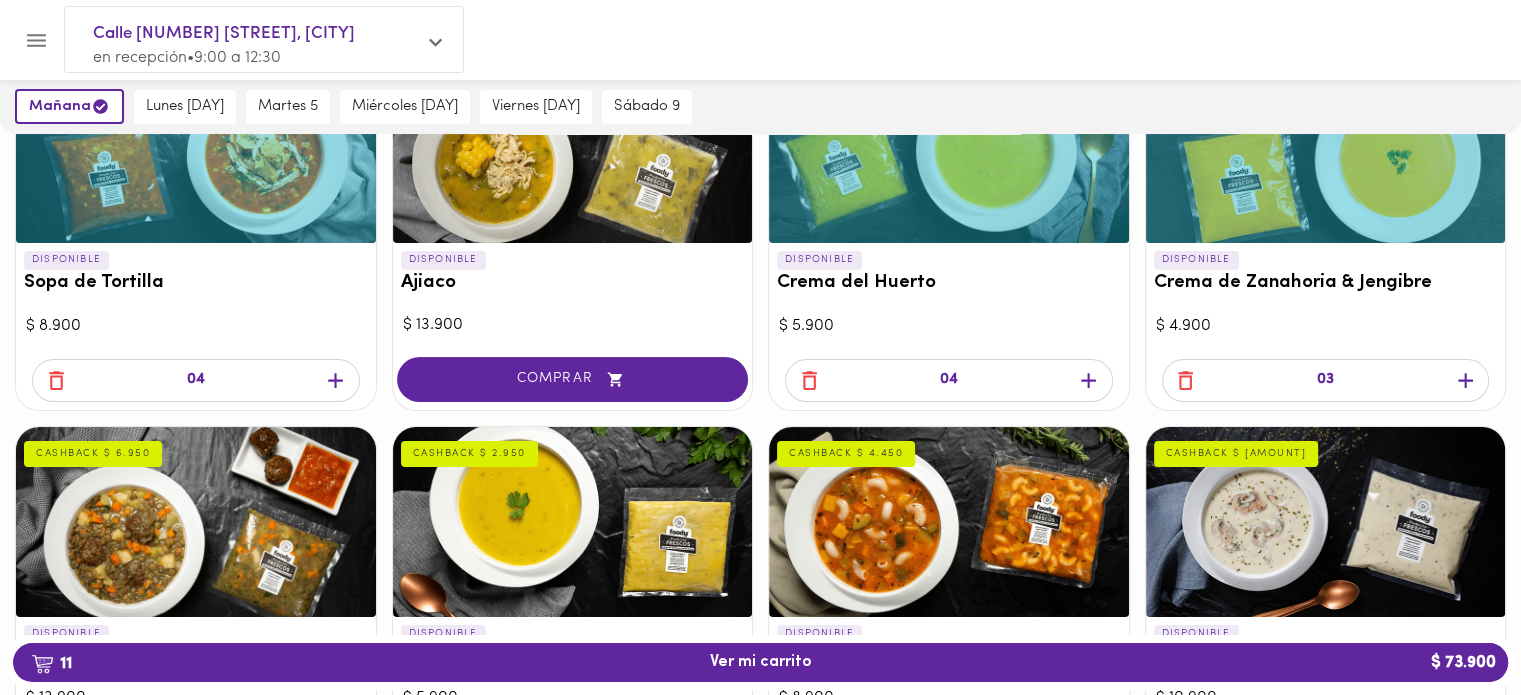 click 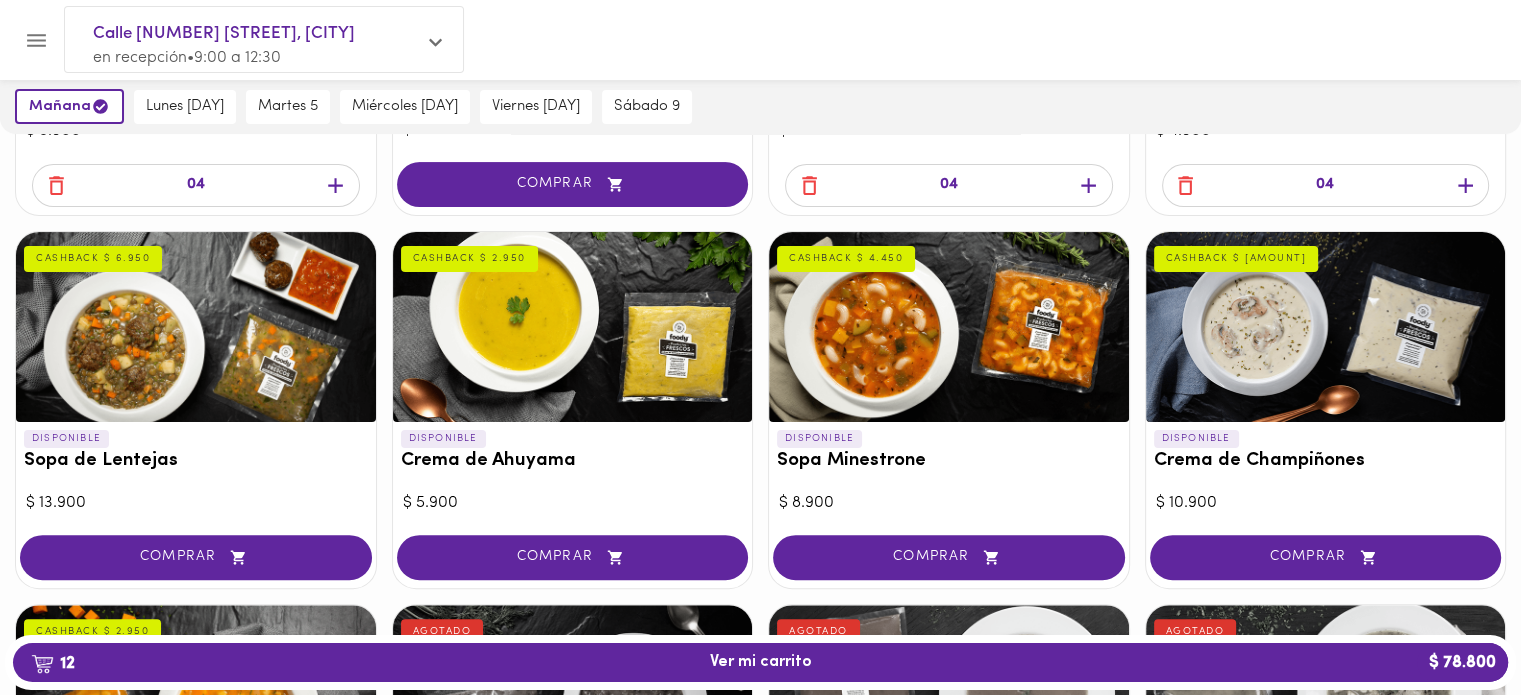 scroll, scrollTop: 500, scrollLeft: 0, axis: vertical 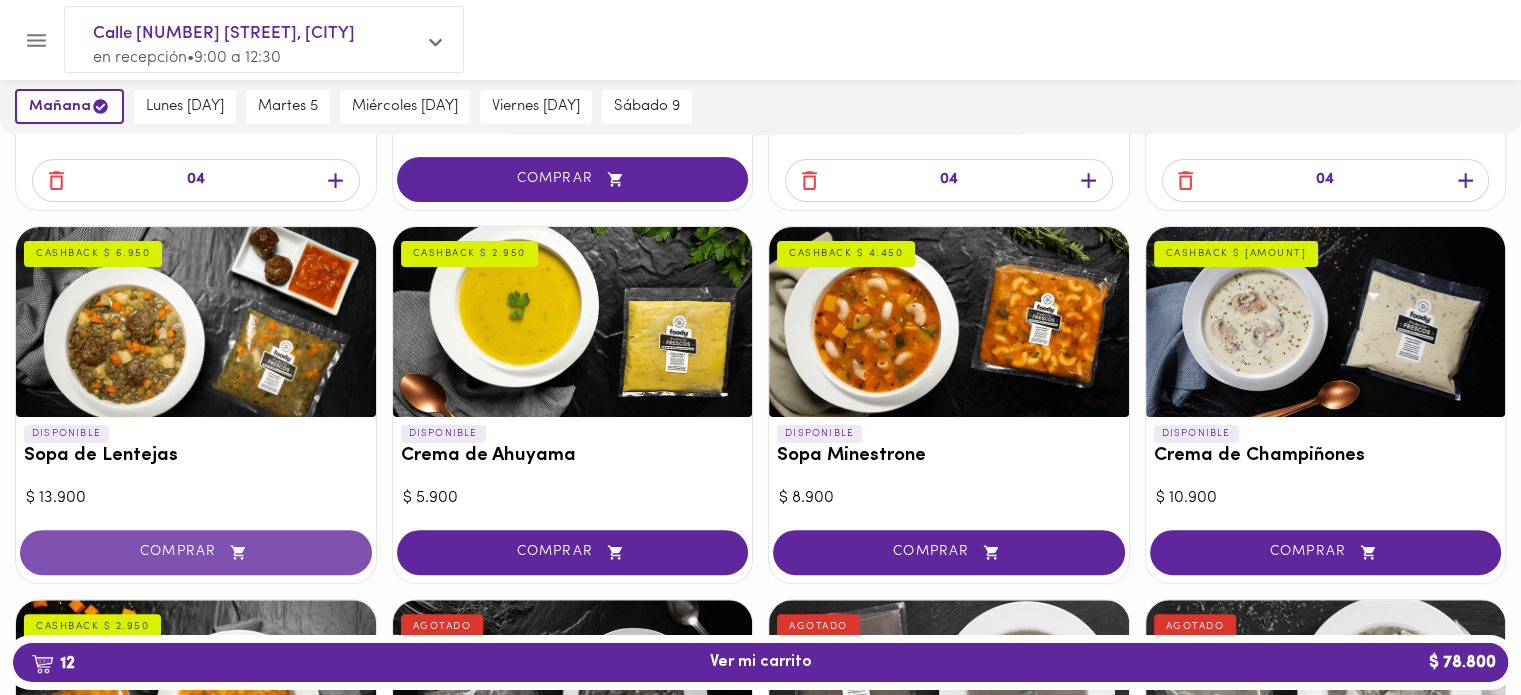click on "COMPRAR" at bounding box center (196, 552) 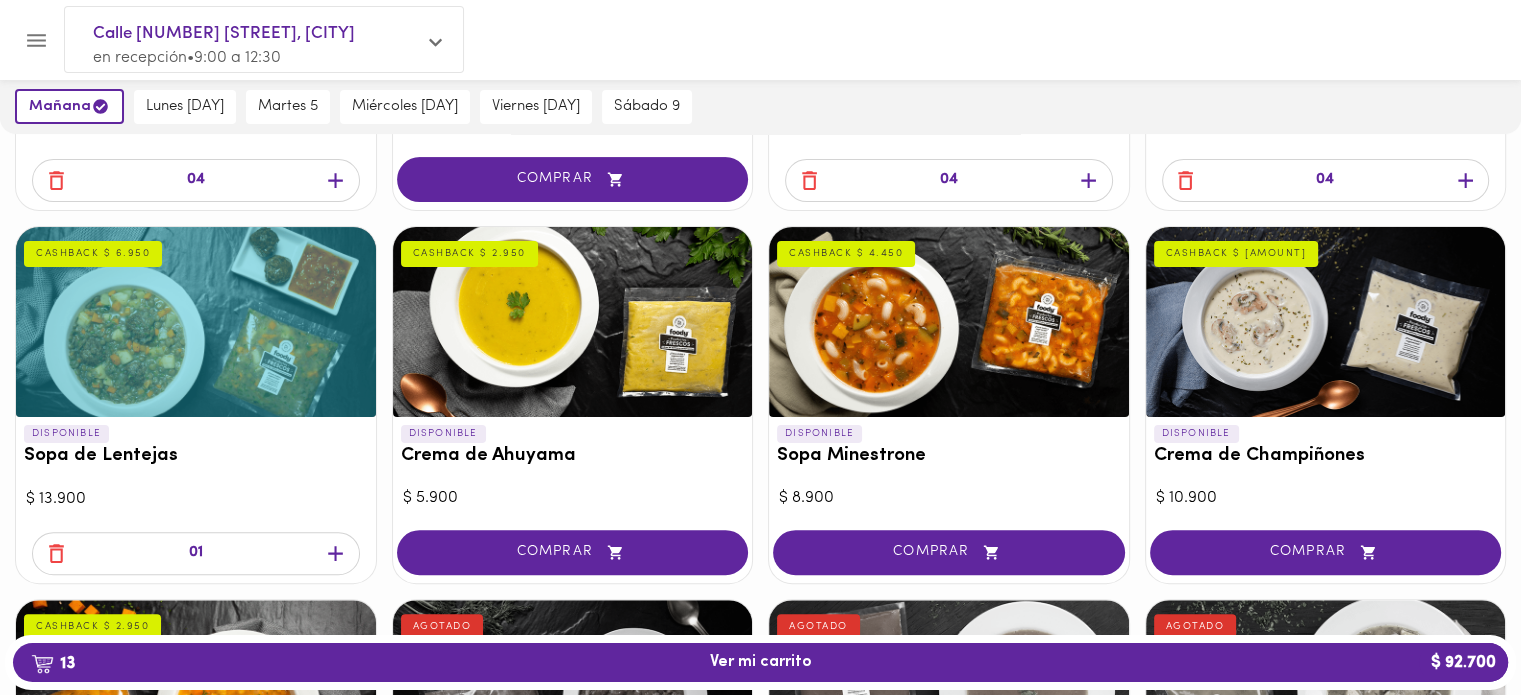 click 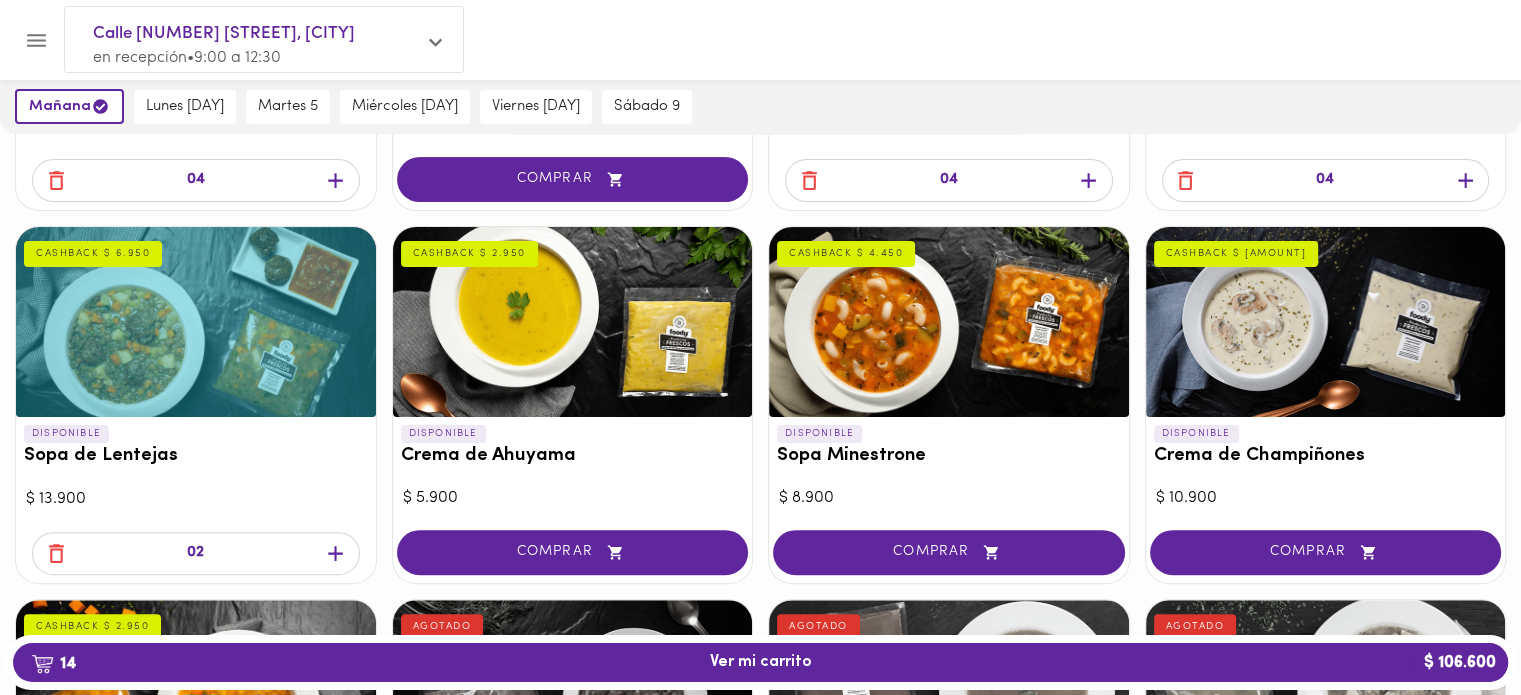 click 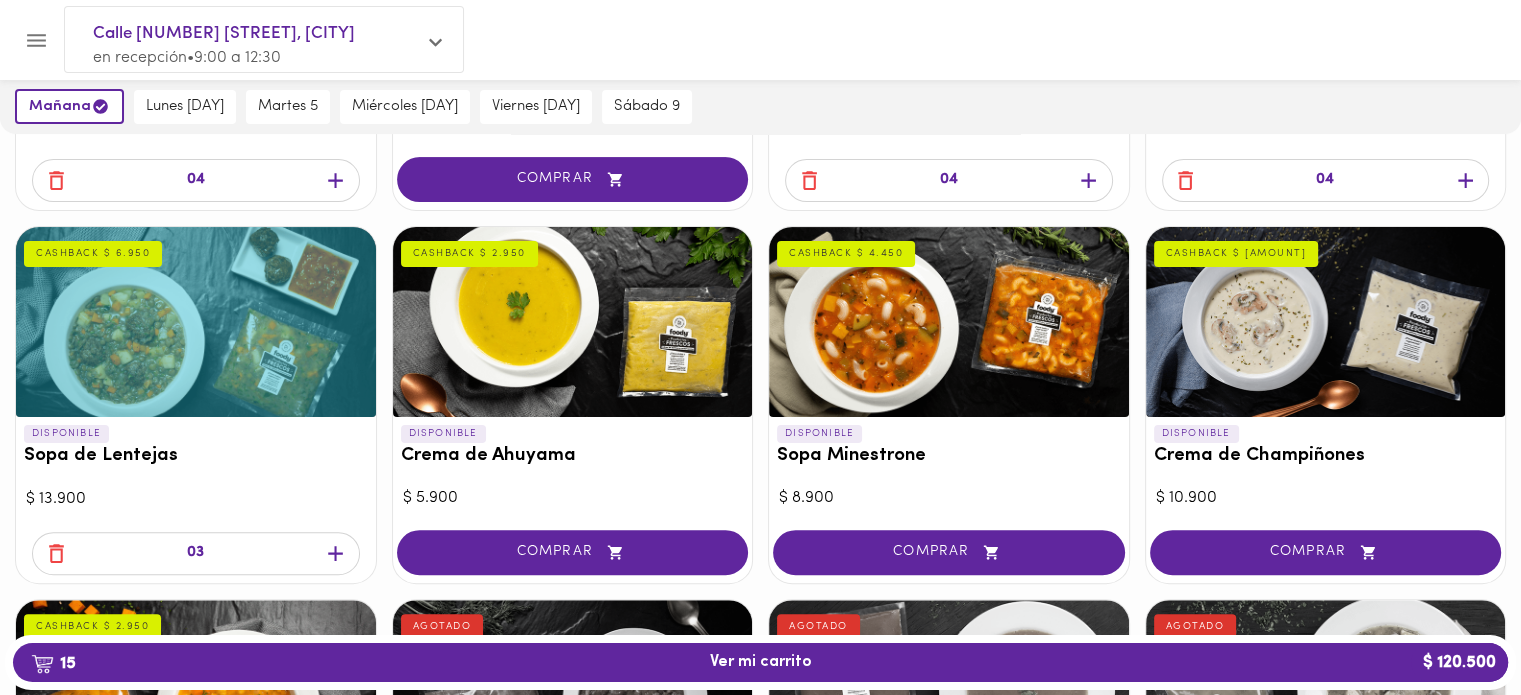 click 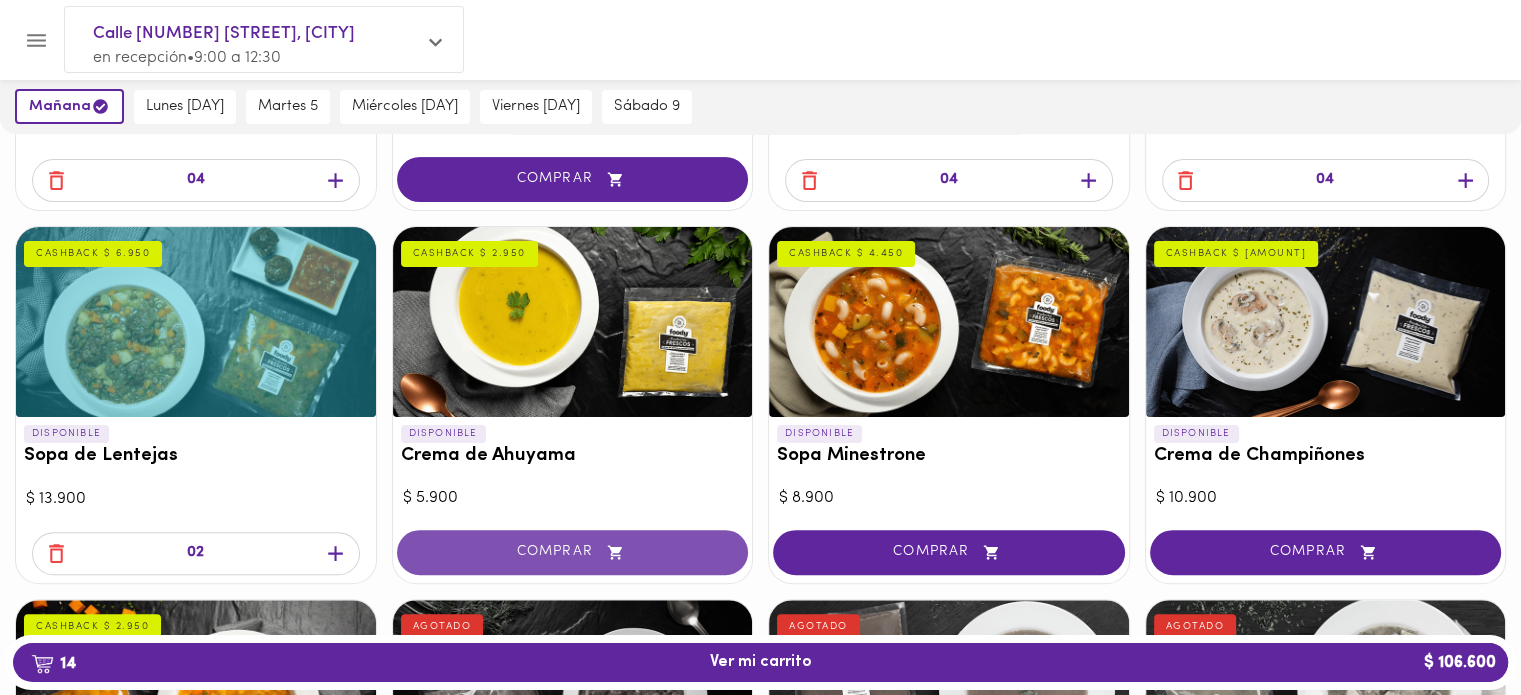 click on "COMPRAR" at bounding box center (573, 552) 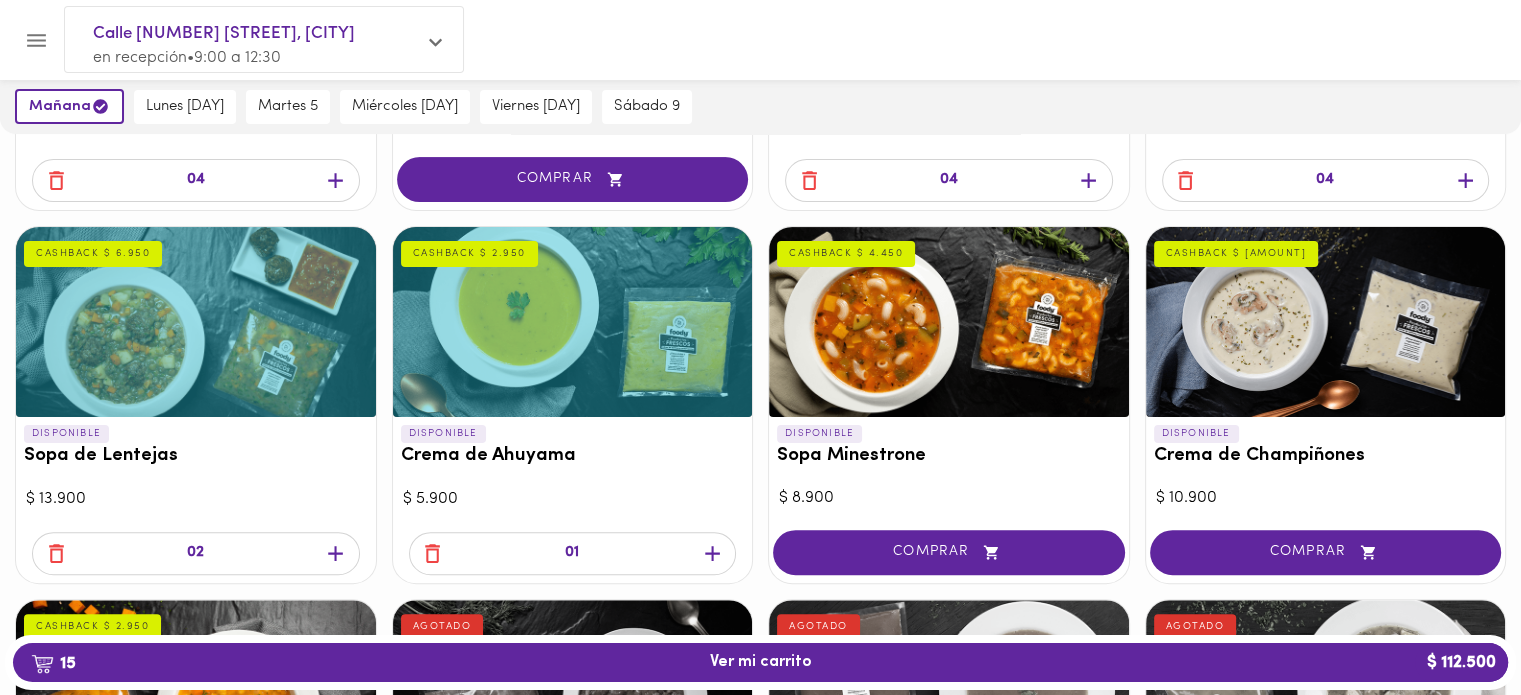 click 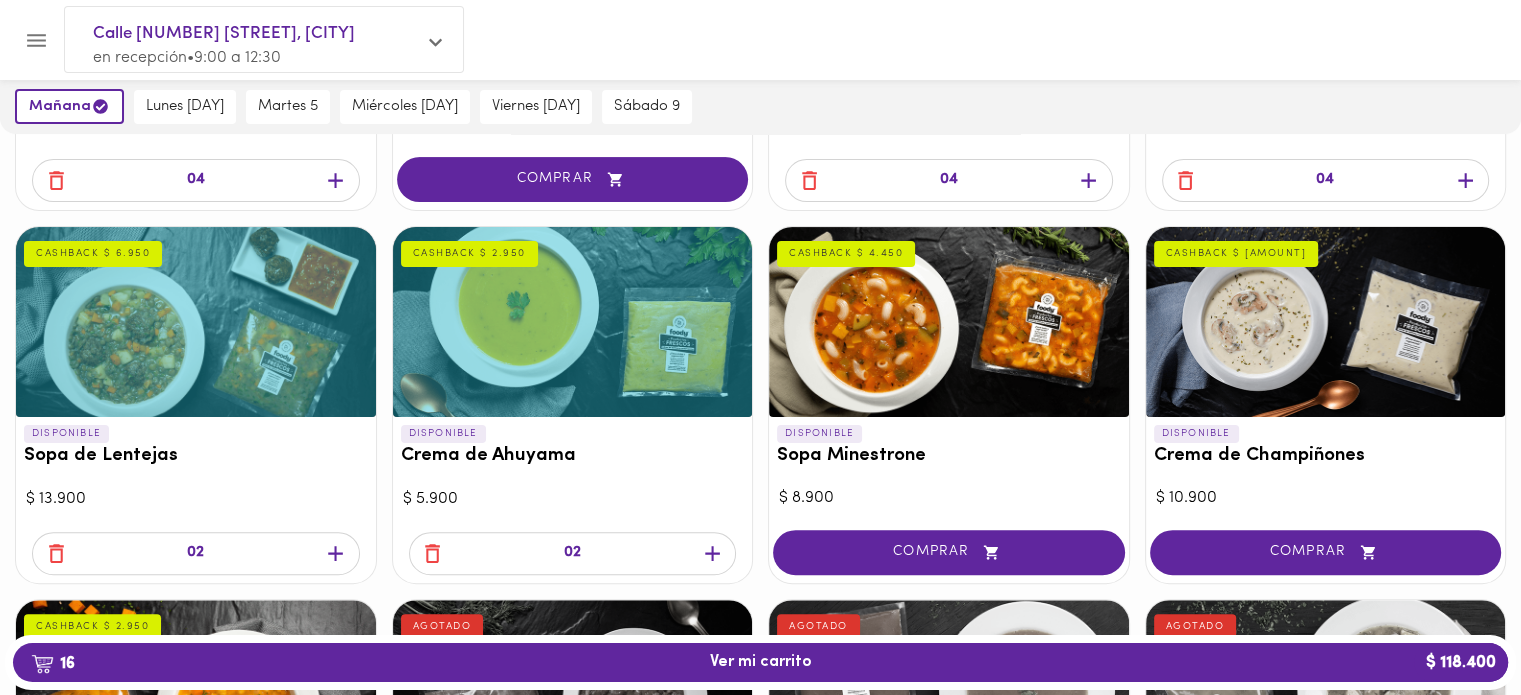 click 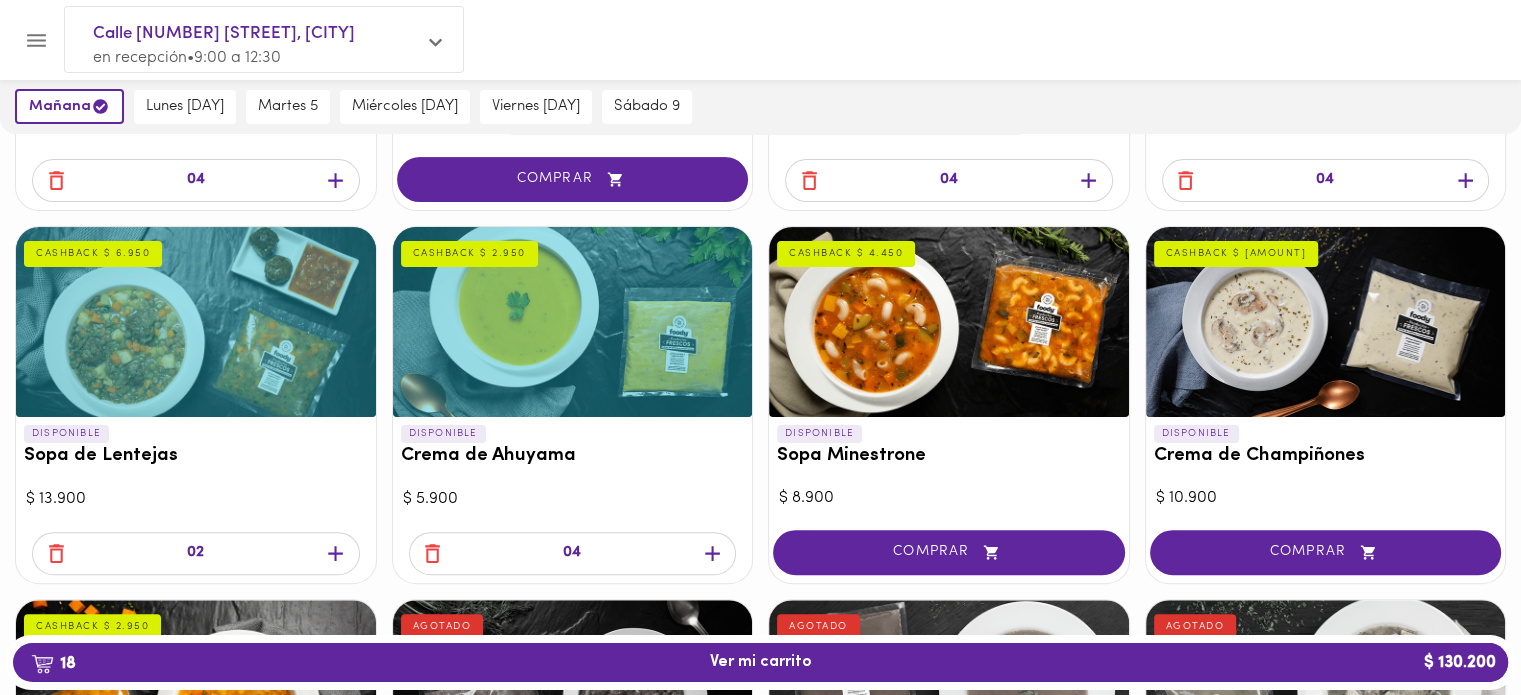 scroll, scrollTop: 600, scrollLeft: 0, axis: vertical 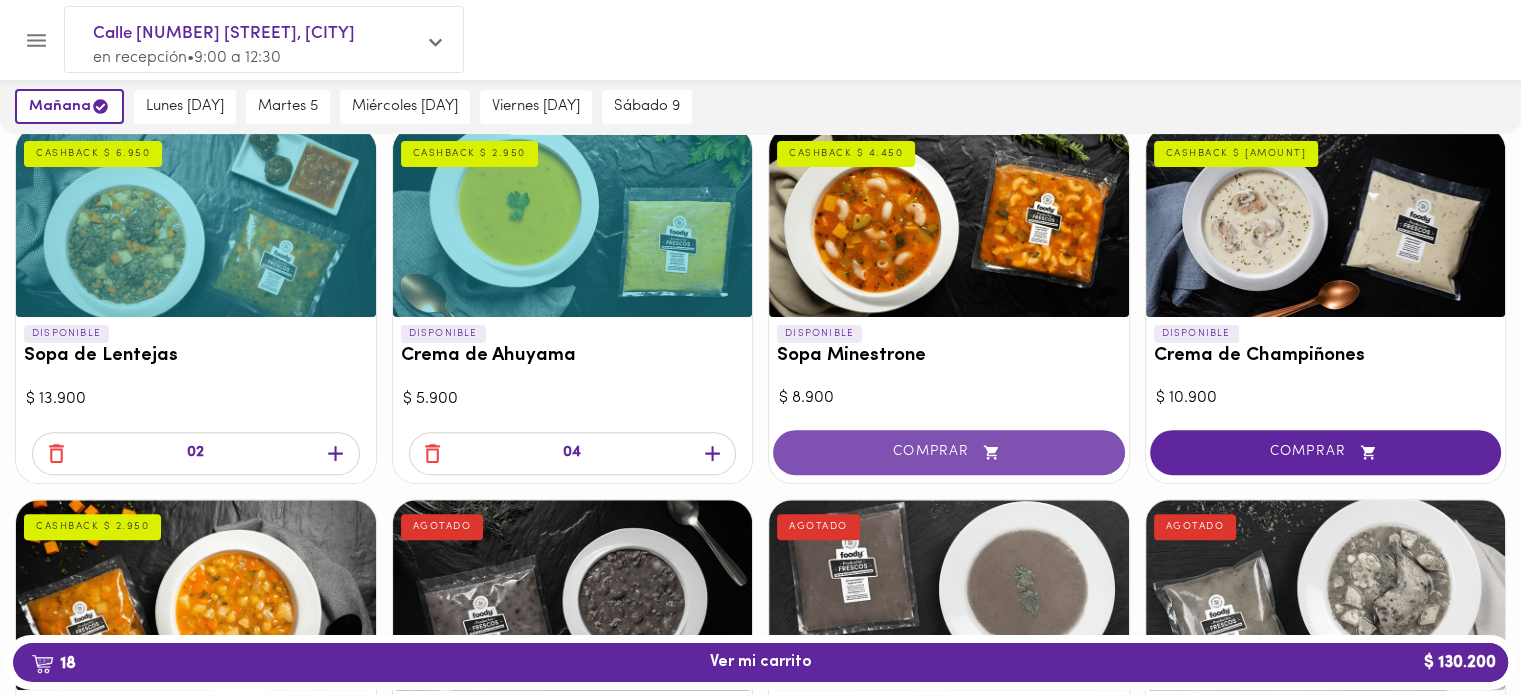 click on "COMPRAR" at bounding box center (949, 452) 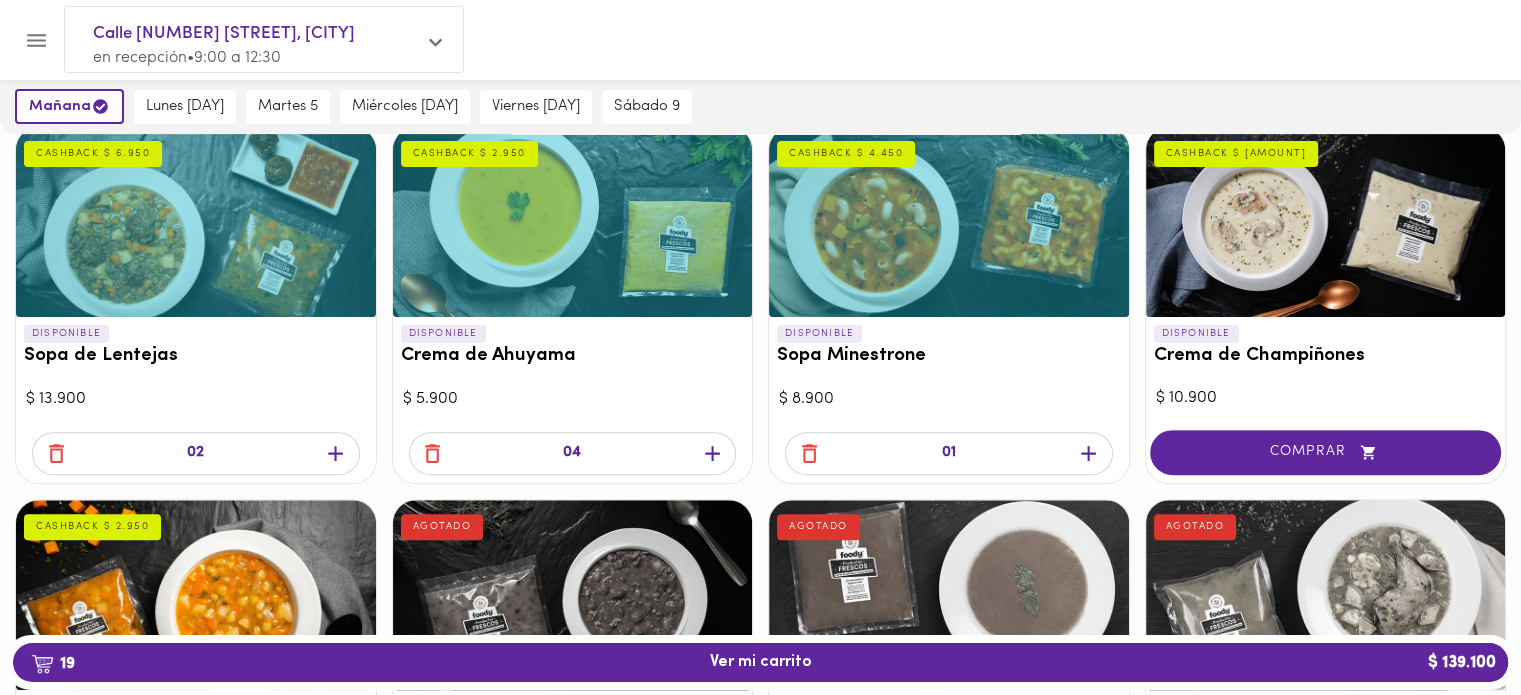 click on "DISPONIBLE Sopa Minestrone CASHBACK $ [AMOUNT]" at bounding box center [949, 350] 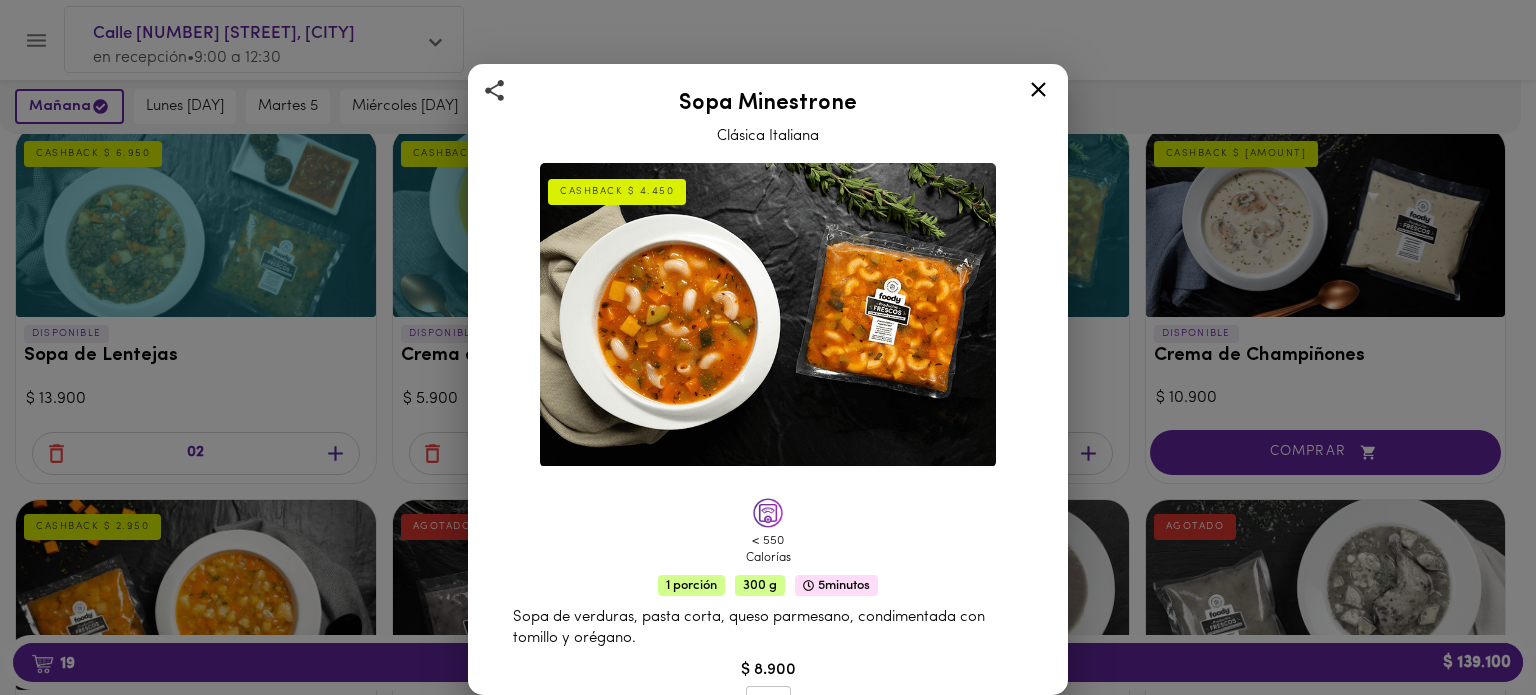 click at bounding box center (768, 315) 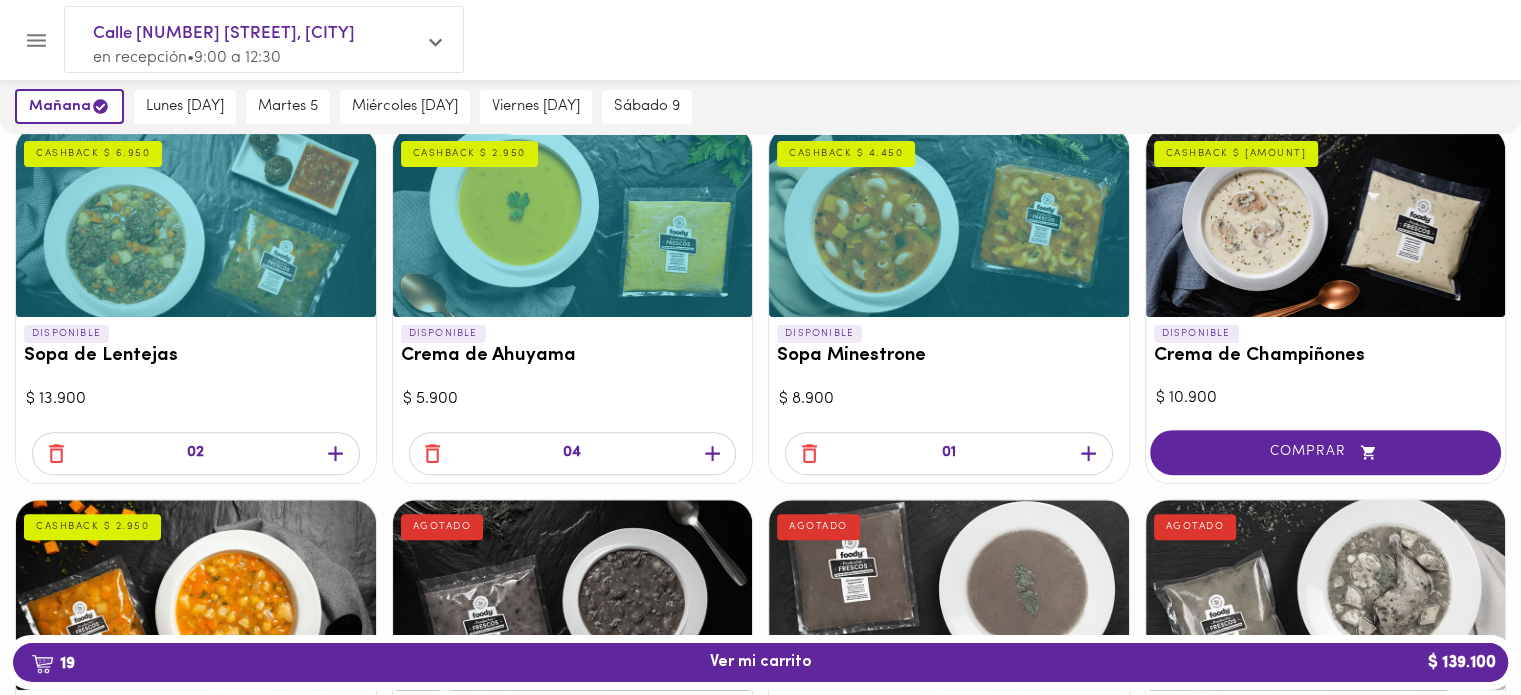 click 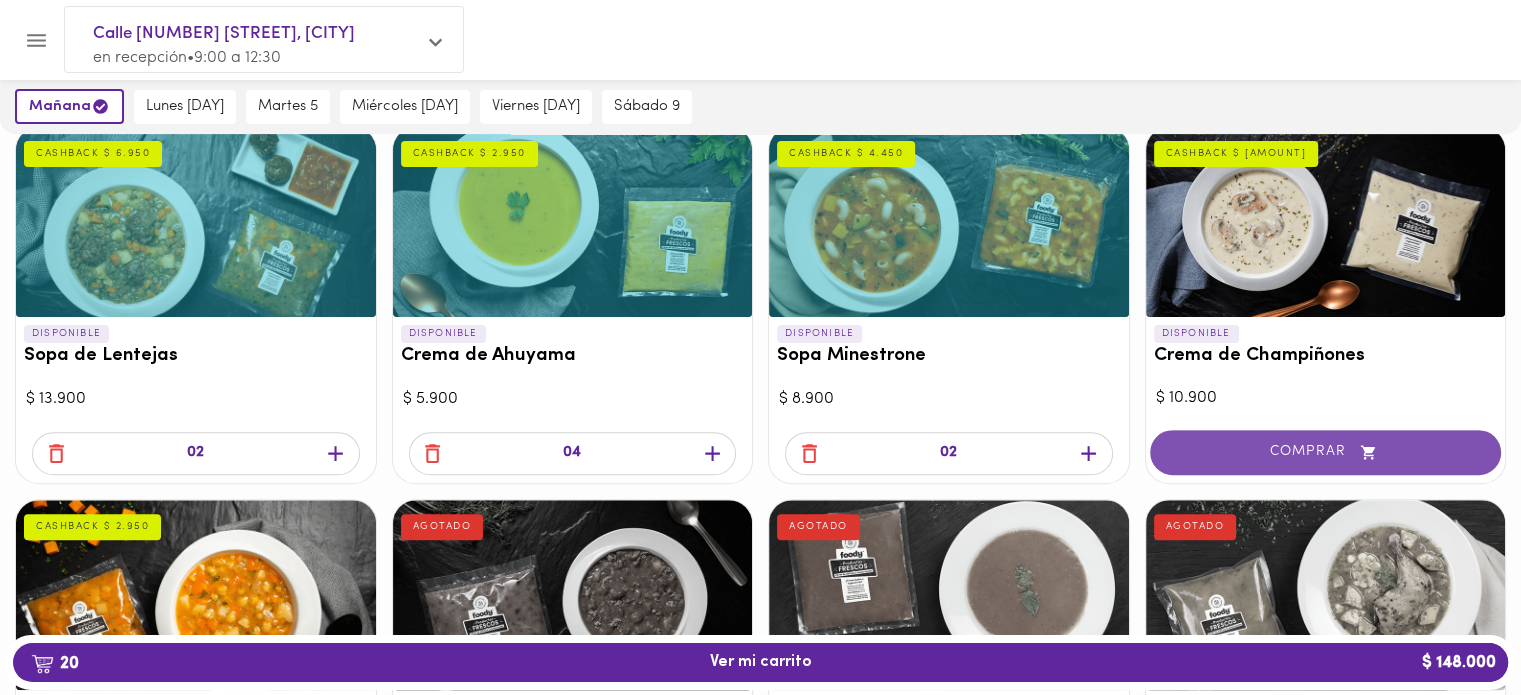 click on "COMPRAR" at bounding box center (1326, 452) 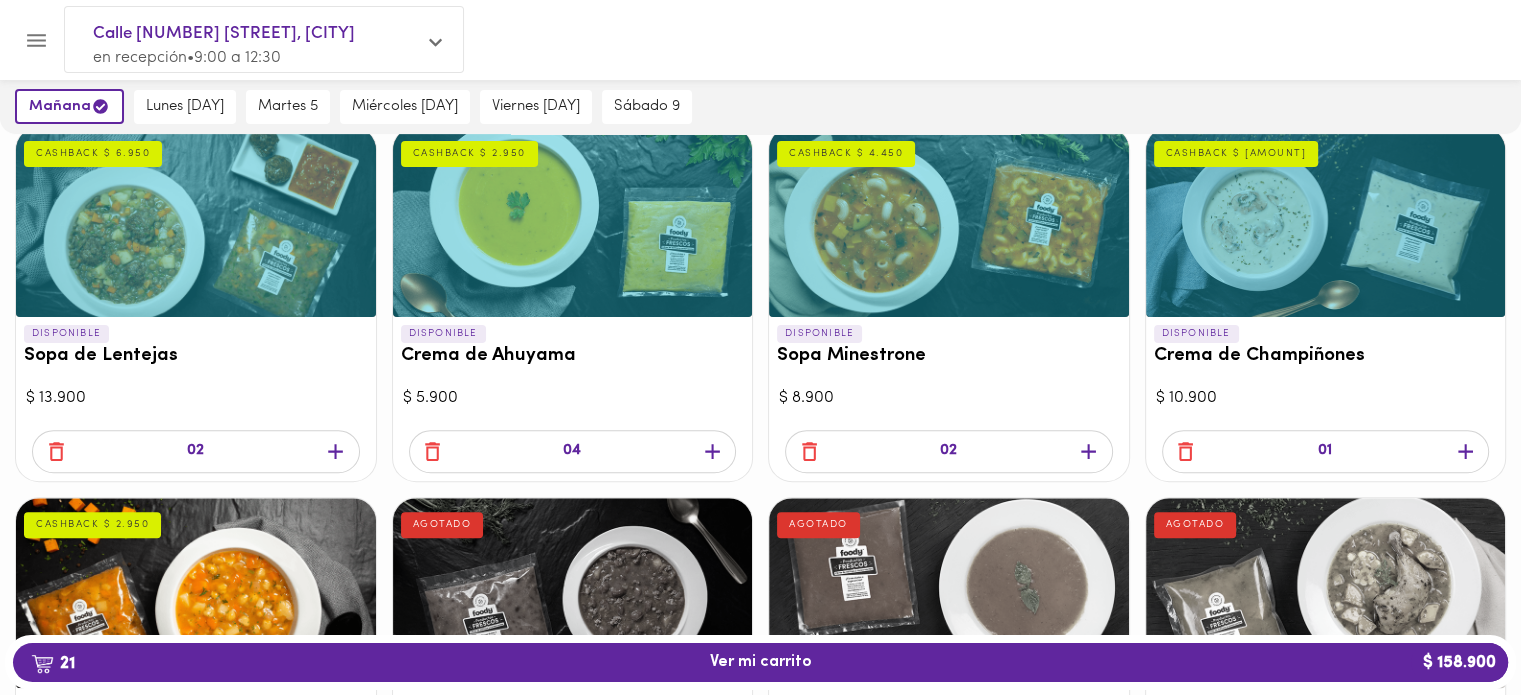 click 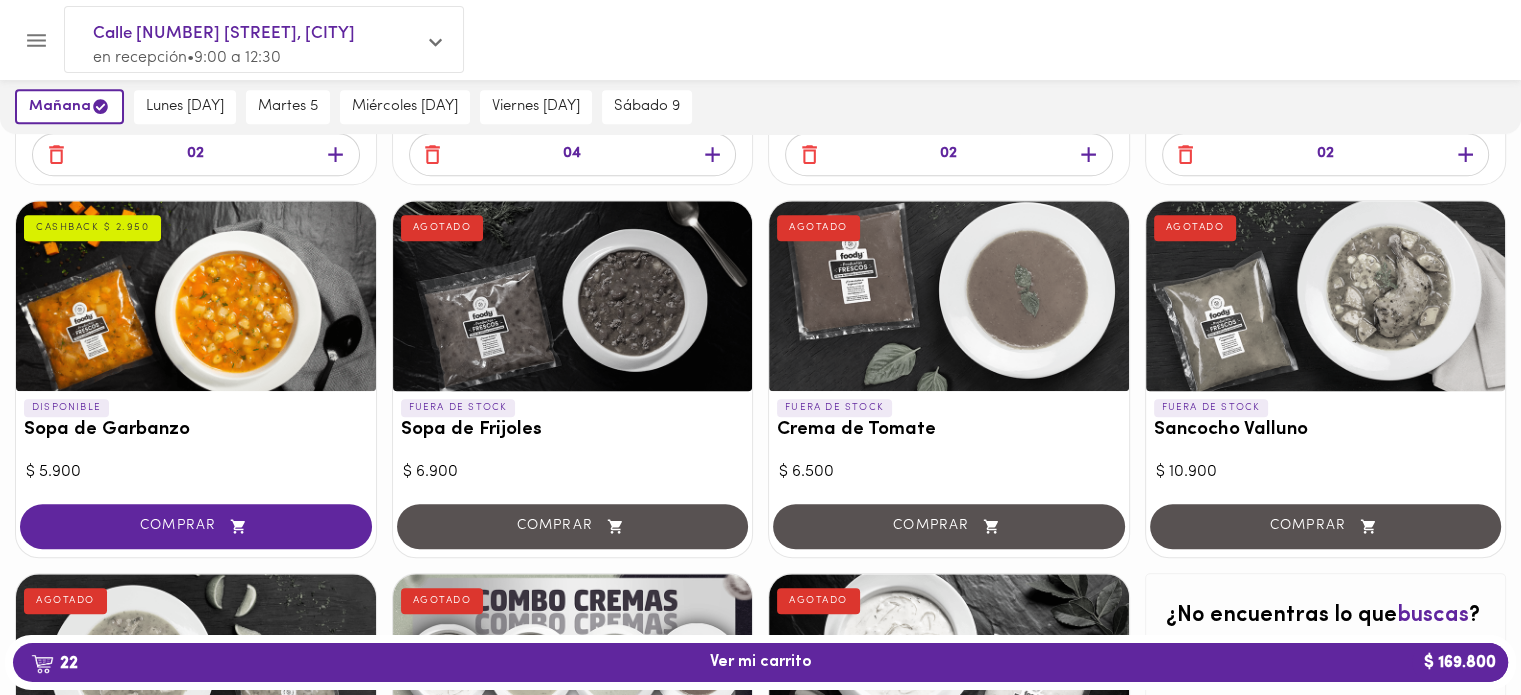 scroll, scrollTop: 900, scrollLeft: 0, axis: vertical 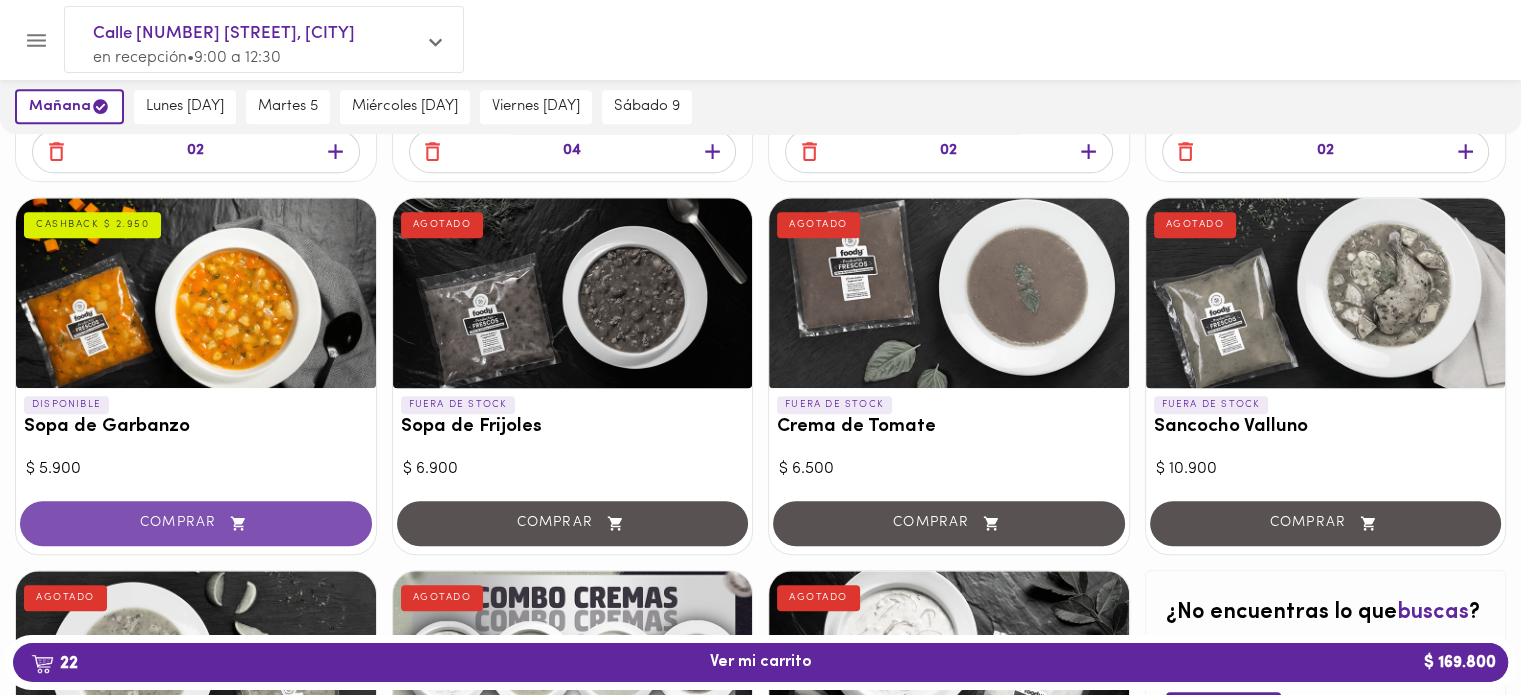 click on "COMPRAR" at bounding box center (196, 523) 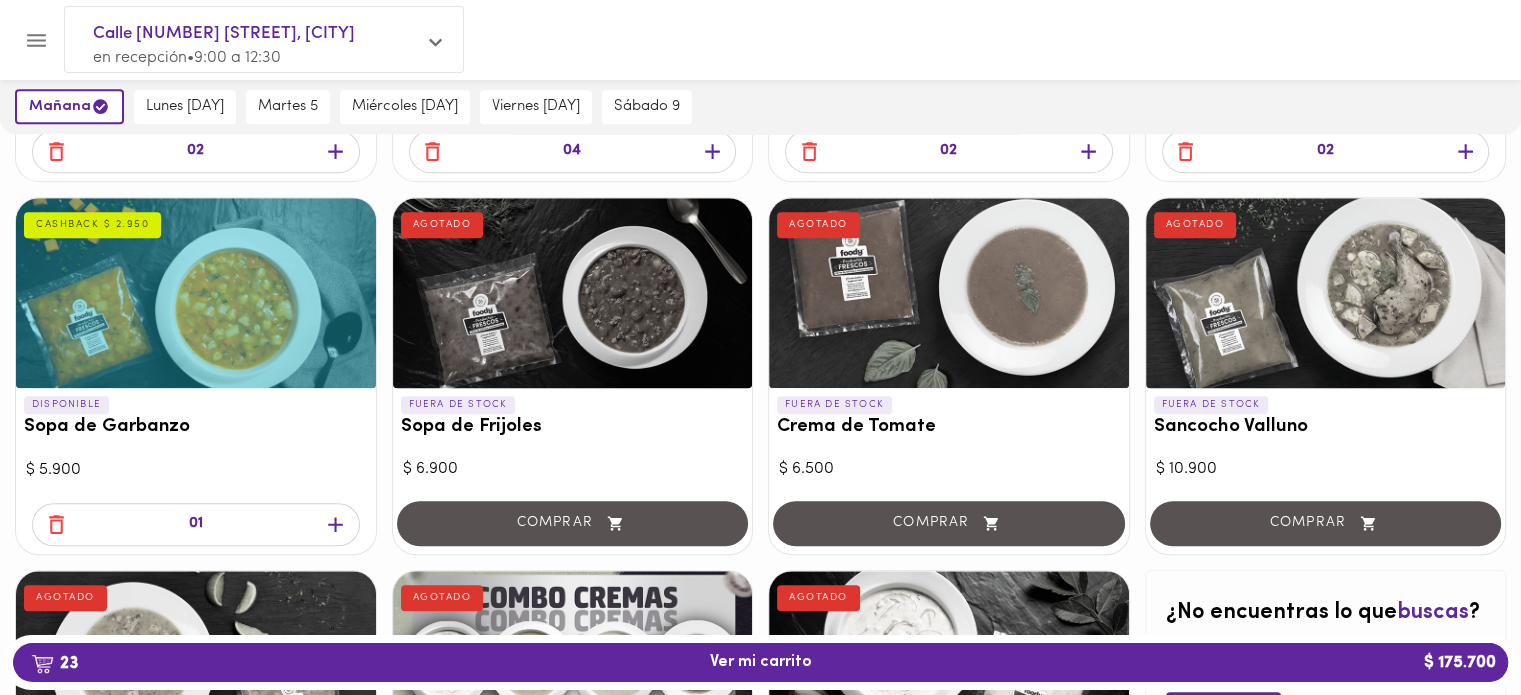 click 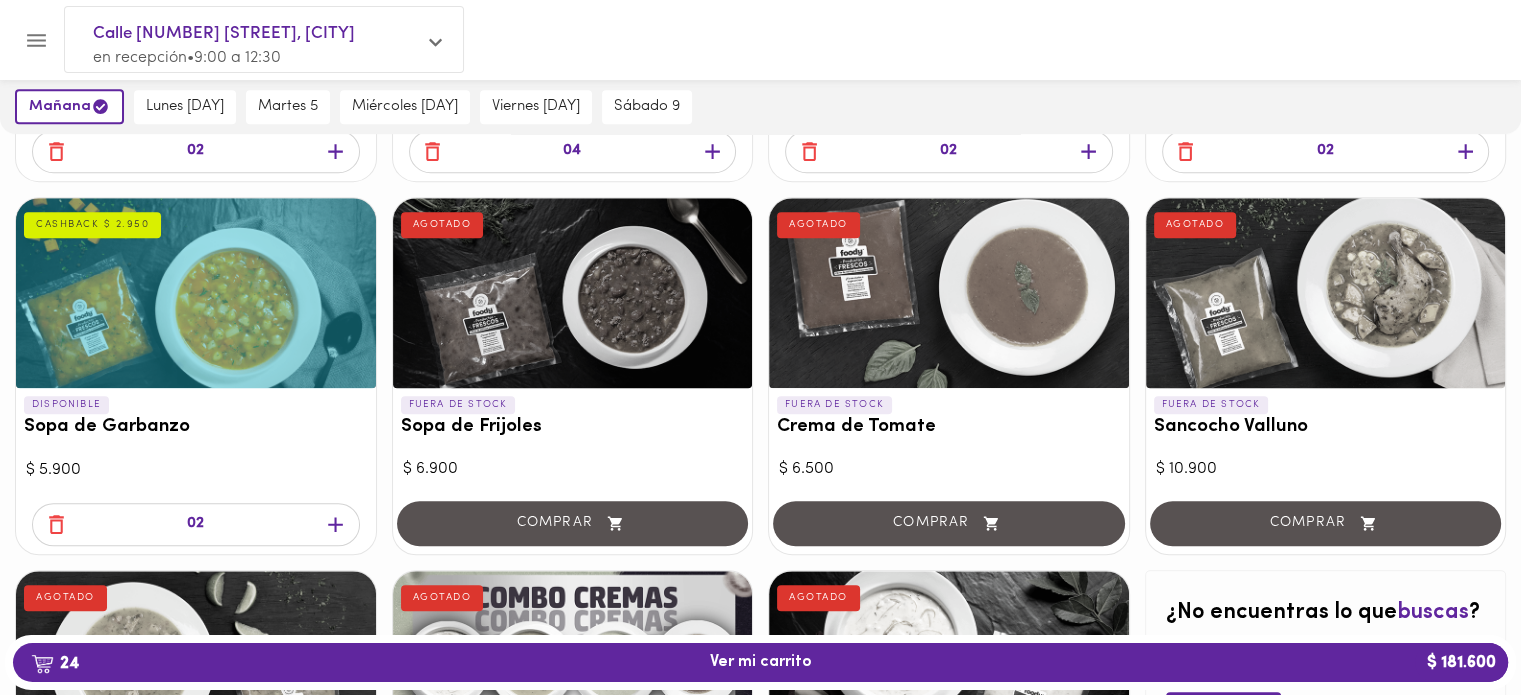 click 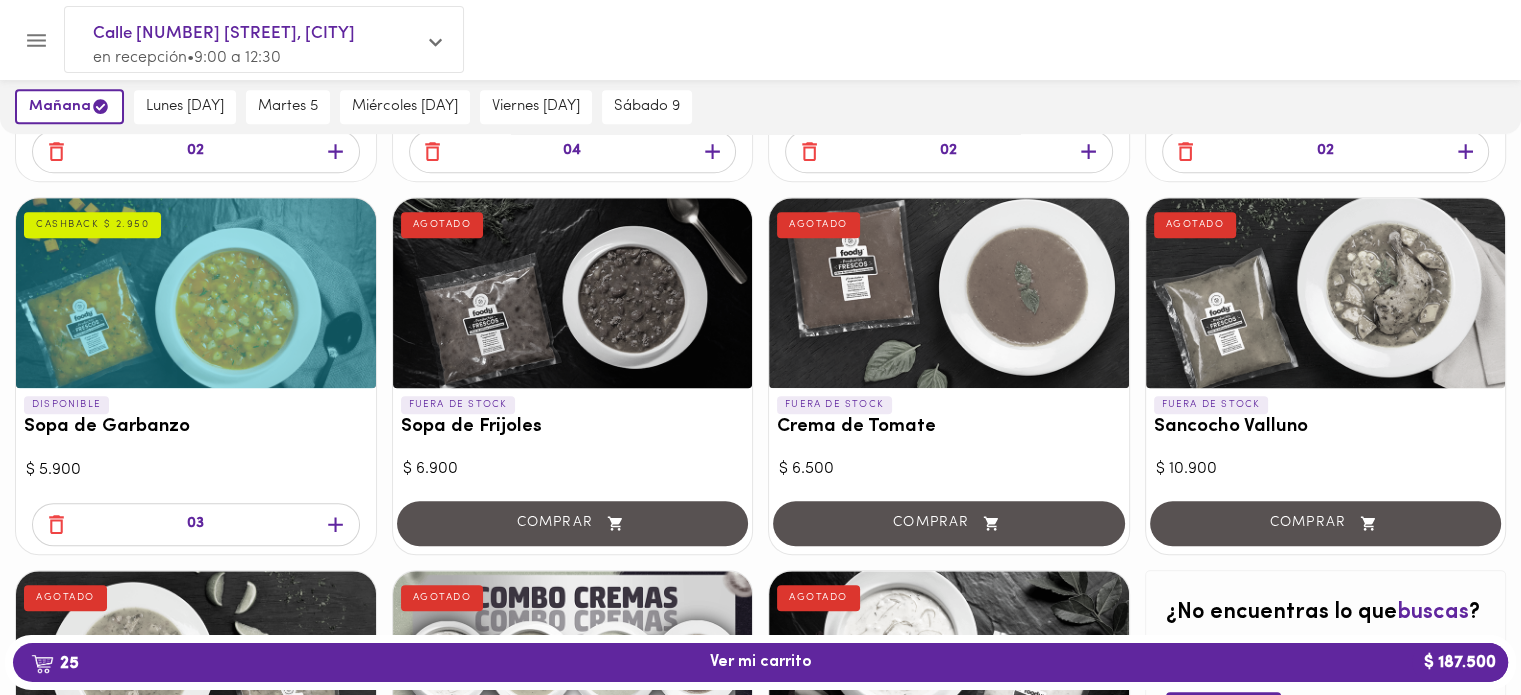 click 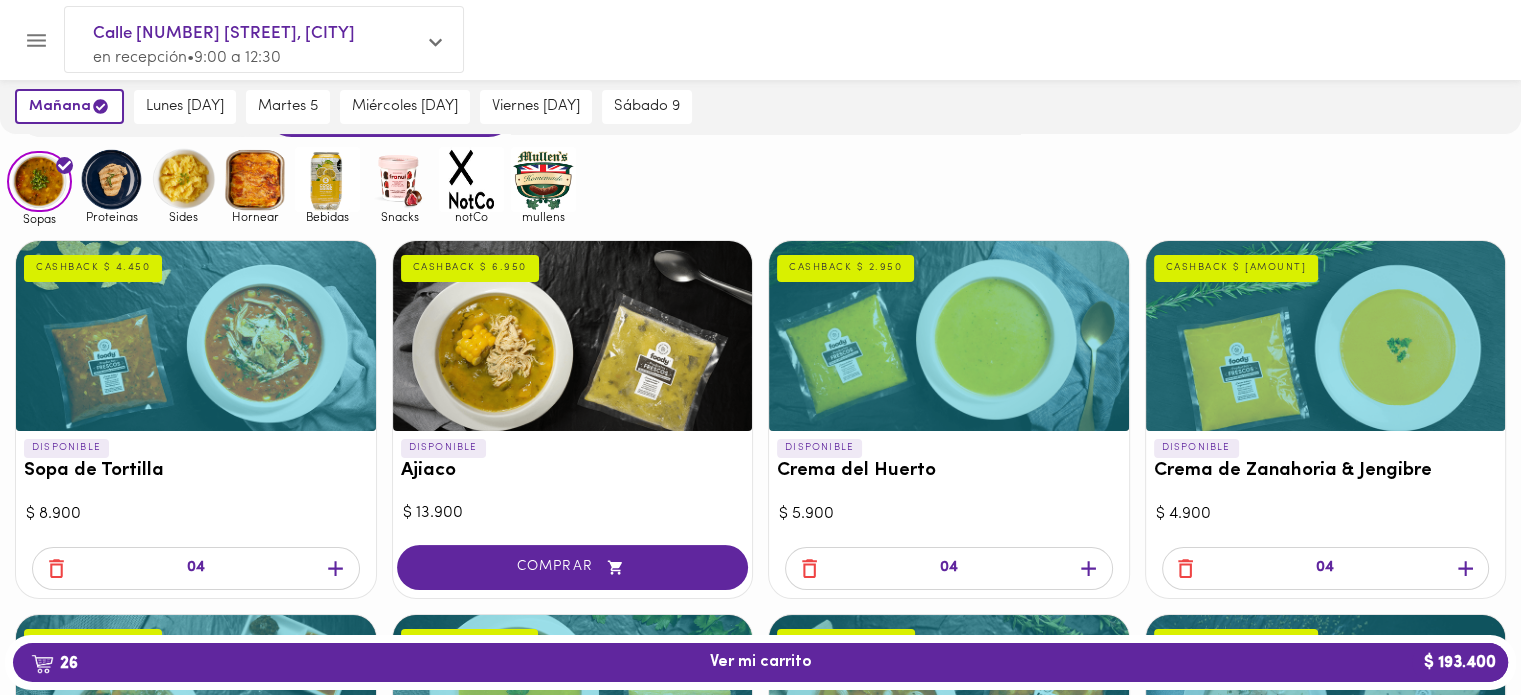 scroll, scrollTop: 44, scrollLeft: 0, axis: vertical 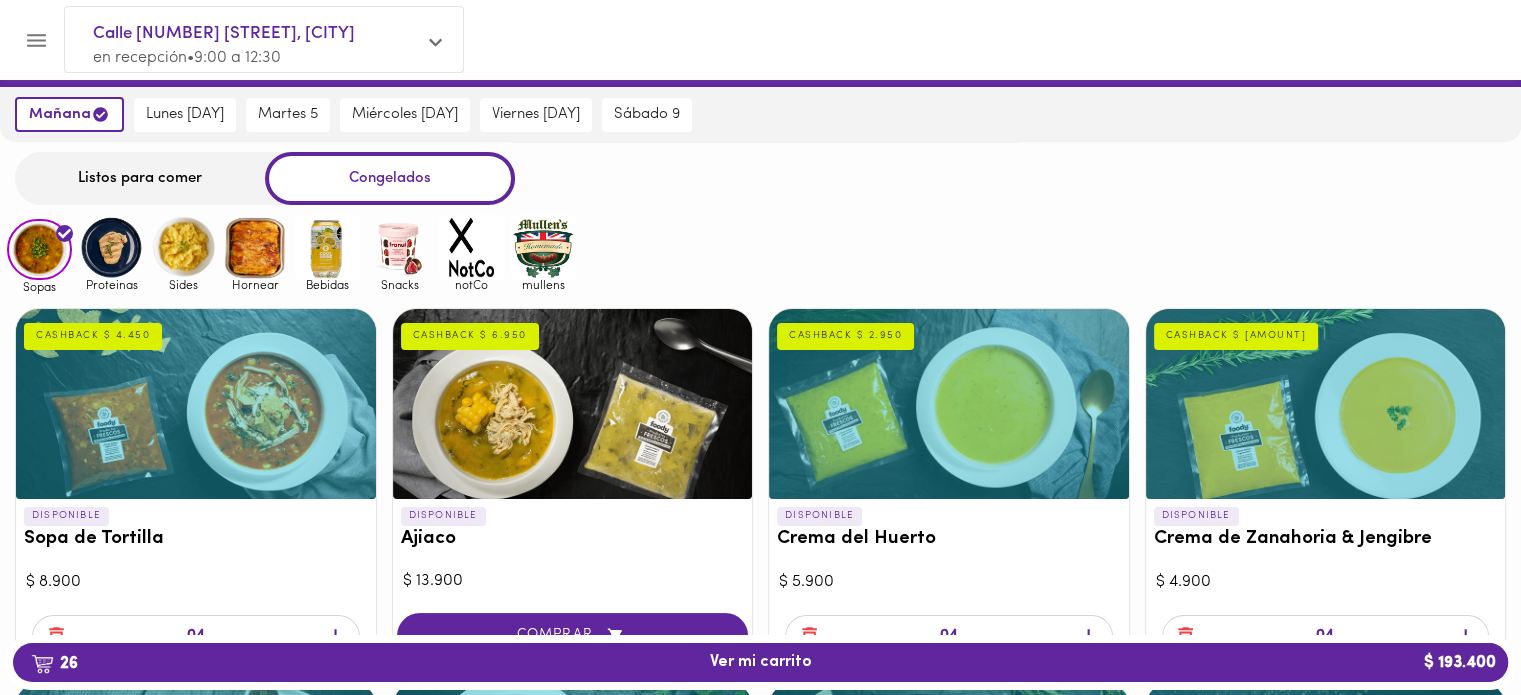 click at bounding box center [111, 247] 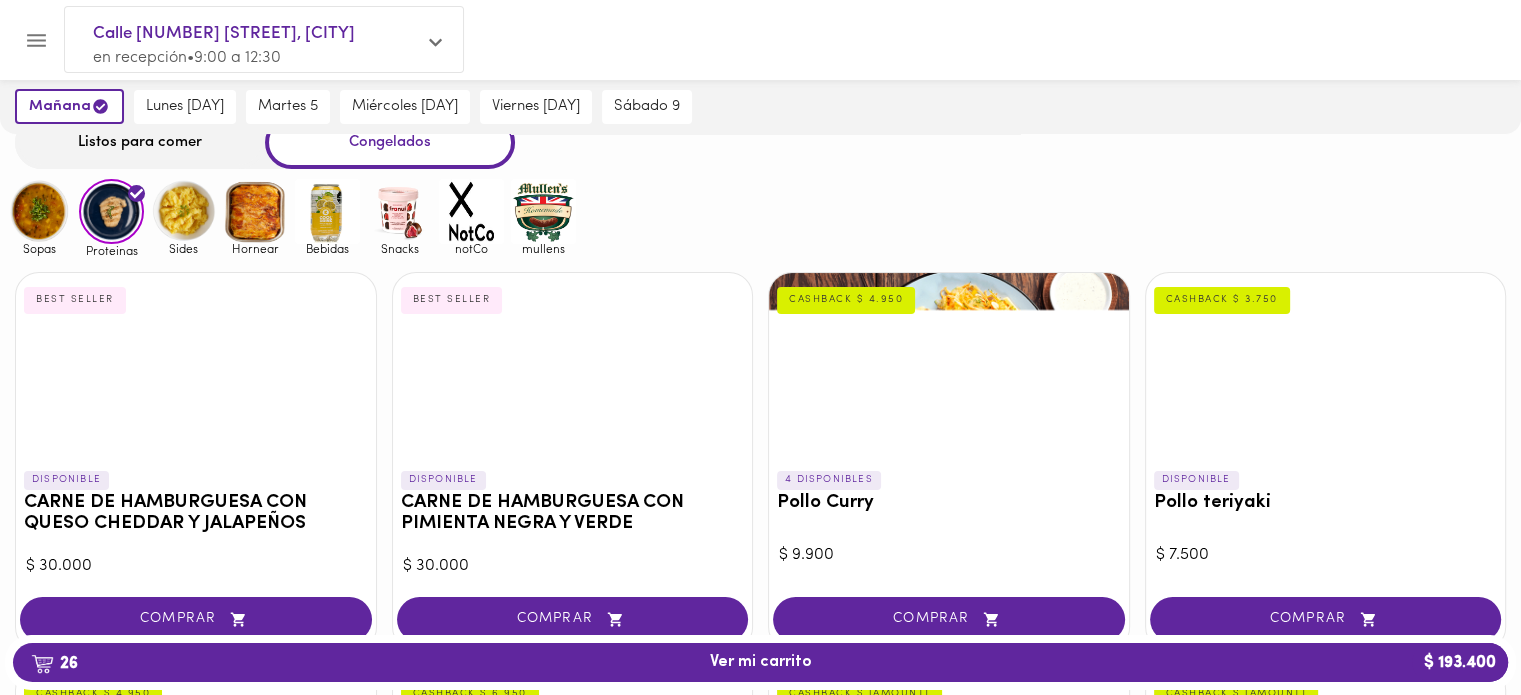 scroll, scrollTop: 200, scrollLeft: 0, axis: vertical 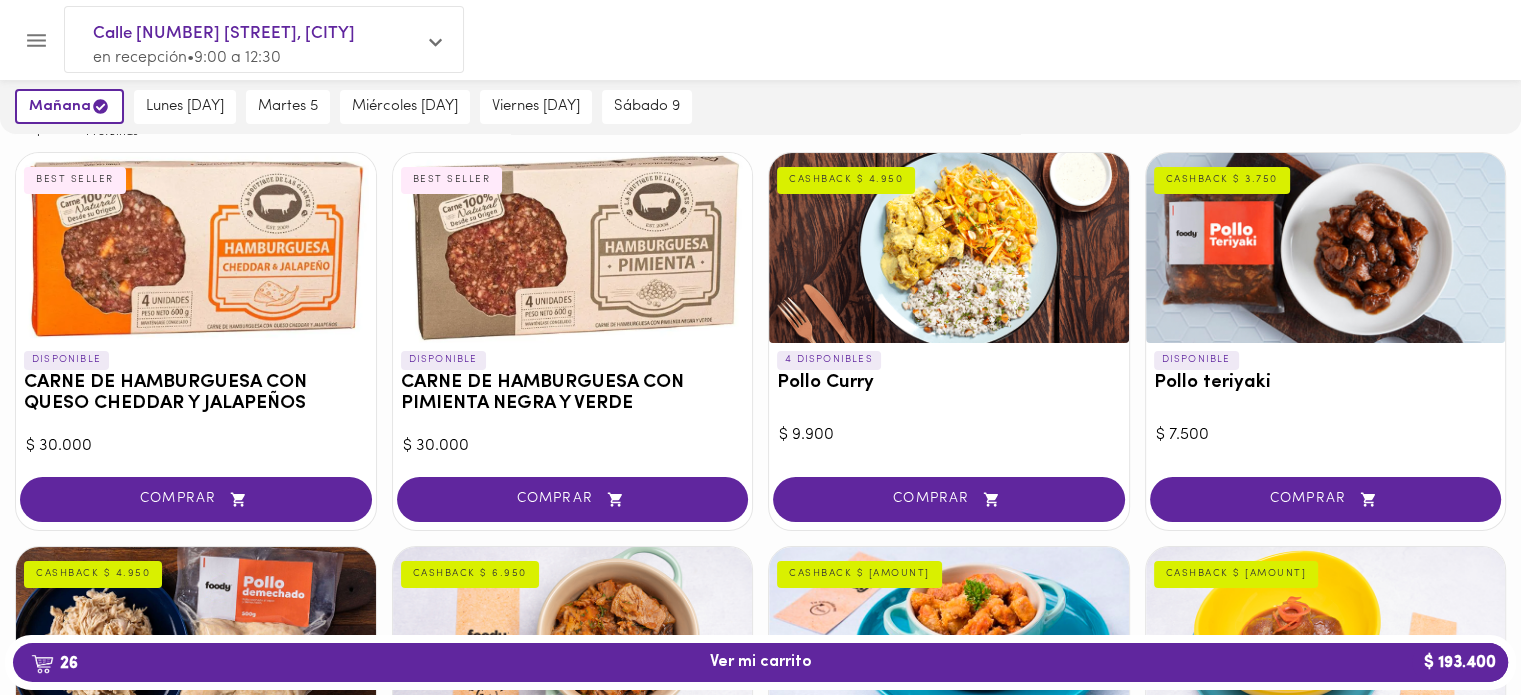 click on "DISPONIBLE CARNE DE HAMBURGUESA CON PIMIENTA NEGRA Y VERDE BEST SELLER" at bounding box center (573, 386) 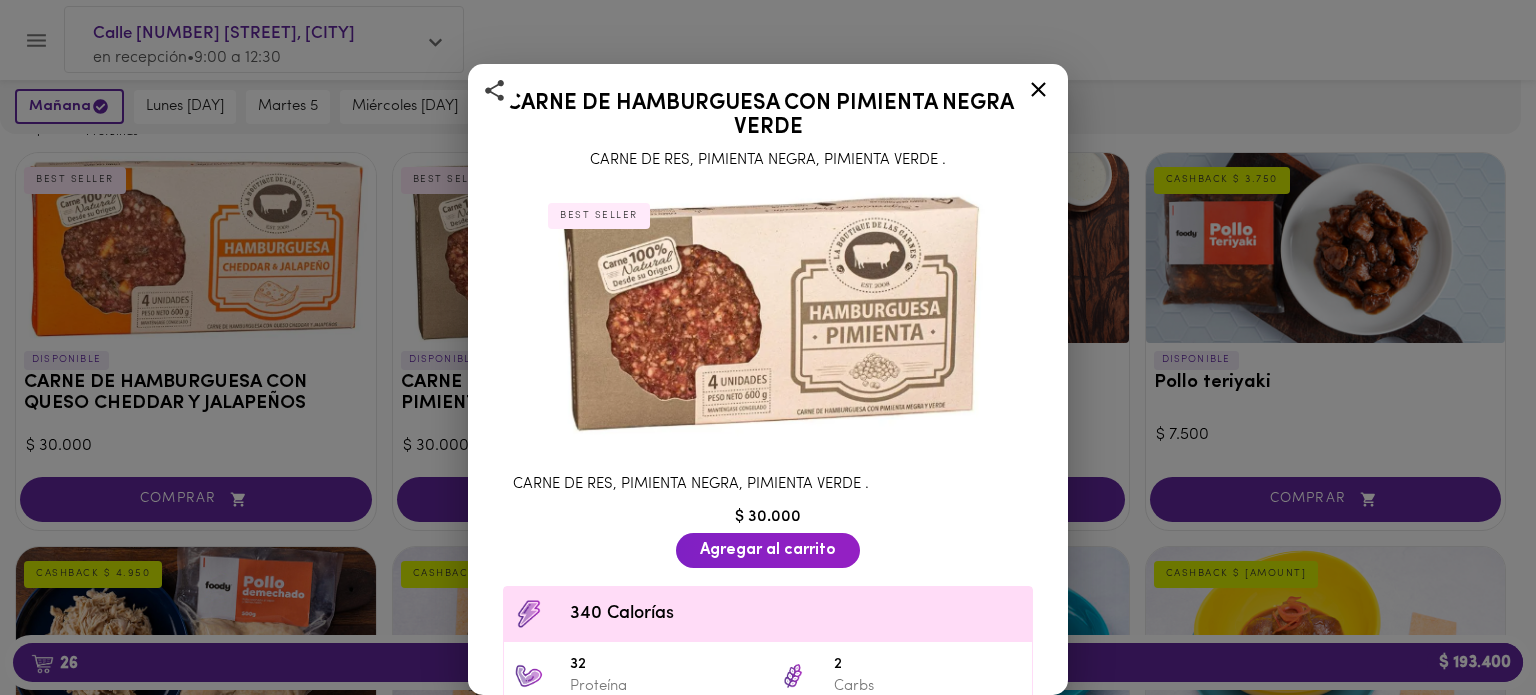 click 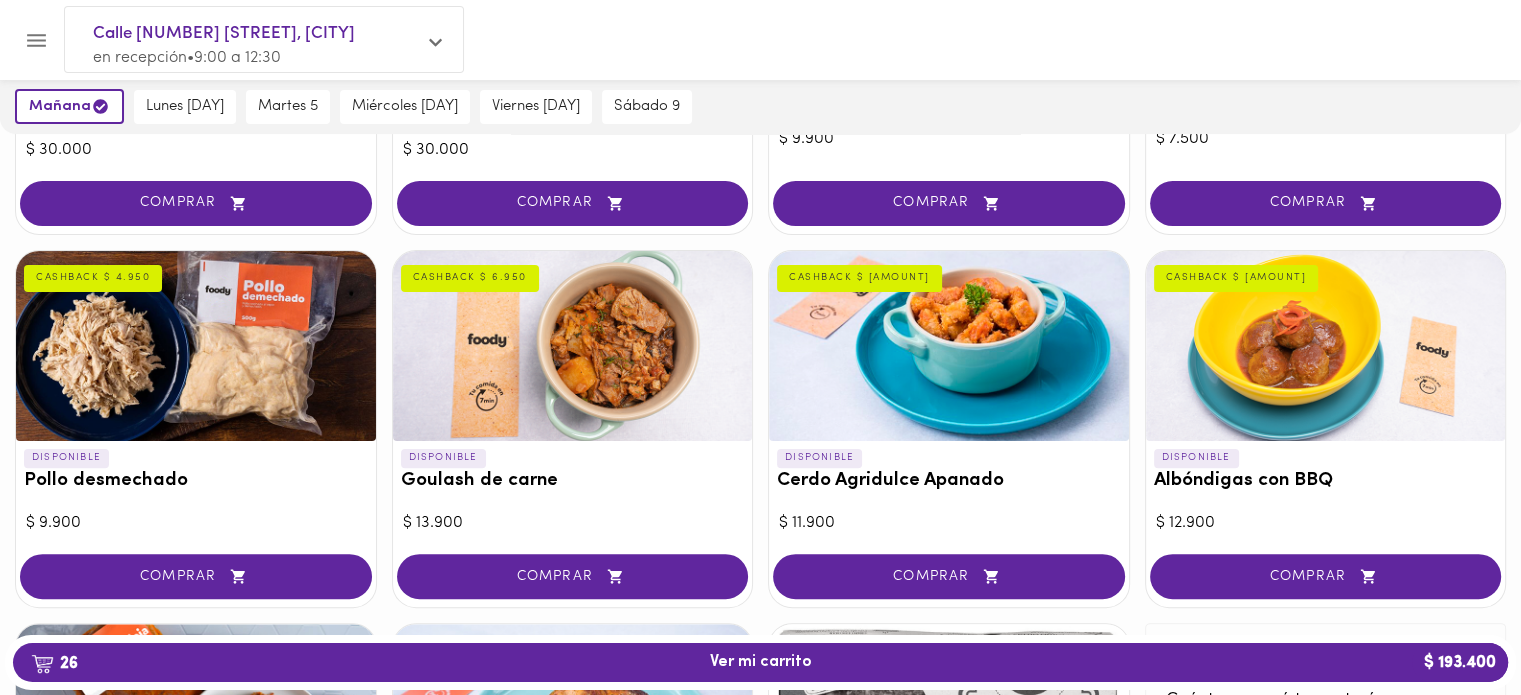 scroll, scrollTop: 500, scrollLeft: 0, axis: vertical 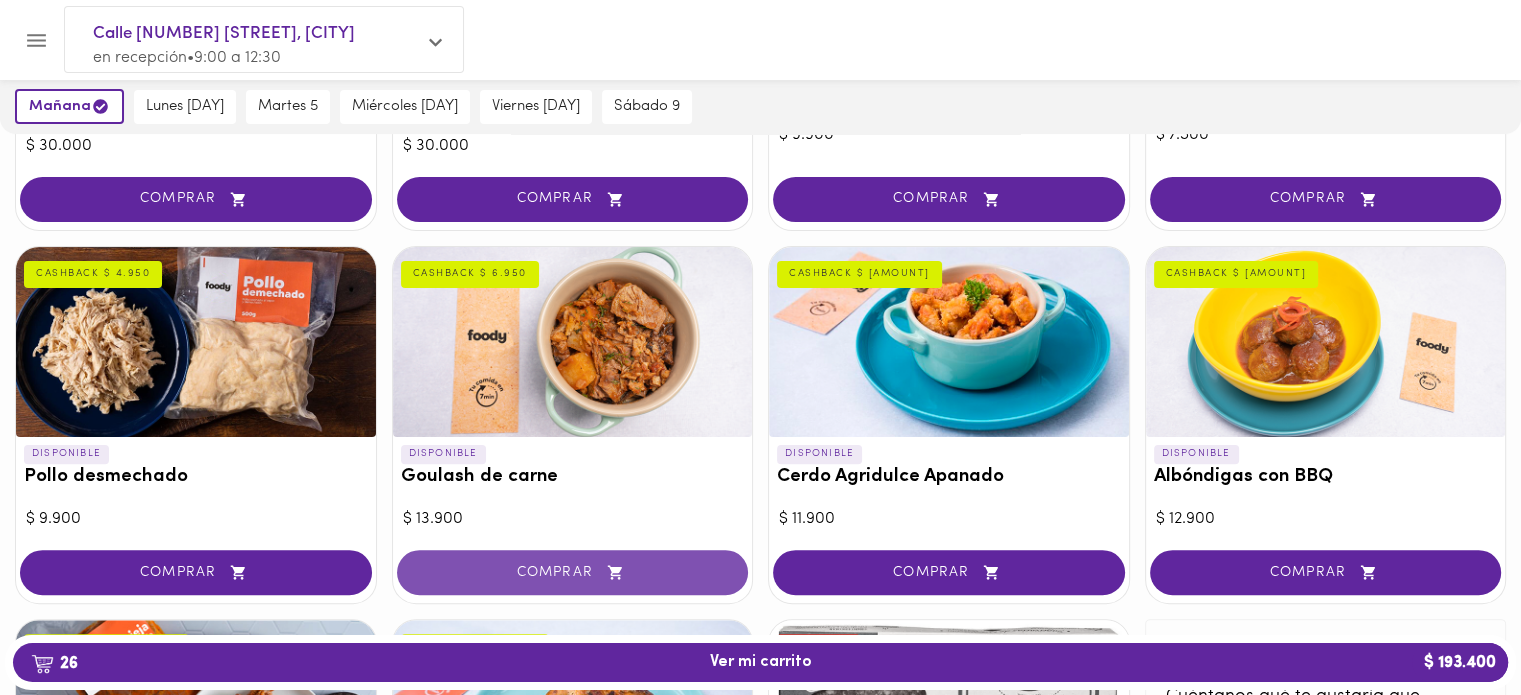 click on "COMPRAR" at bounding box center [573, 572] 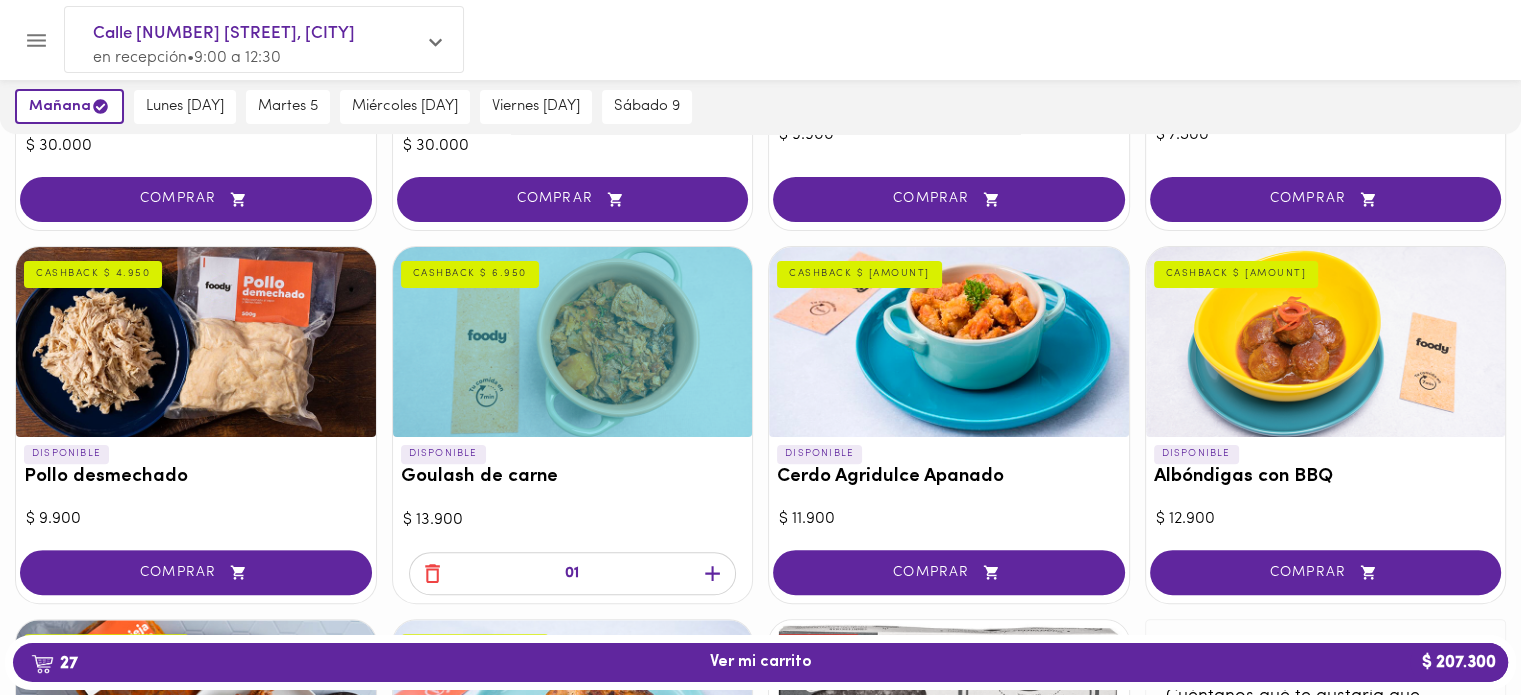 click 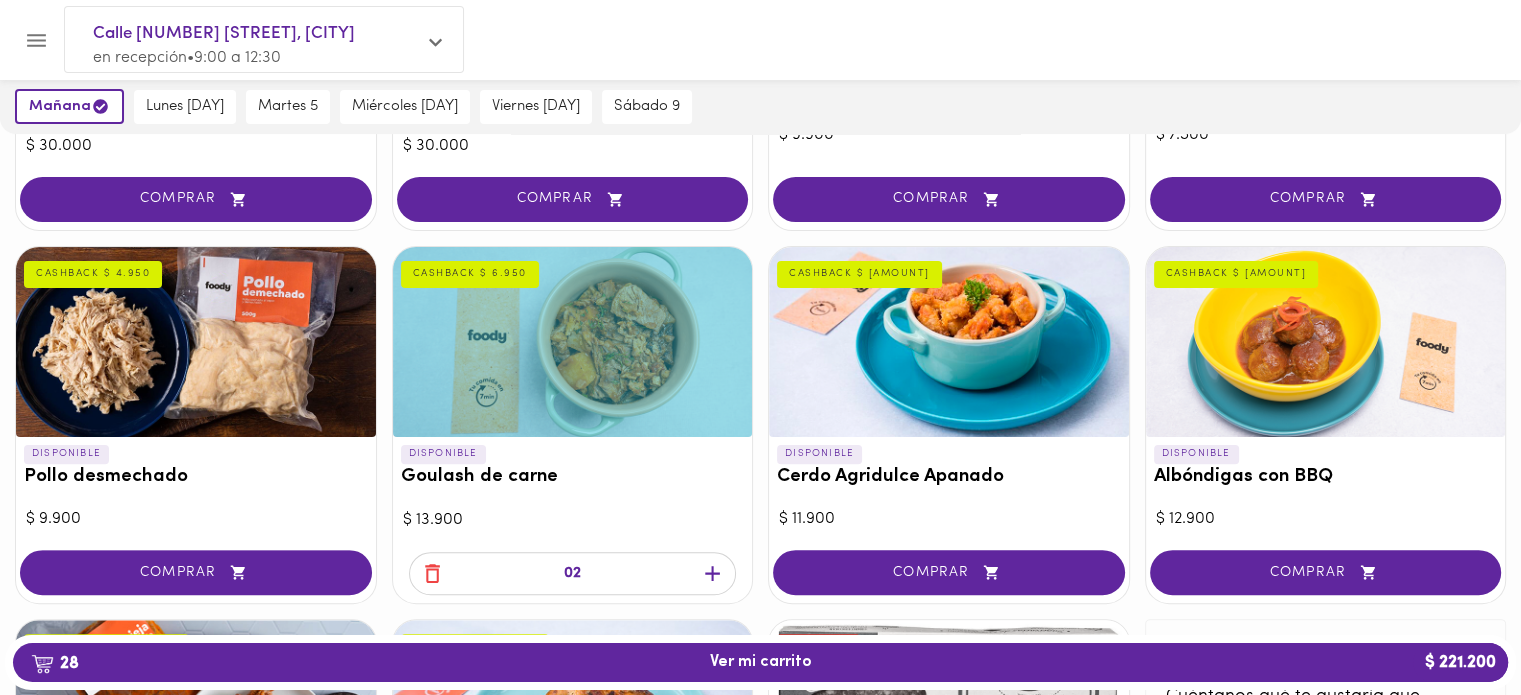 click 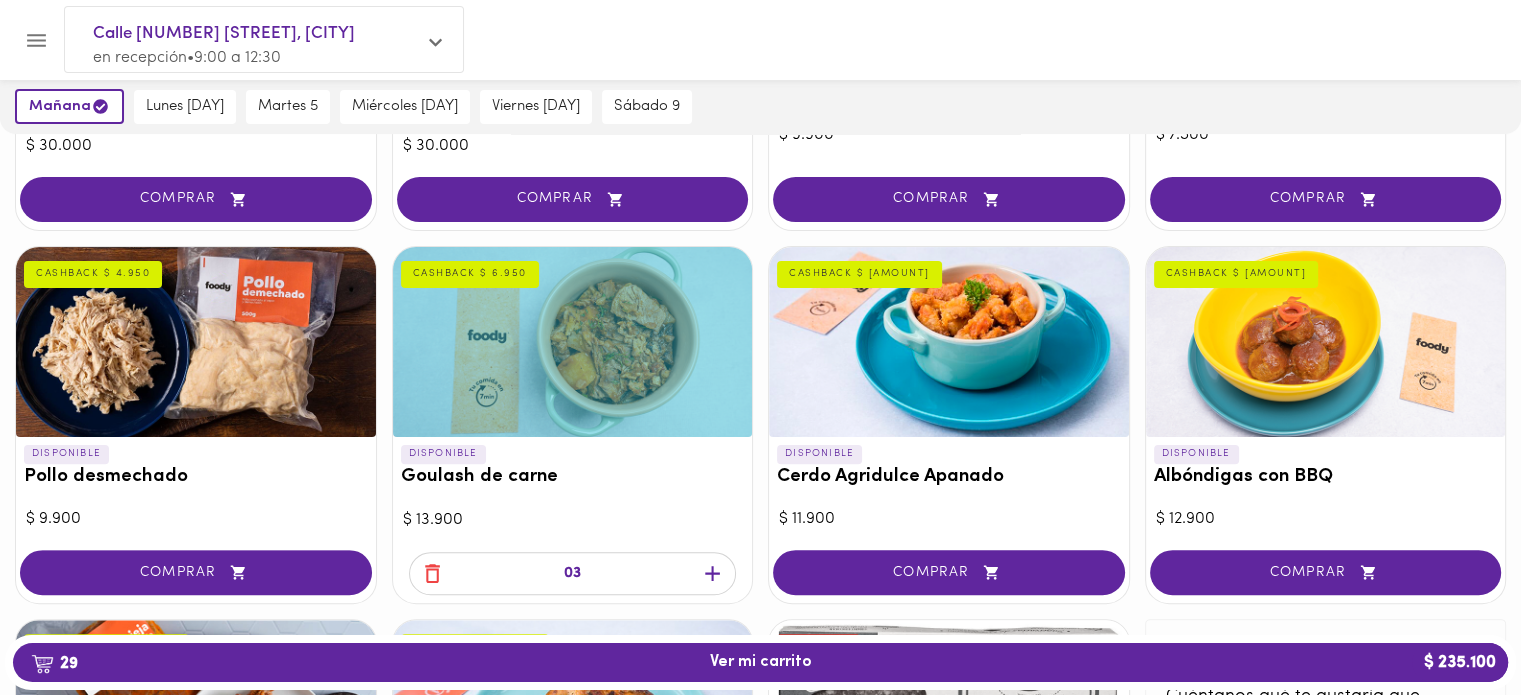 click 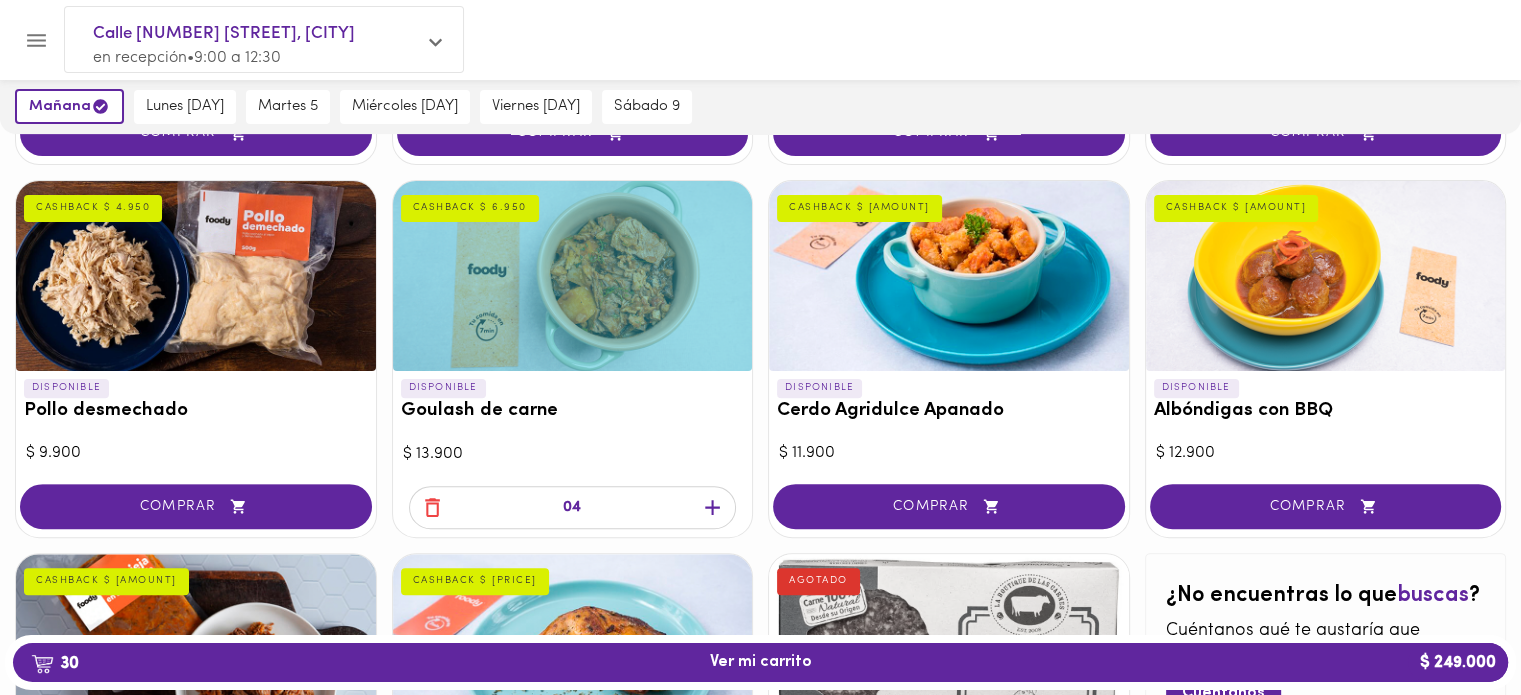 scroll, scrollTop: 600, scrollLeft: 0, axis: vertical 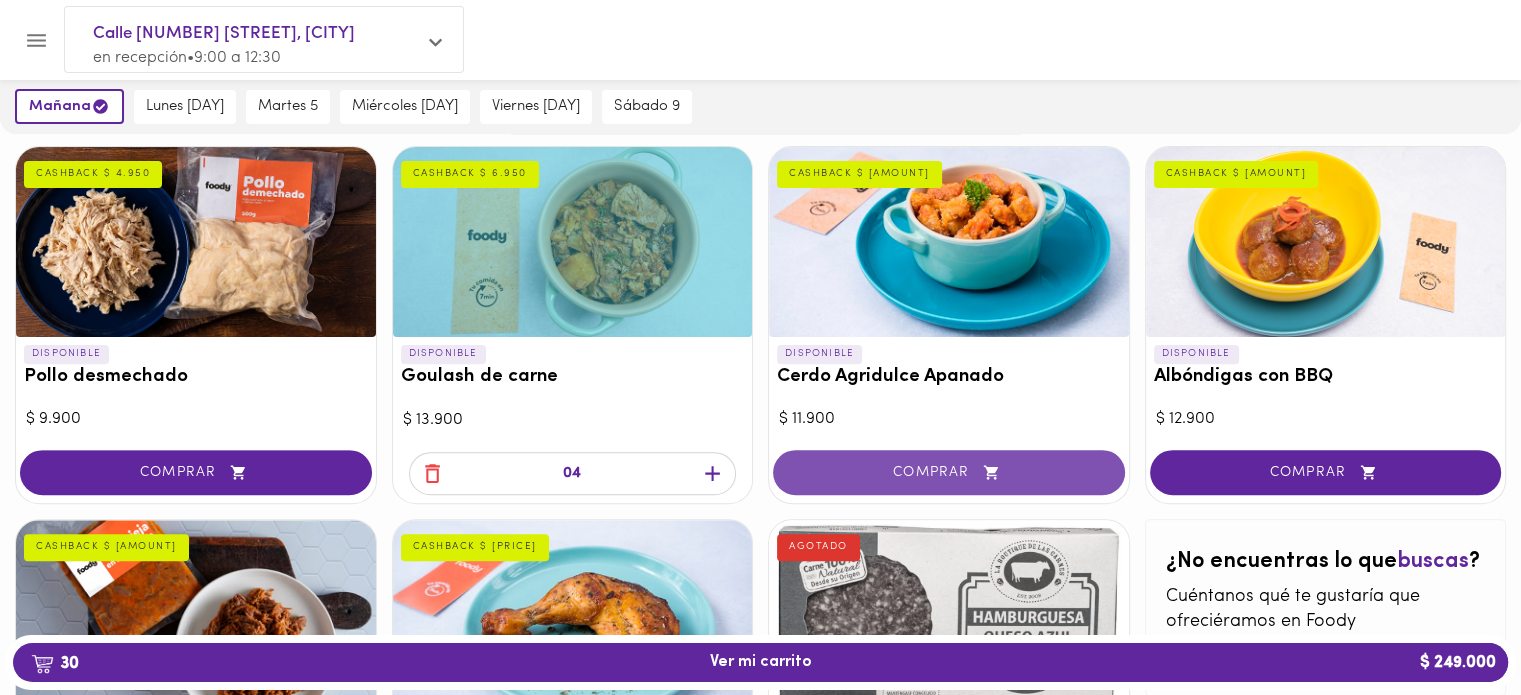 click on "COMPRAR" at bounding box center (949, 472) 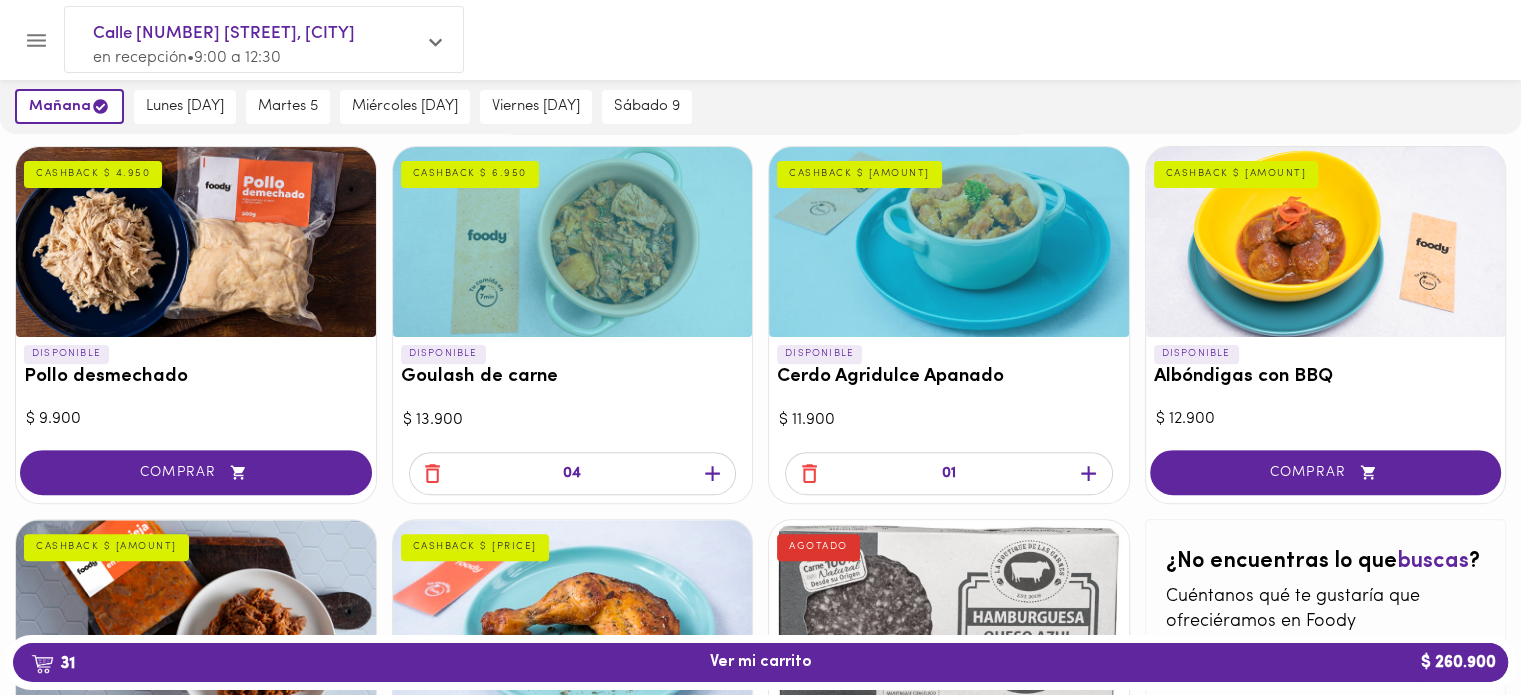 click 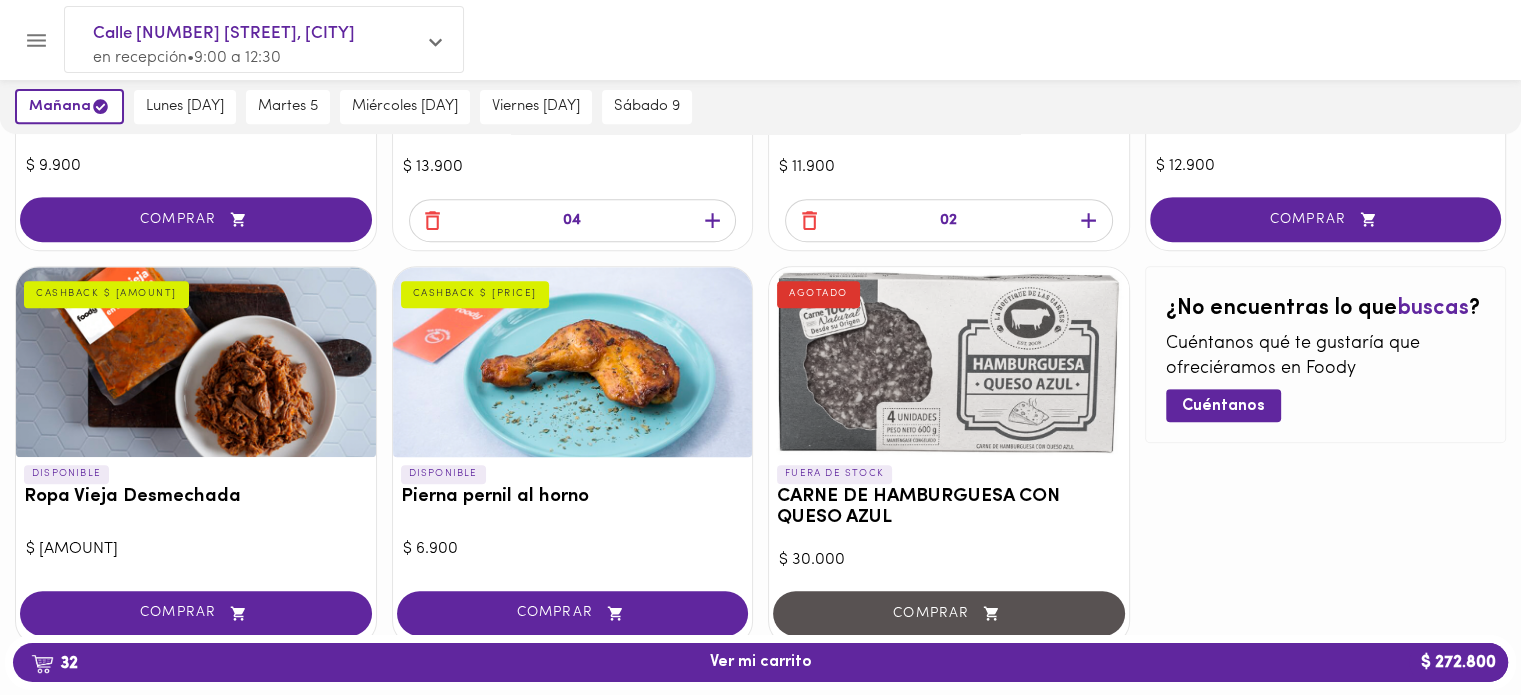 scroll, scrollTop: 900, scrollLeft: 0, axis: vertical 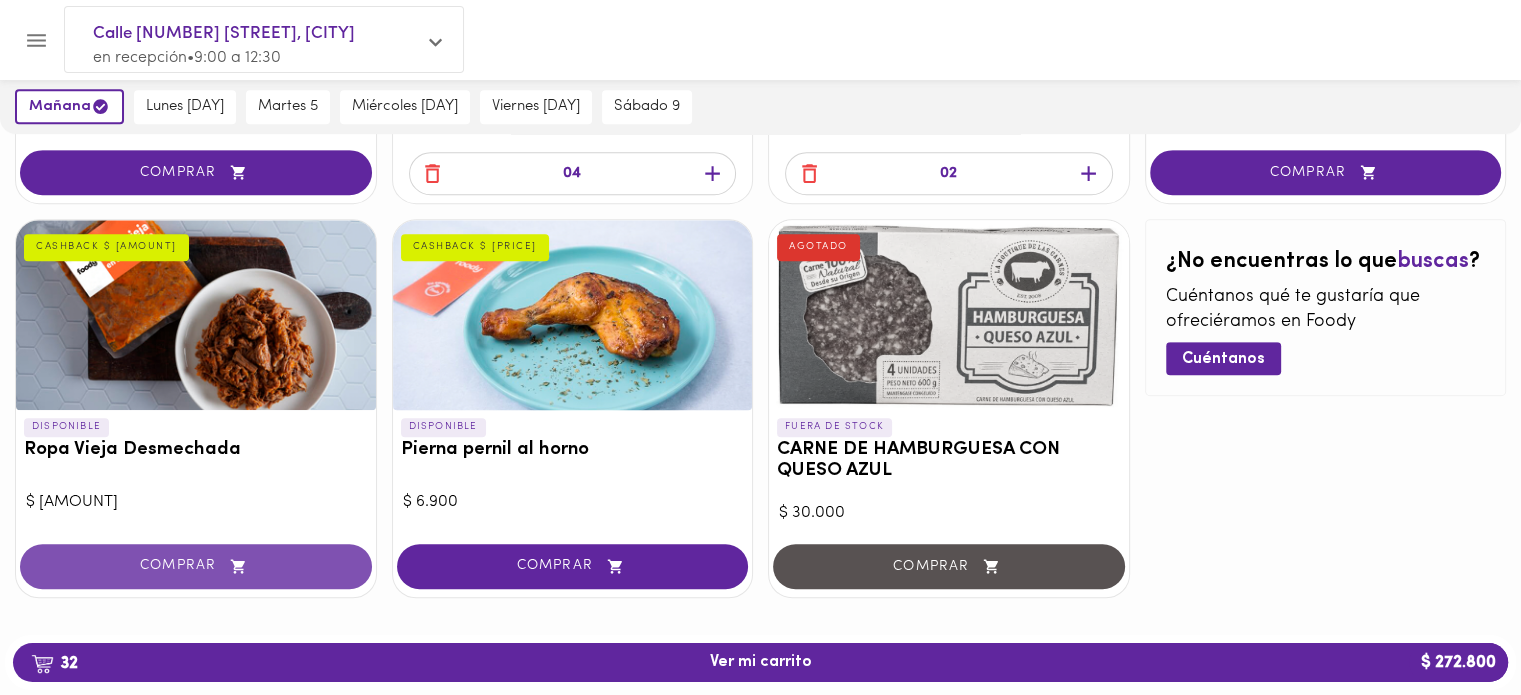 click on "COMPRAR" at bounding box center [196, 566] 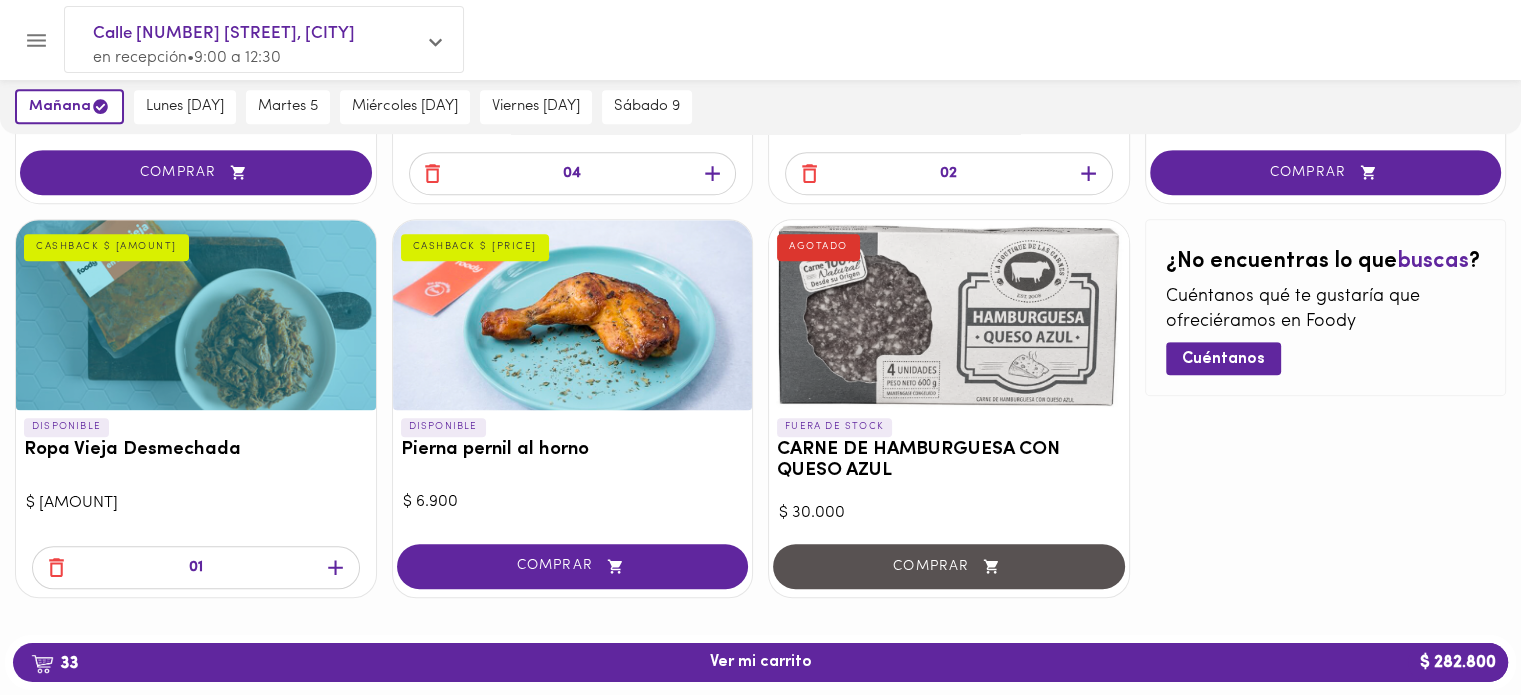 click 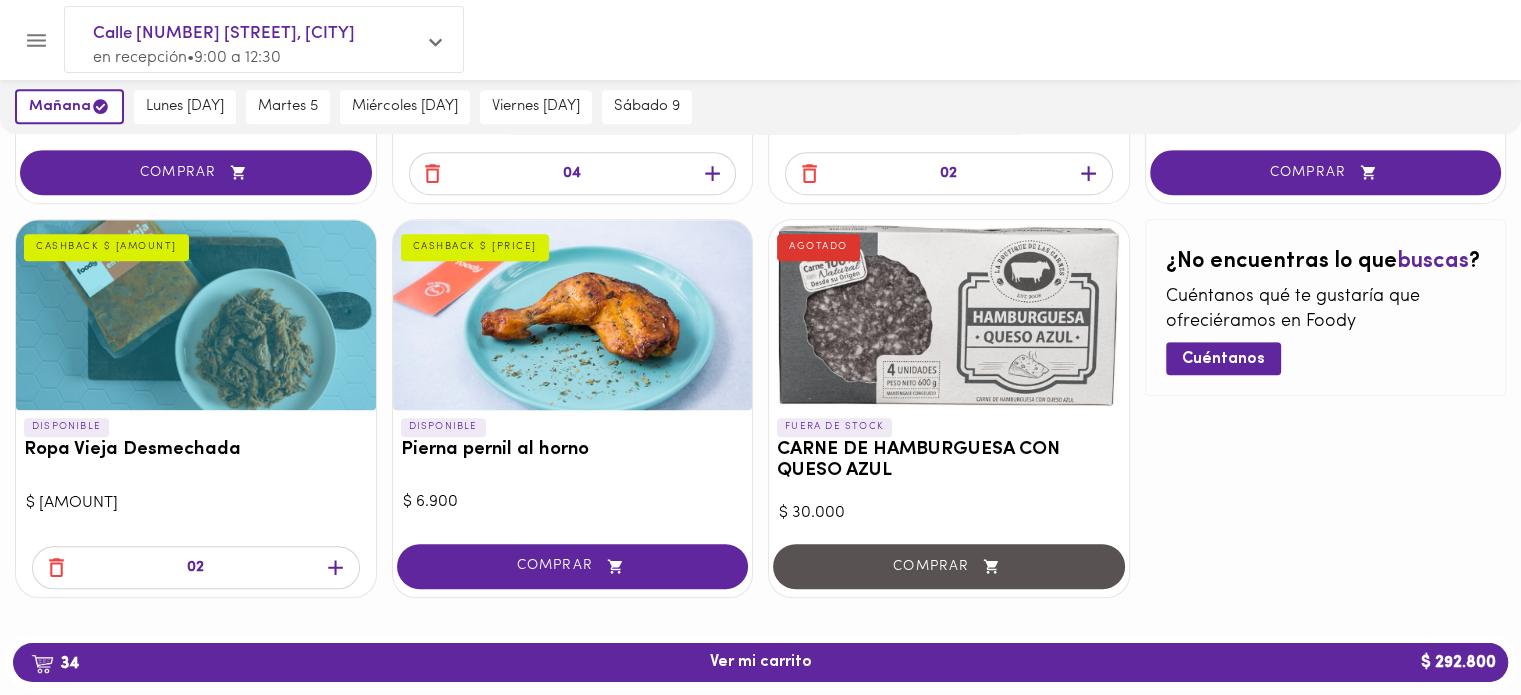 click 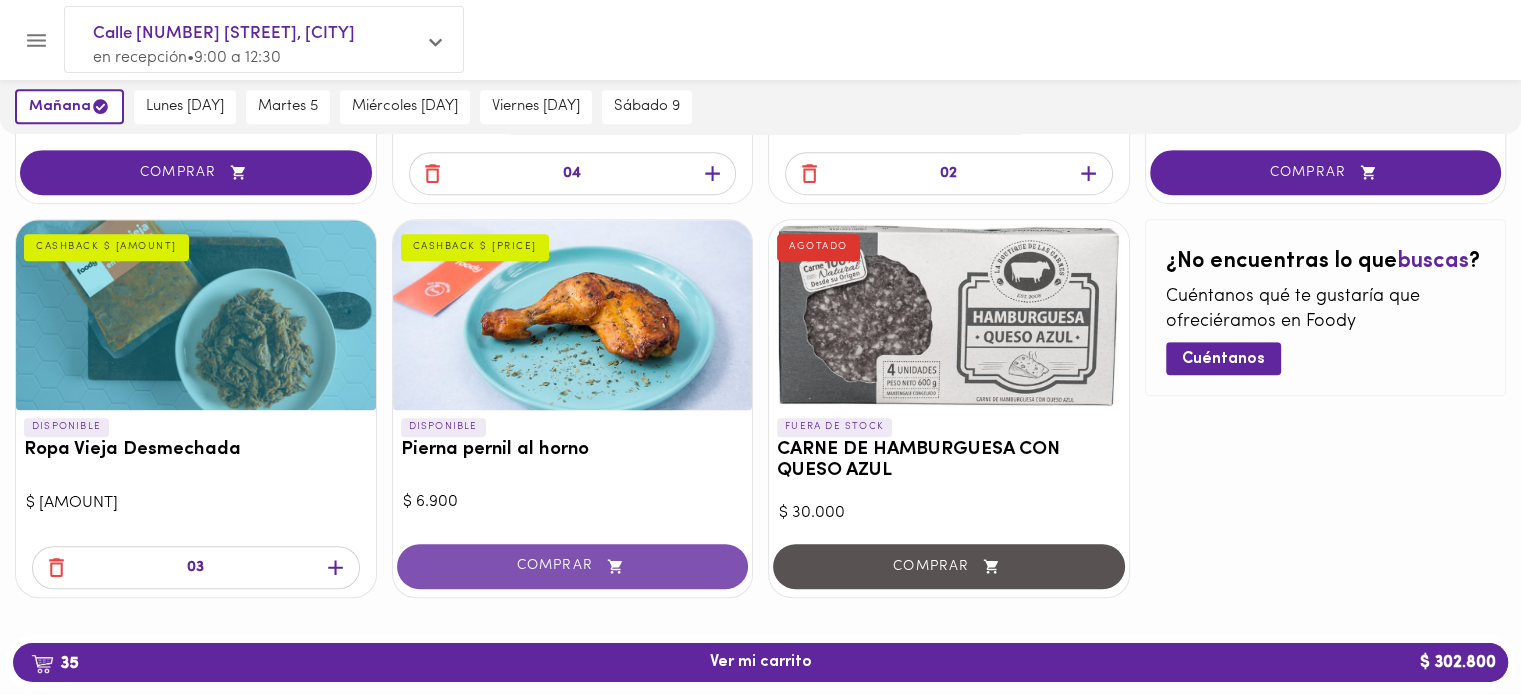 click on "COMPRAR" at bounding box center [573, 566] 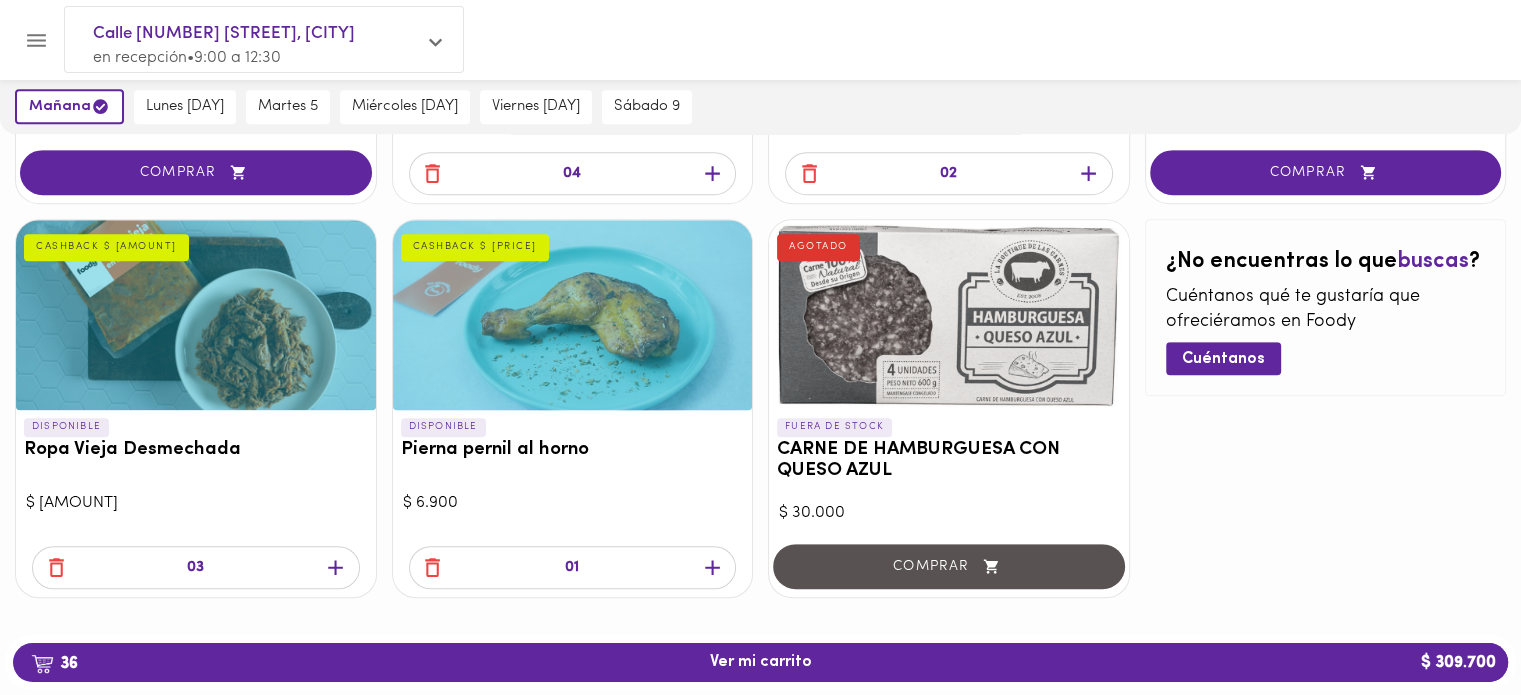 click 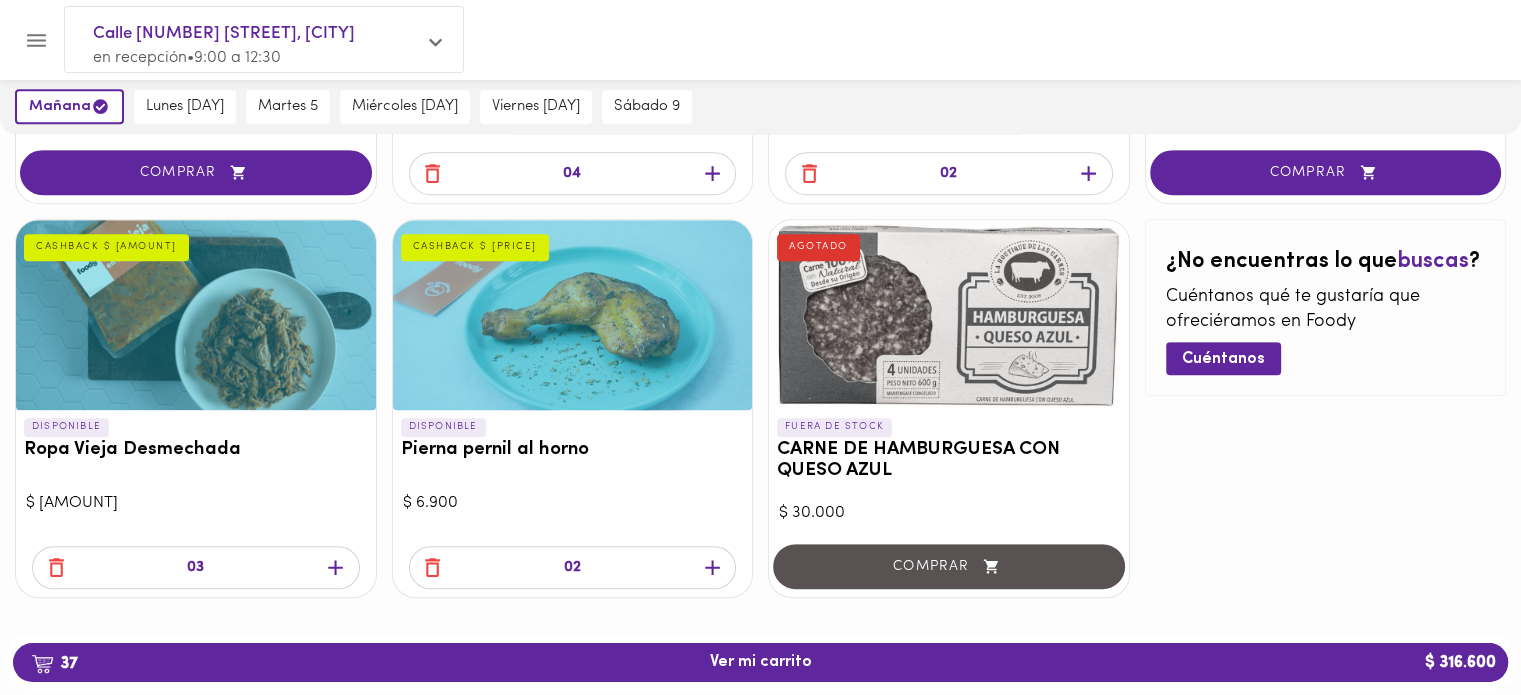 click 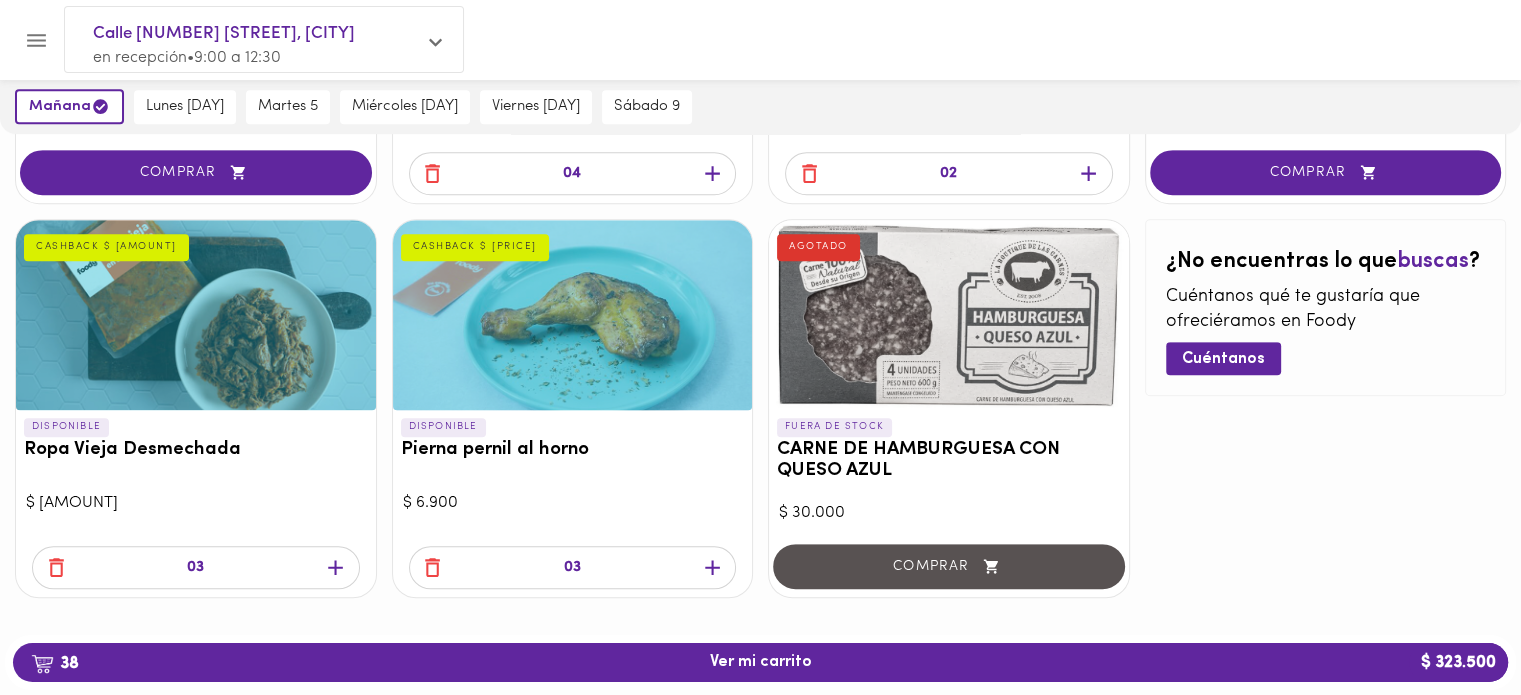 click 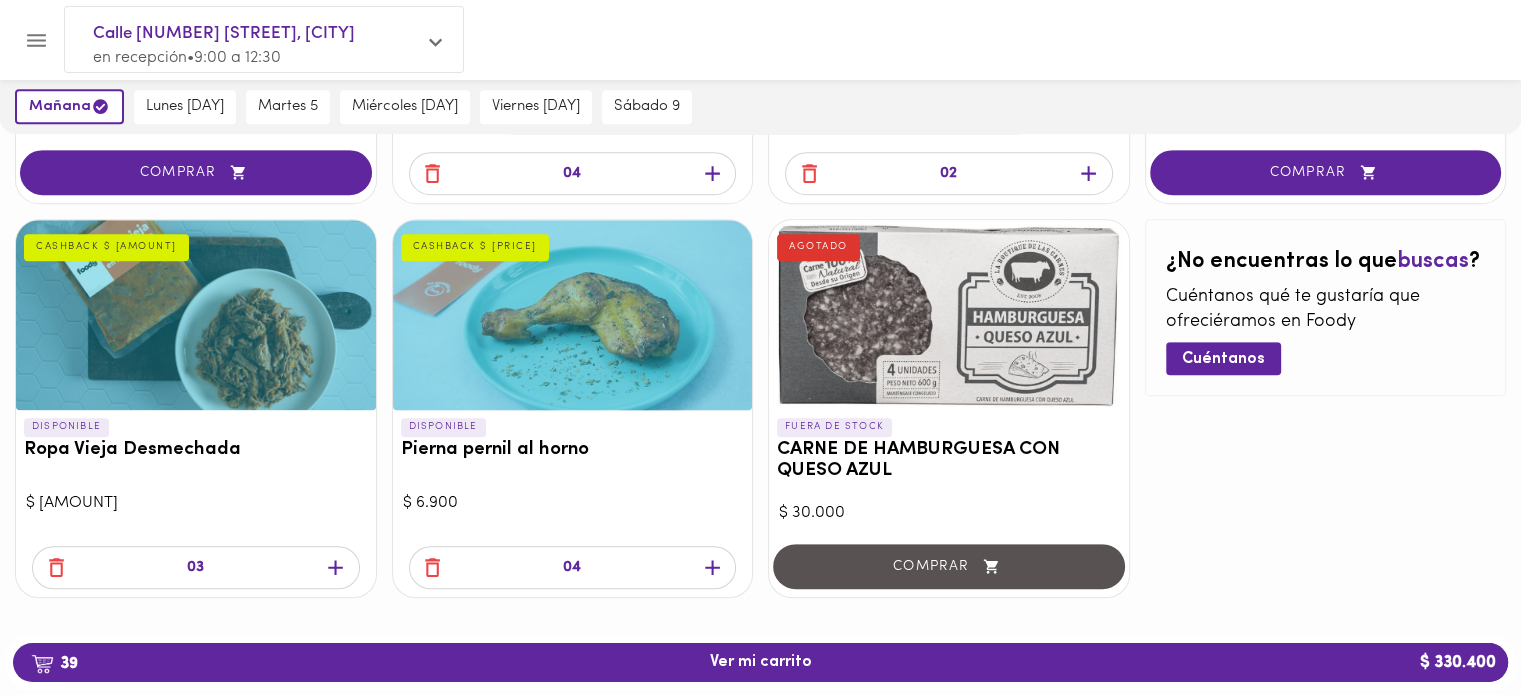 click 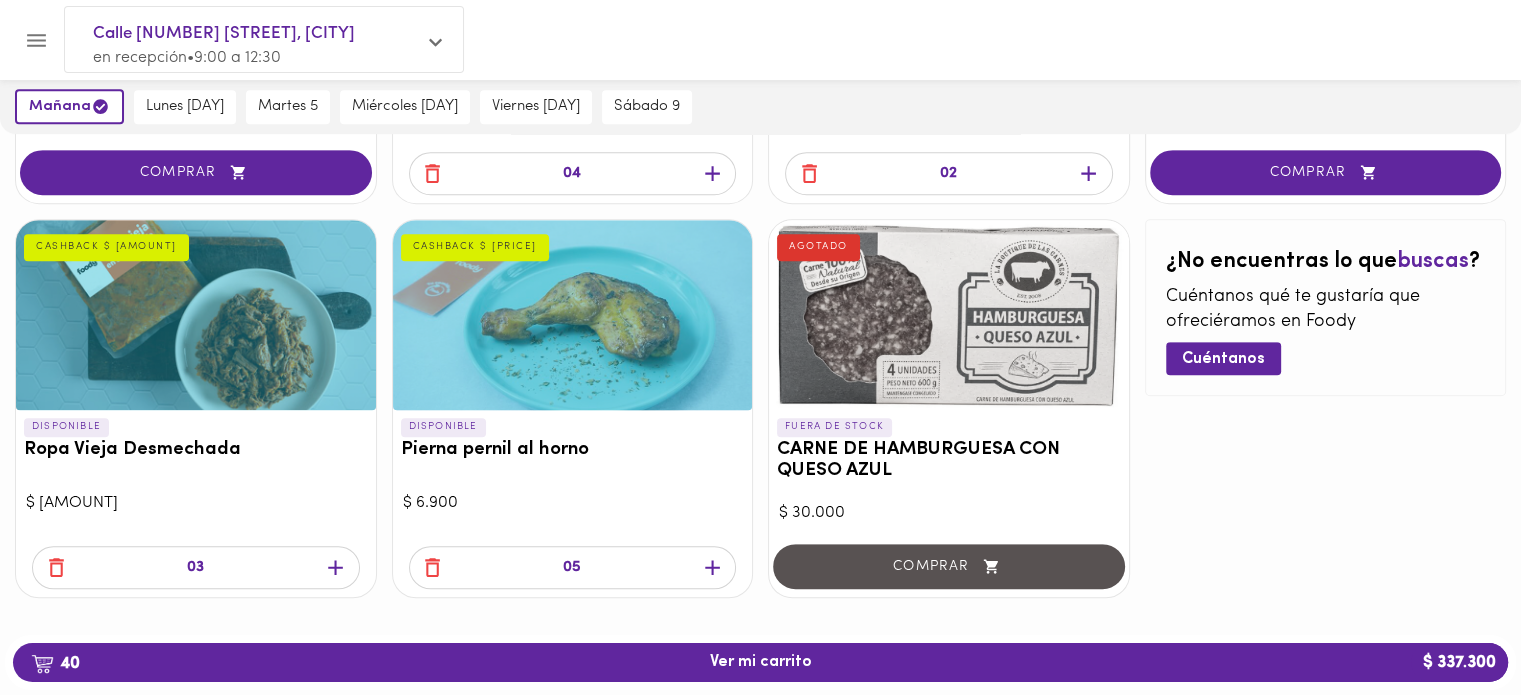 click 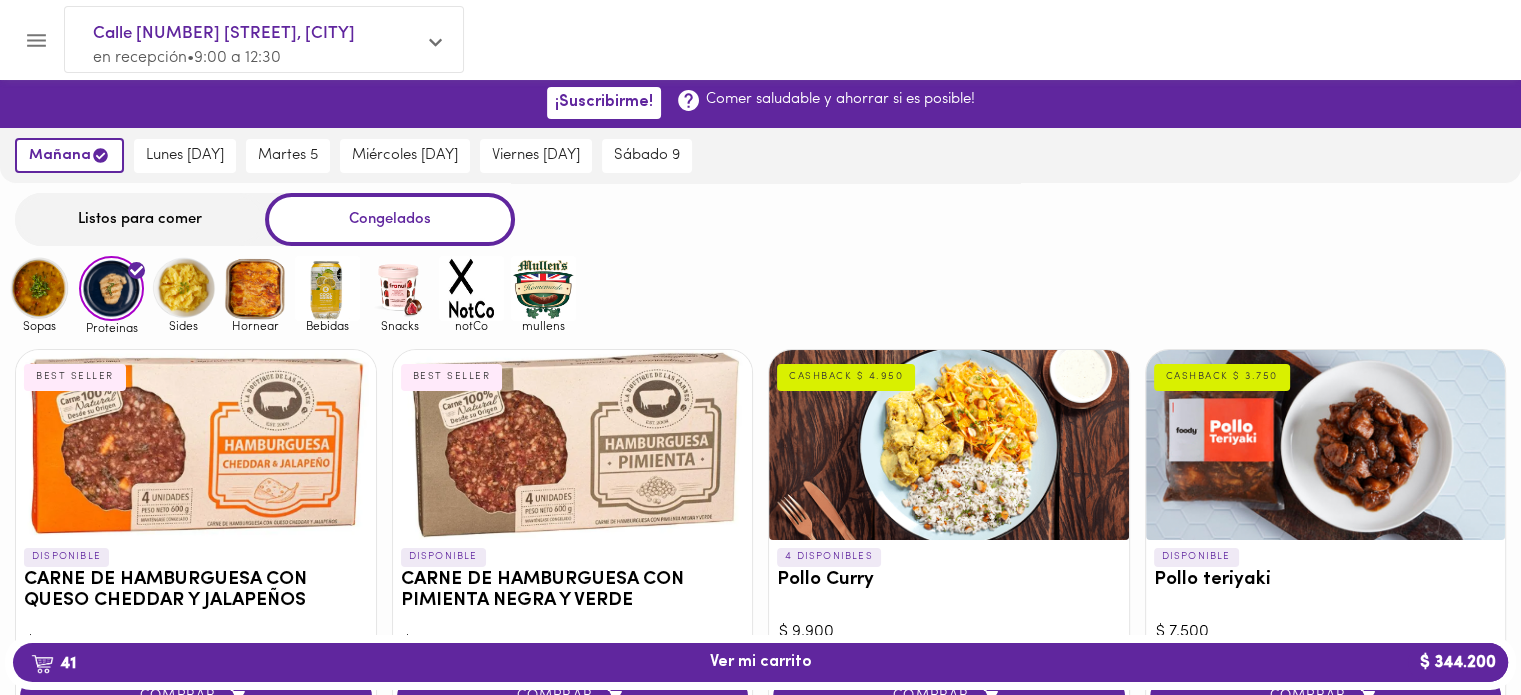scroll, scrollTop: 0, scrollLeft: 0, axis: both 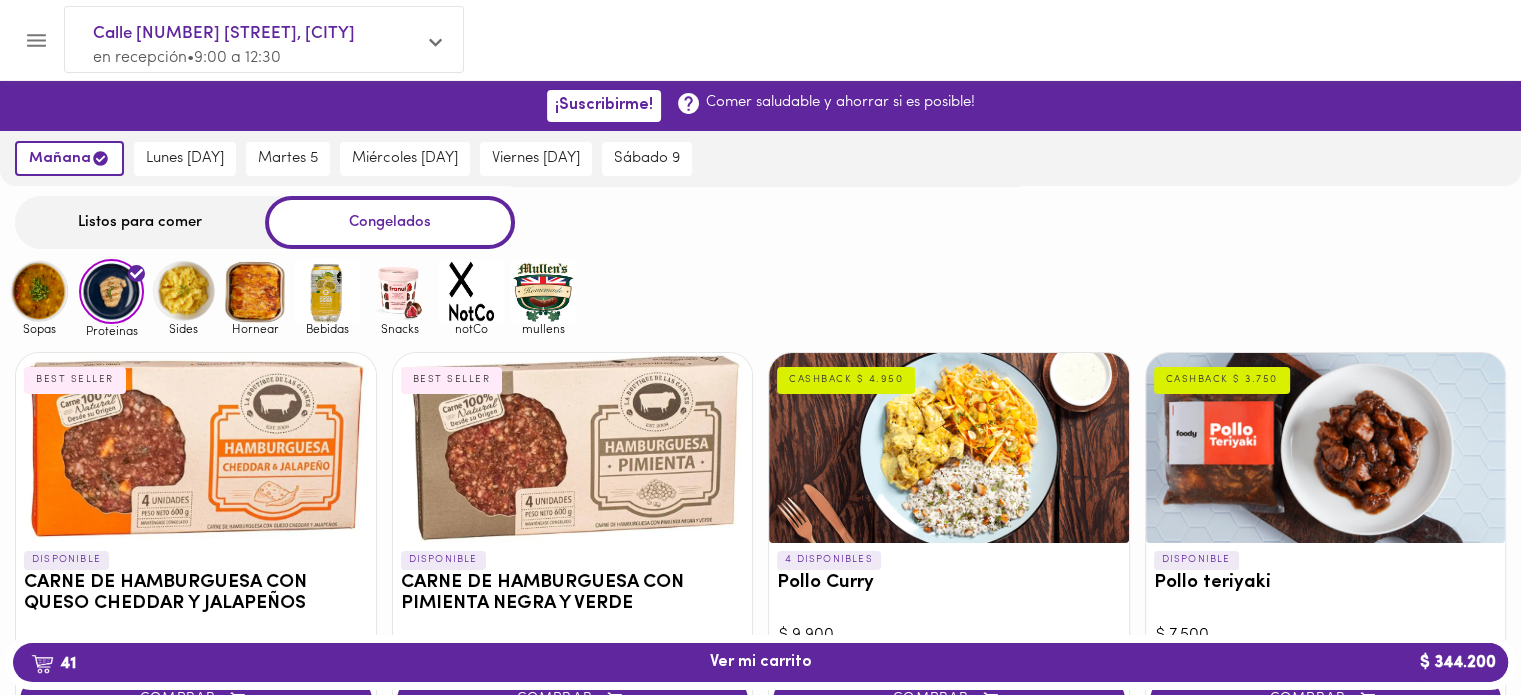 click at bounding box center (183, 291) 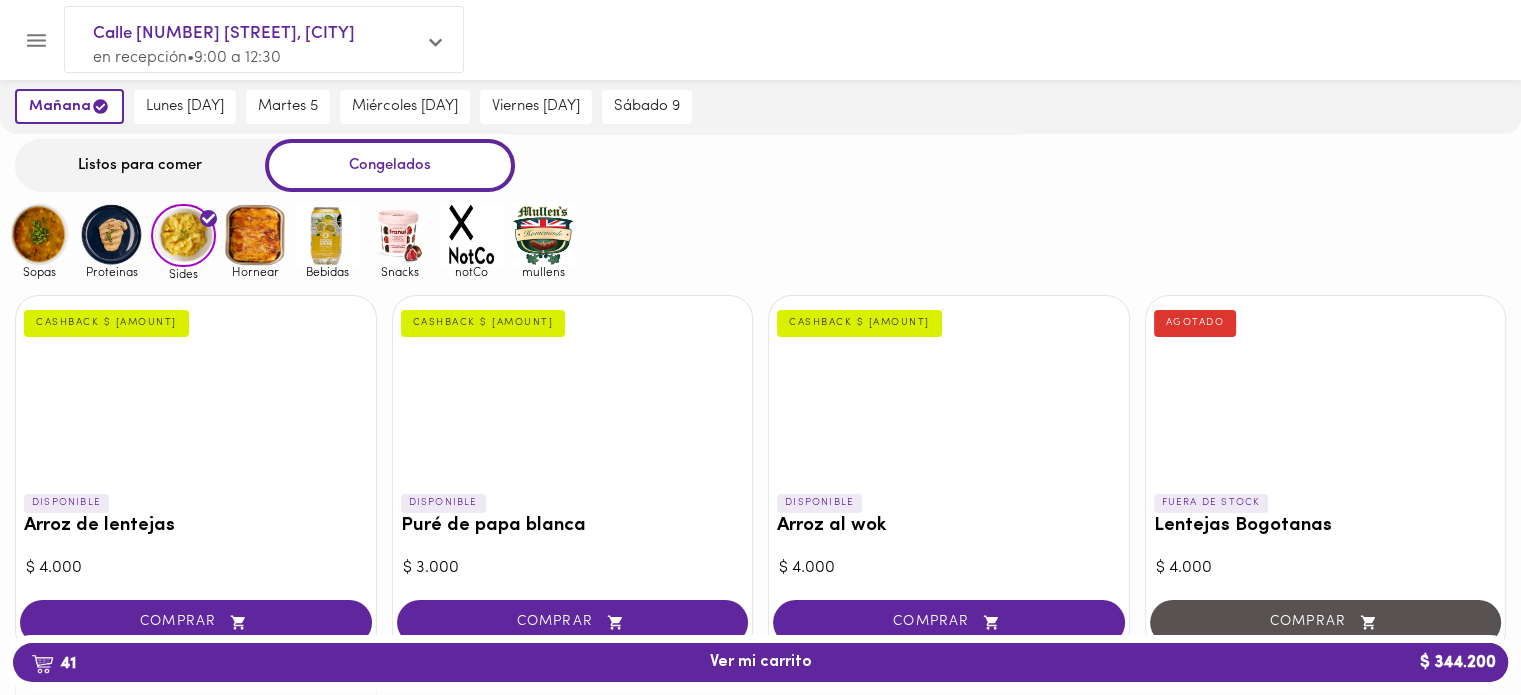 scroll, scrollTop: 100, scrollLeft: 0, axis: vertical 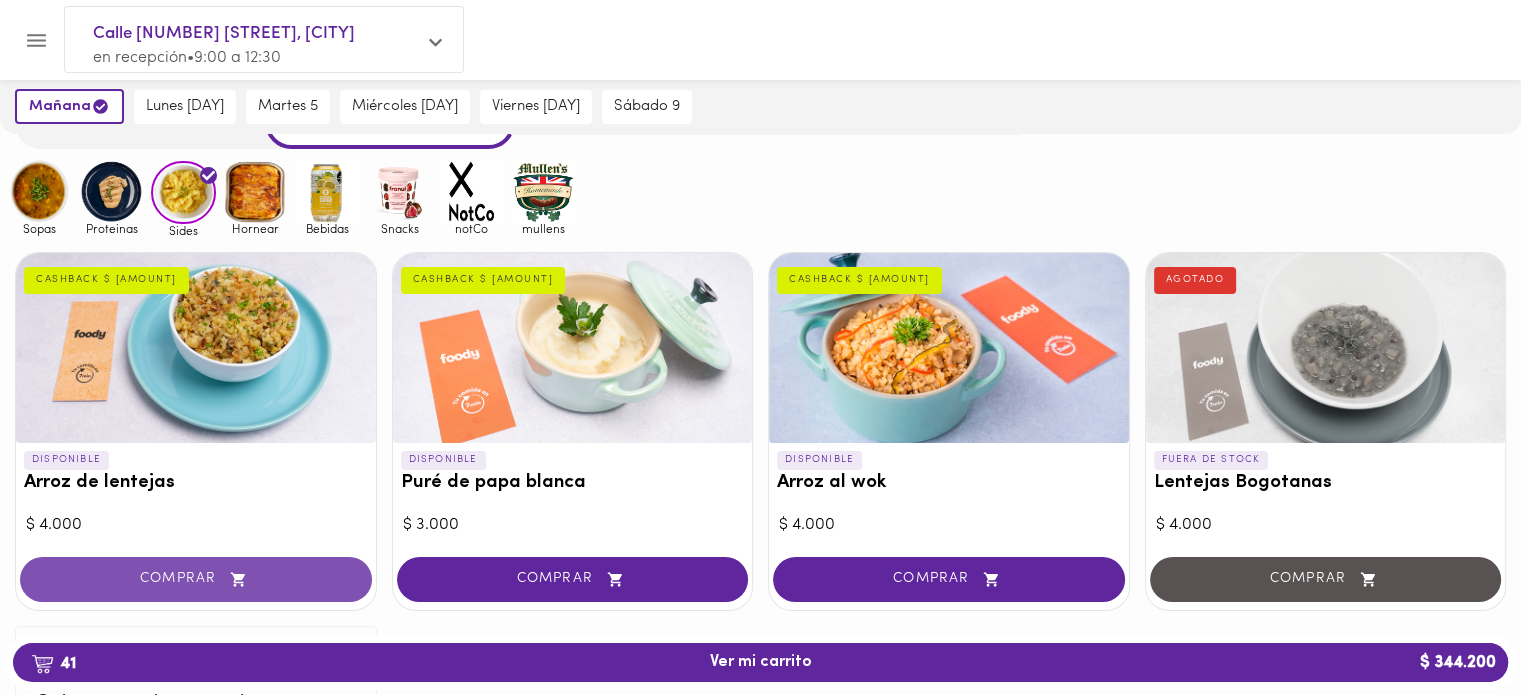 click on "COMPRAR" at bounding box center [196, 579] 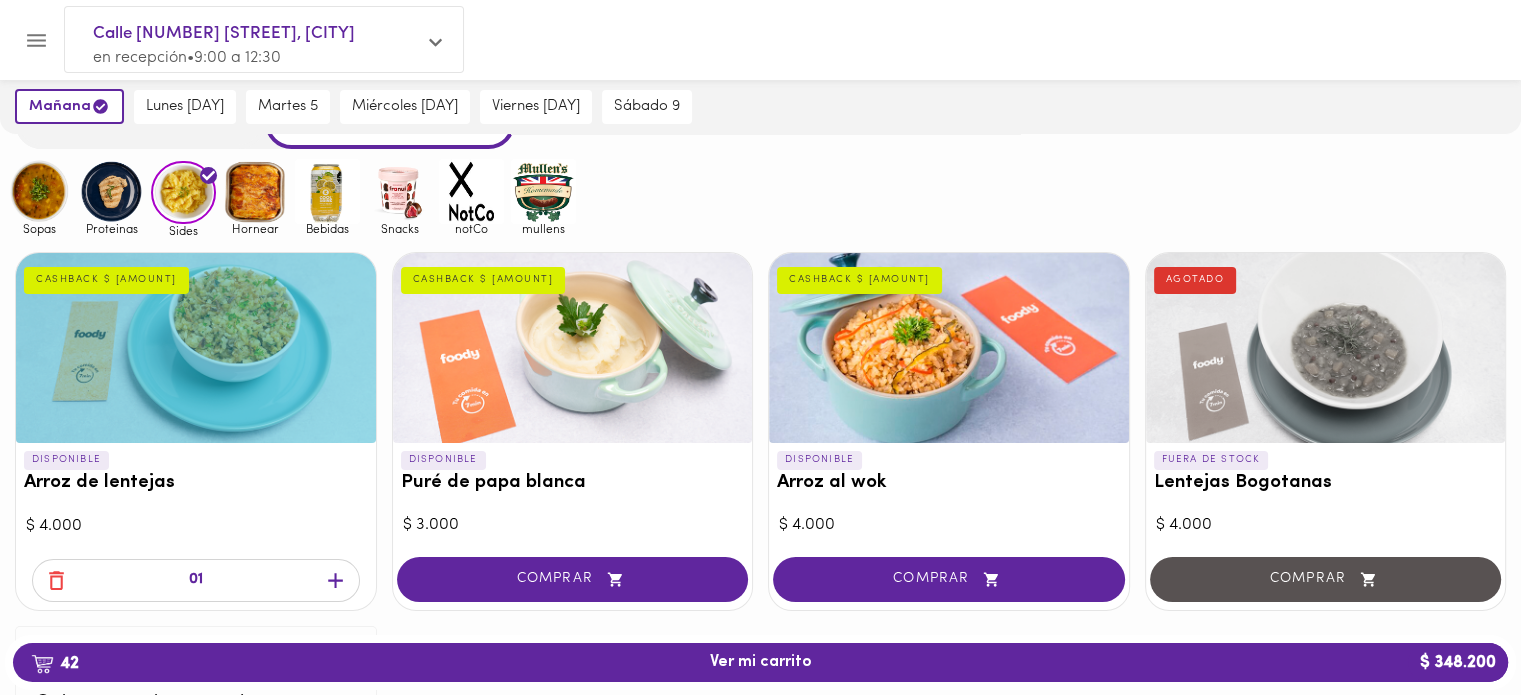 click 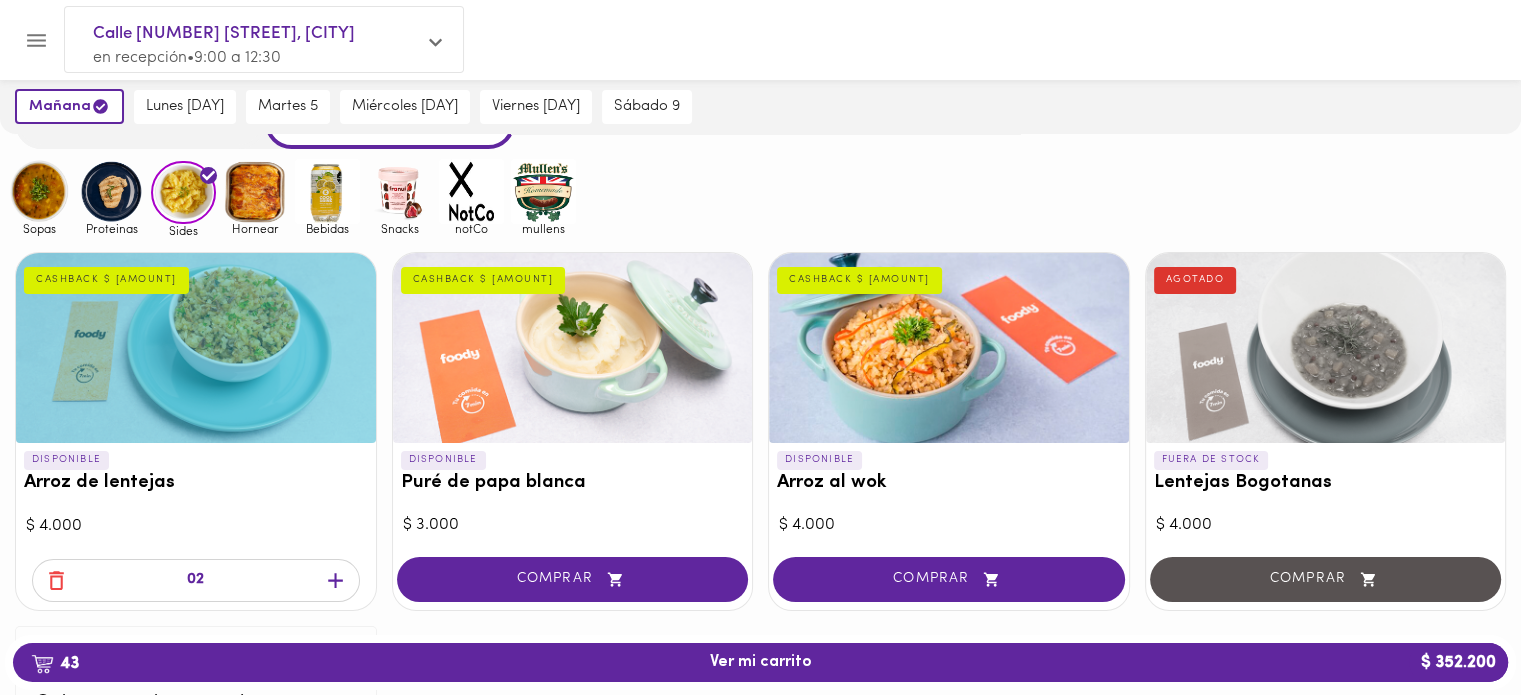 click 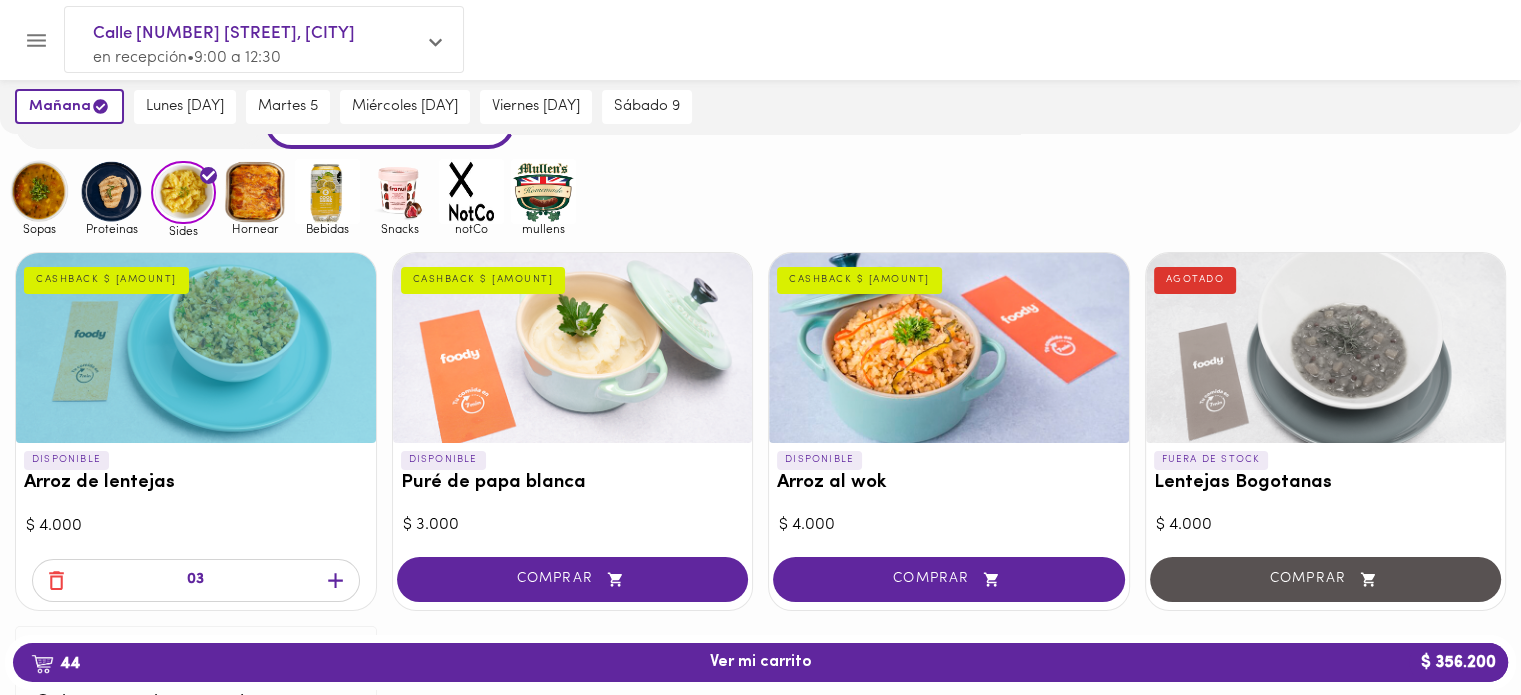 click 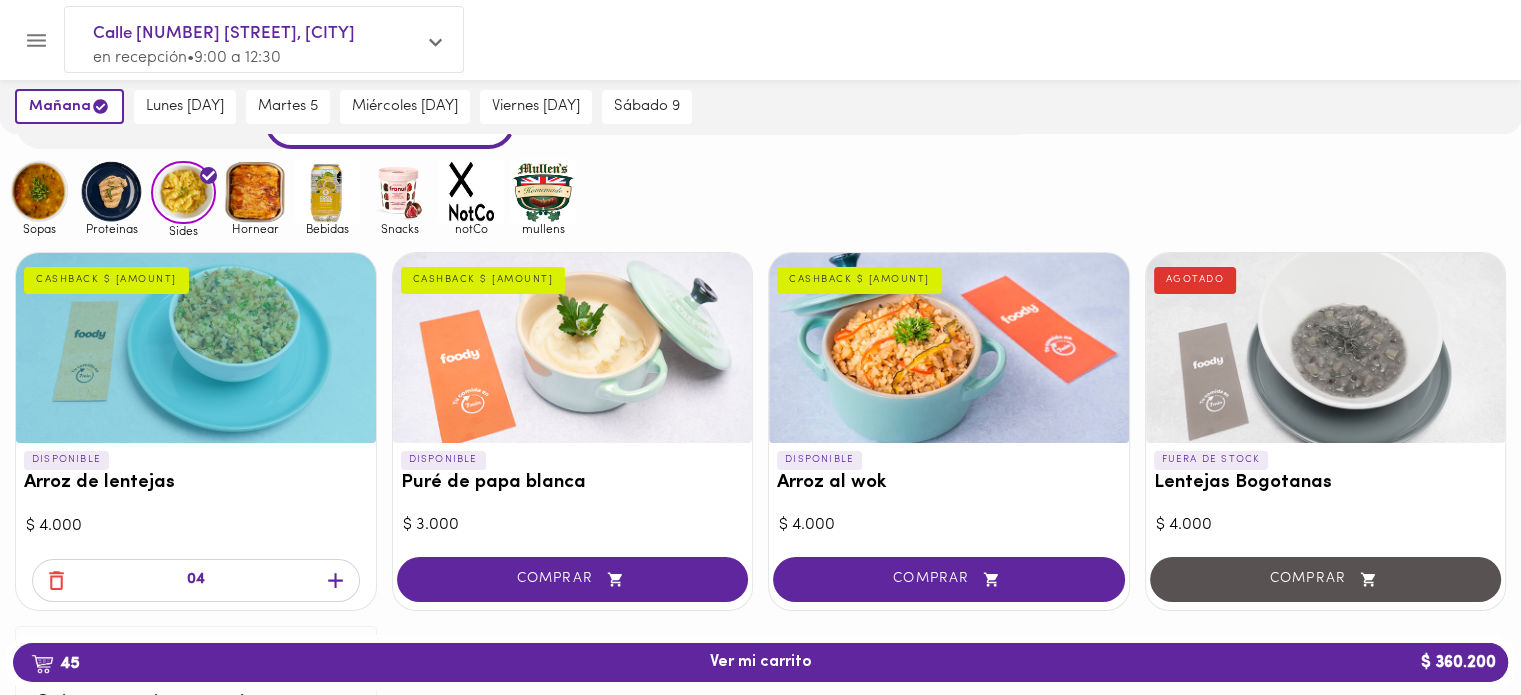 click 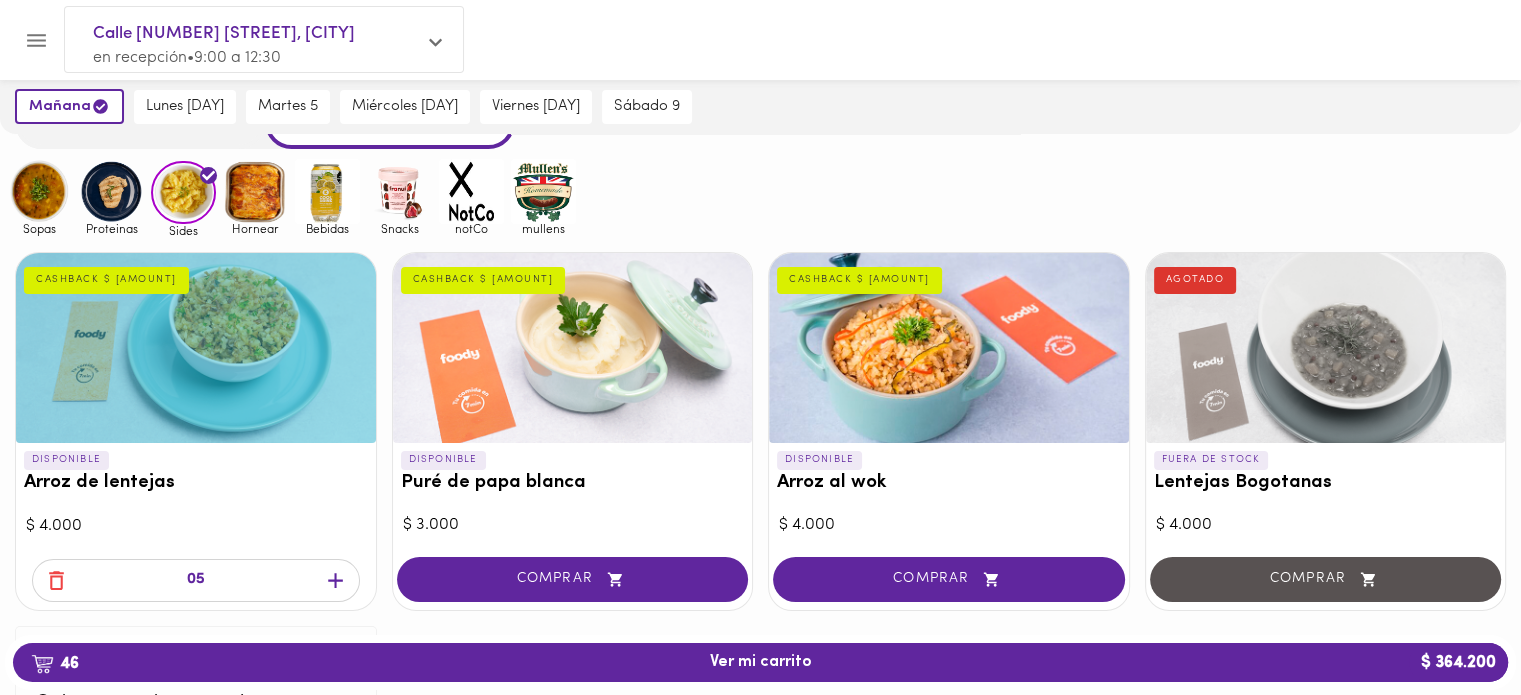click 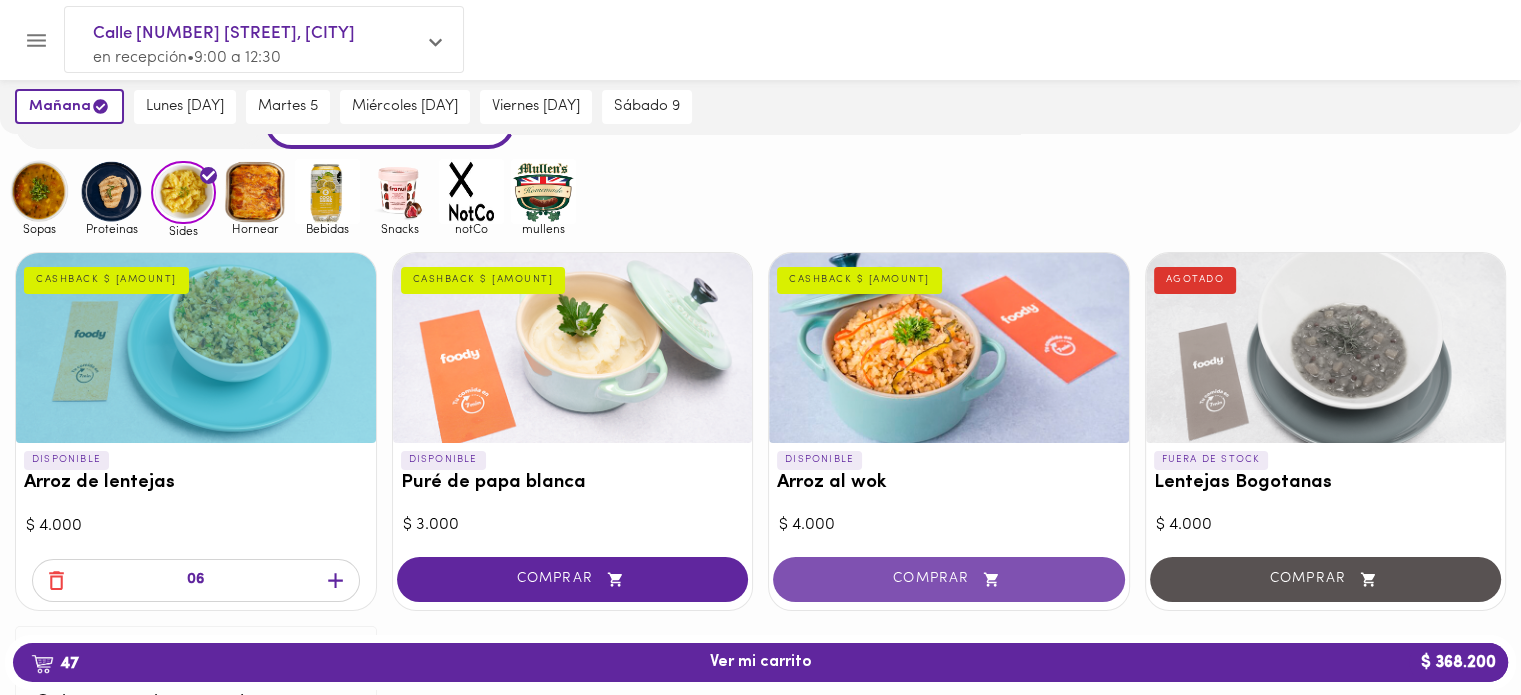 click on "COMPRAR" at bounding box center [949, 579] 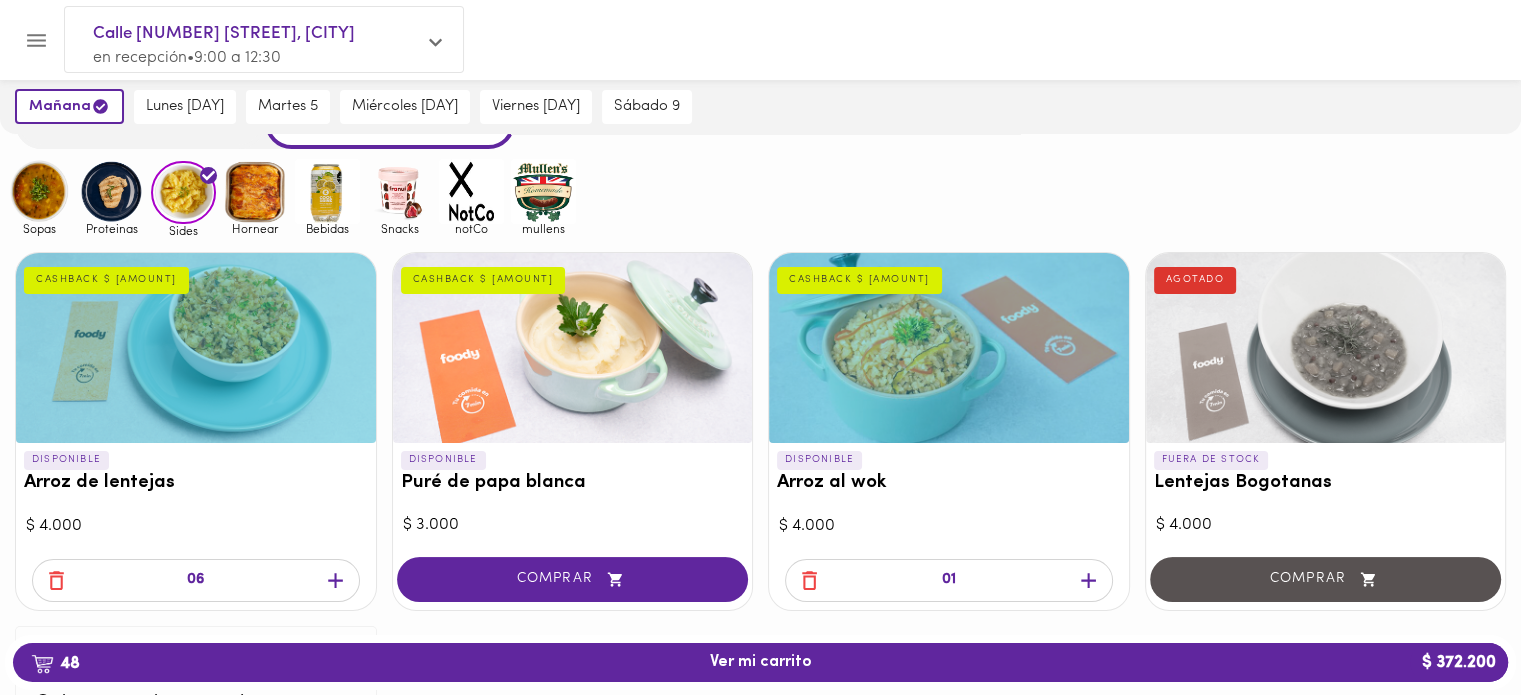 click 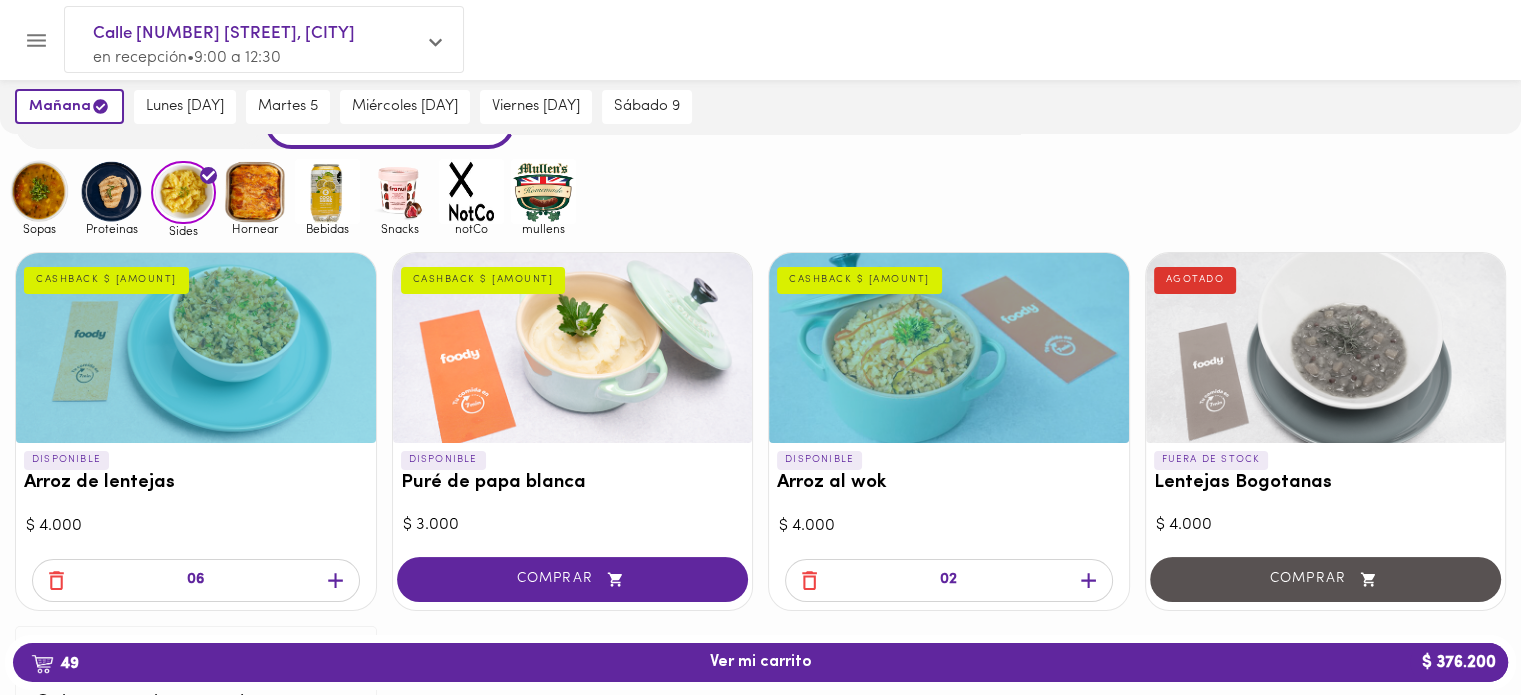 click 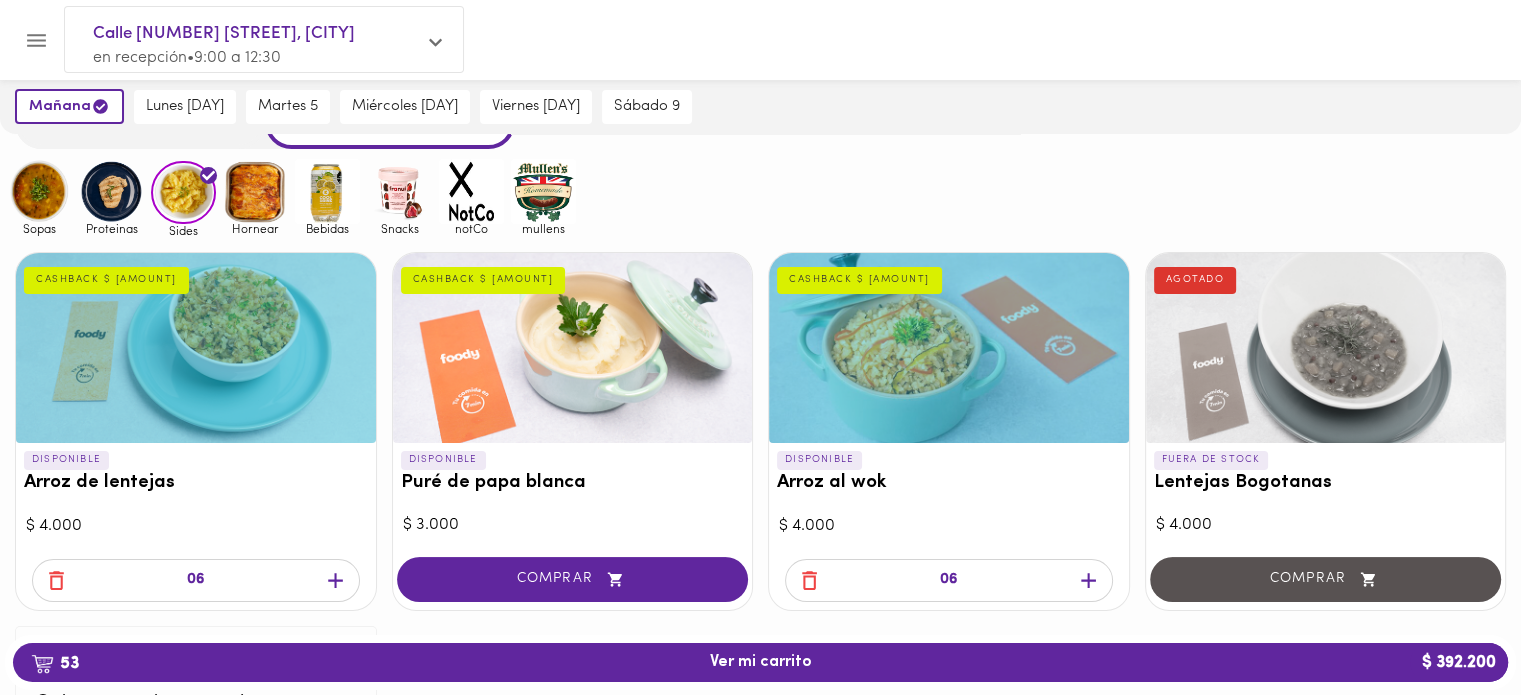 click 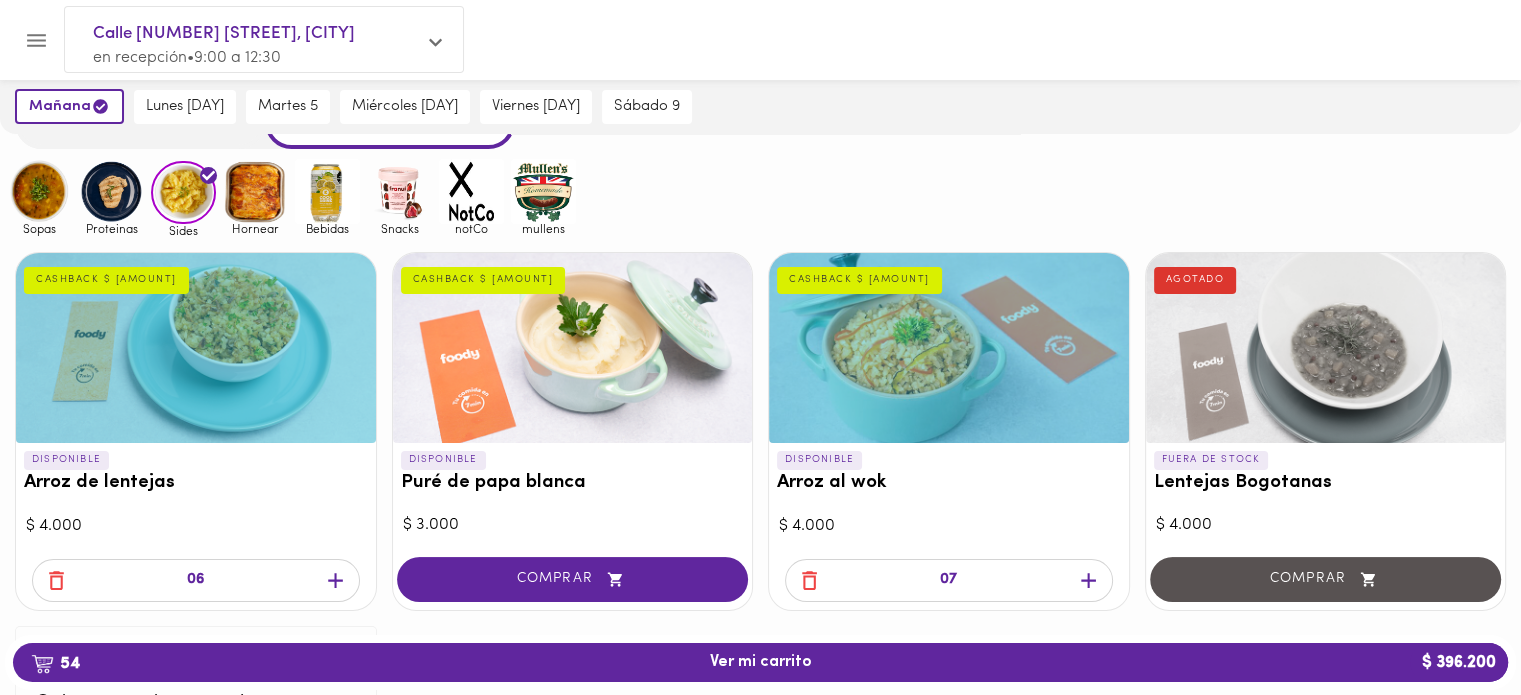 click 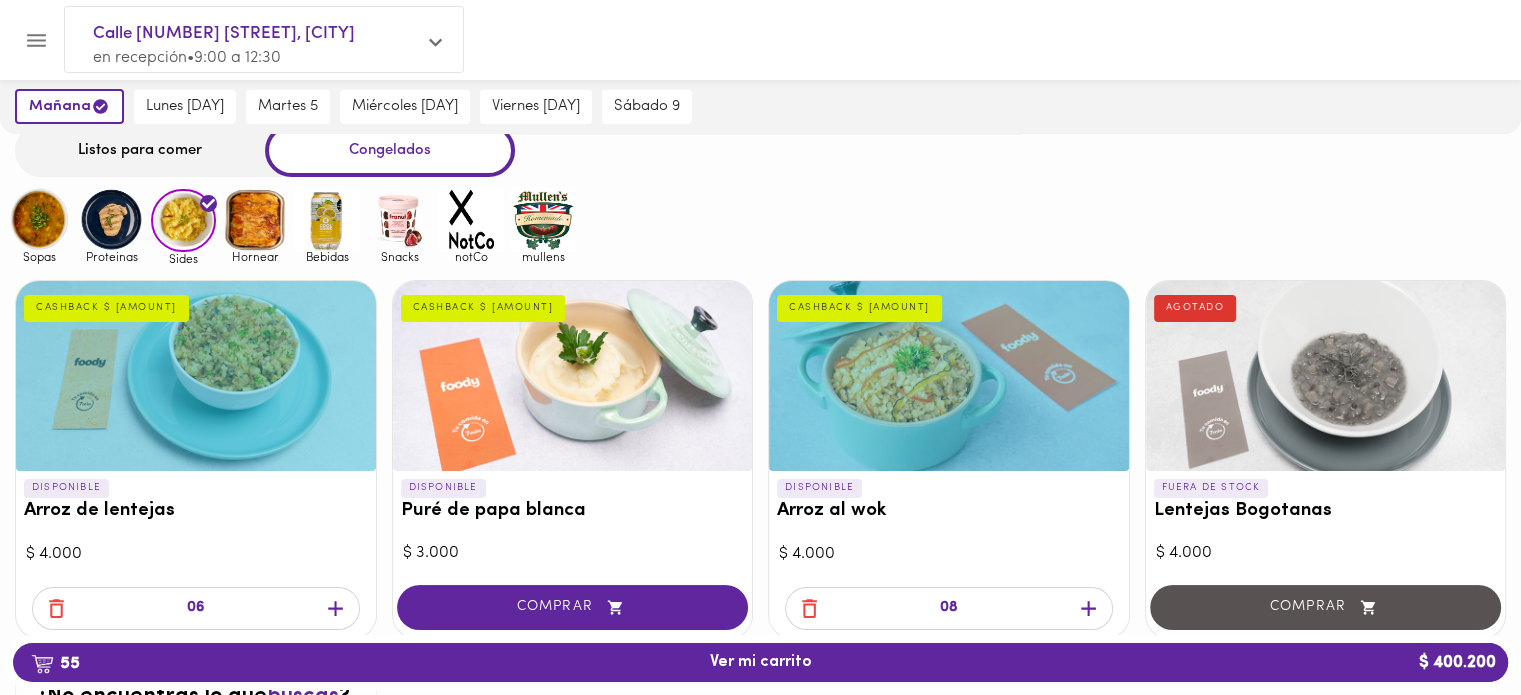 scroll, scrollTop: 0, scrollLeft: 0, axis: both 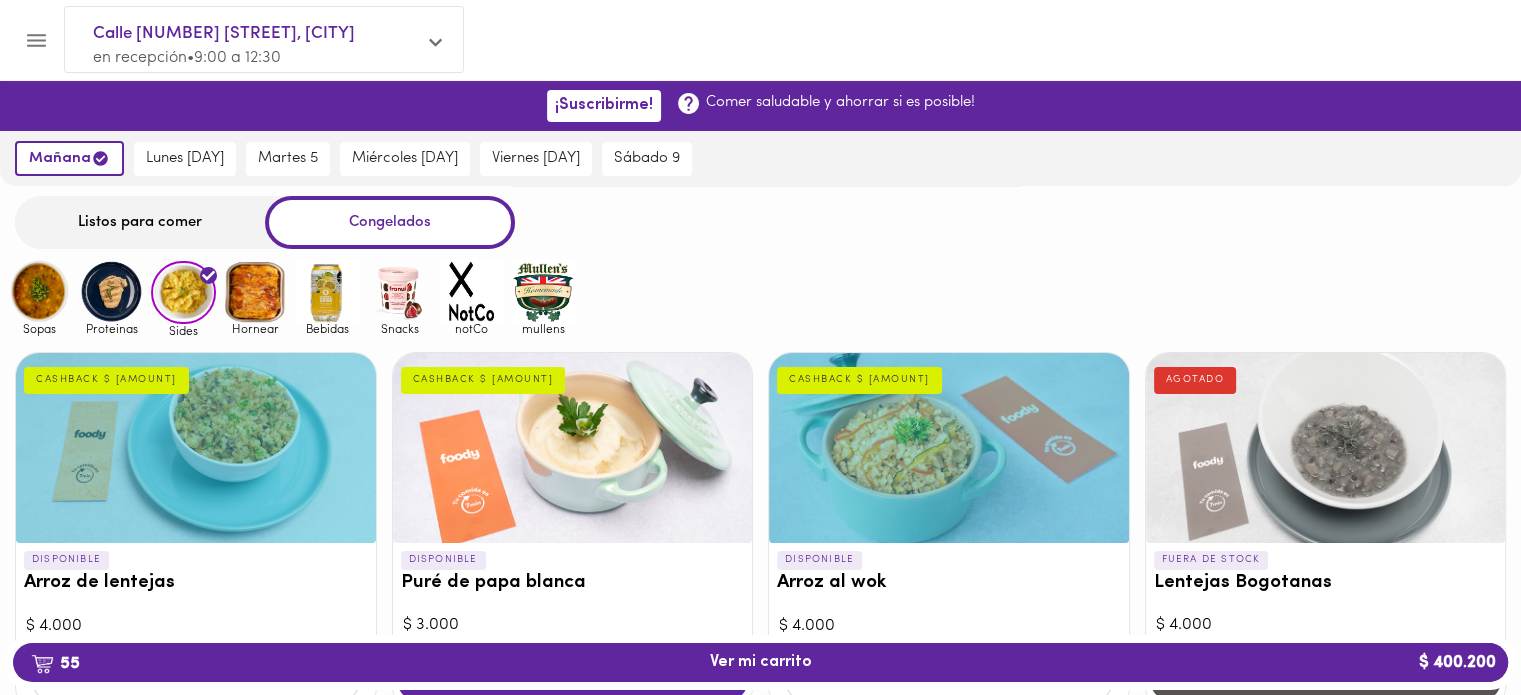 click at bounding box center [255, 291] 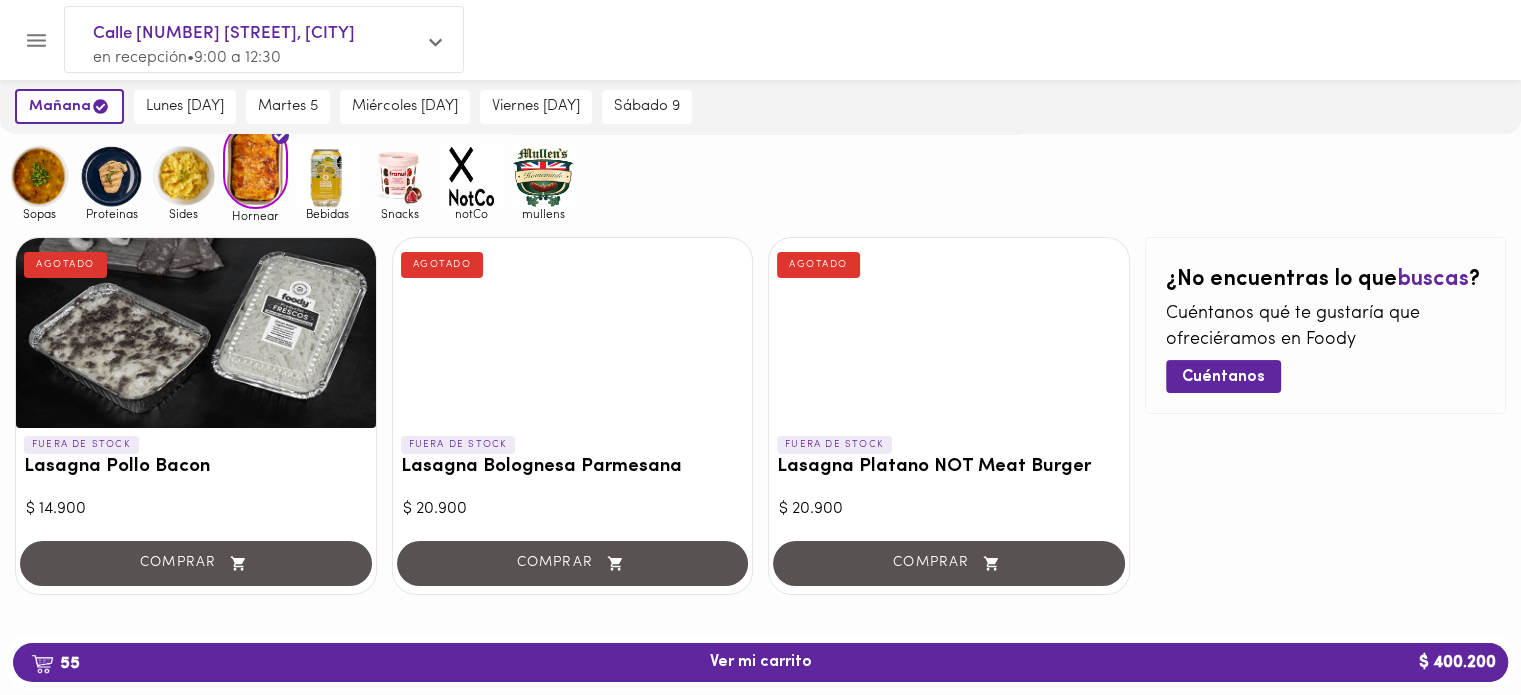 scroll, scrollTop: 152, scrollLeft: 0, axis: vertical 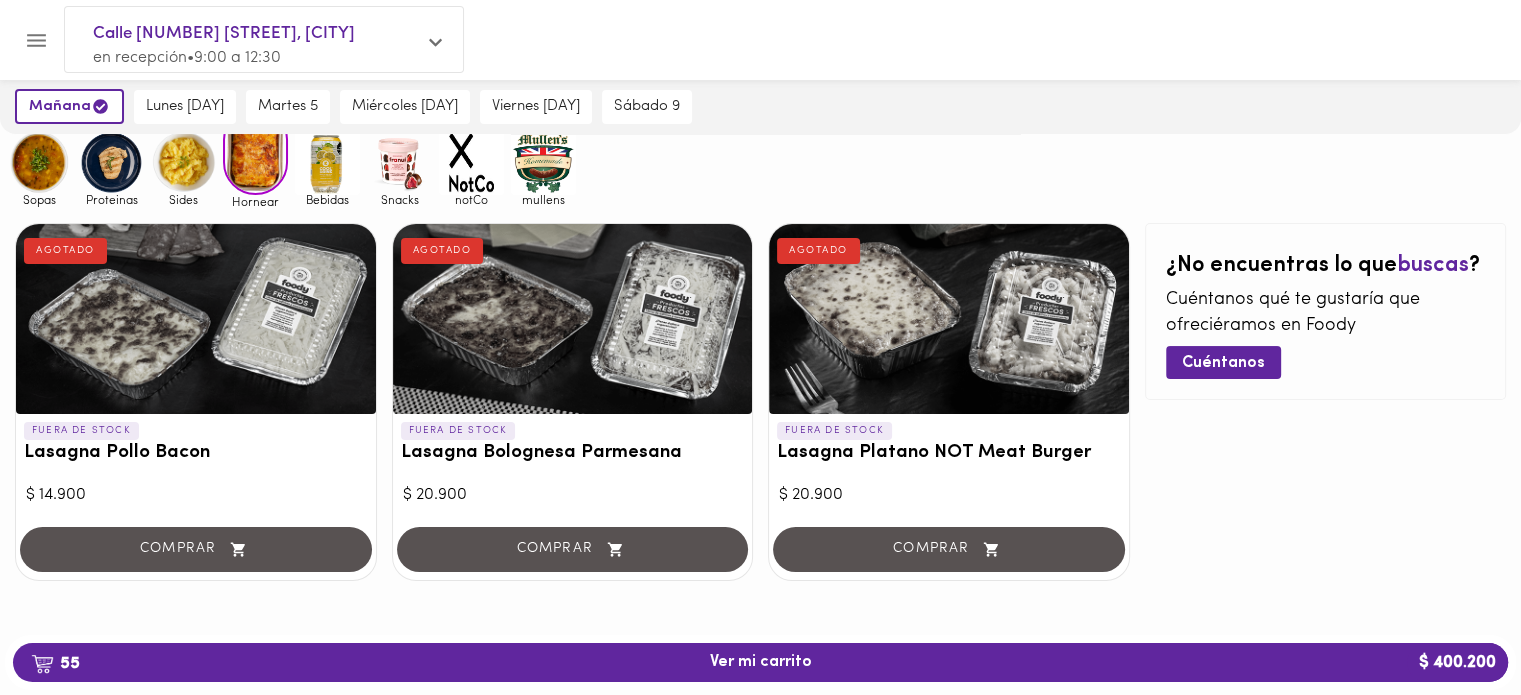 click on "mañana [DAY] [DATE] [DAY] [DATE] [DAY] [DATE] [DAY] [DATE]" at bounding box center [760, 106] 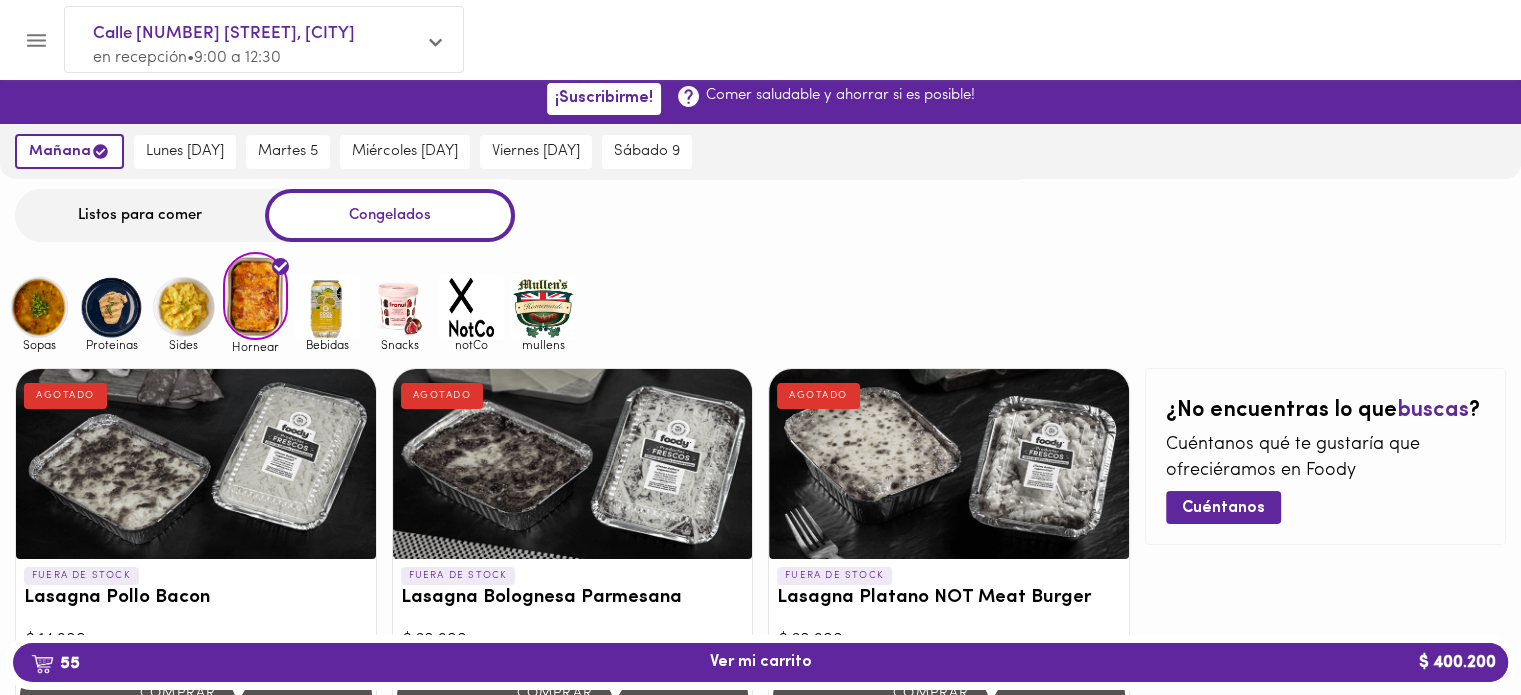 scroll, scrollTop: 0, scrollLeft: 0, axis: both 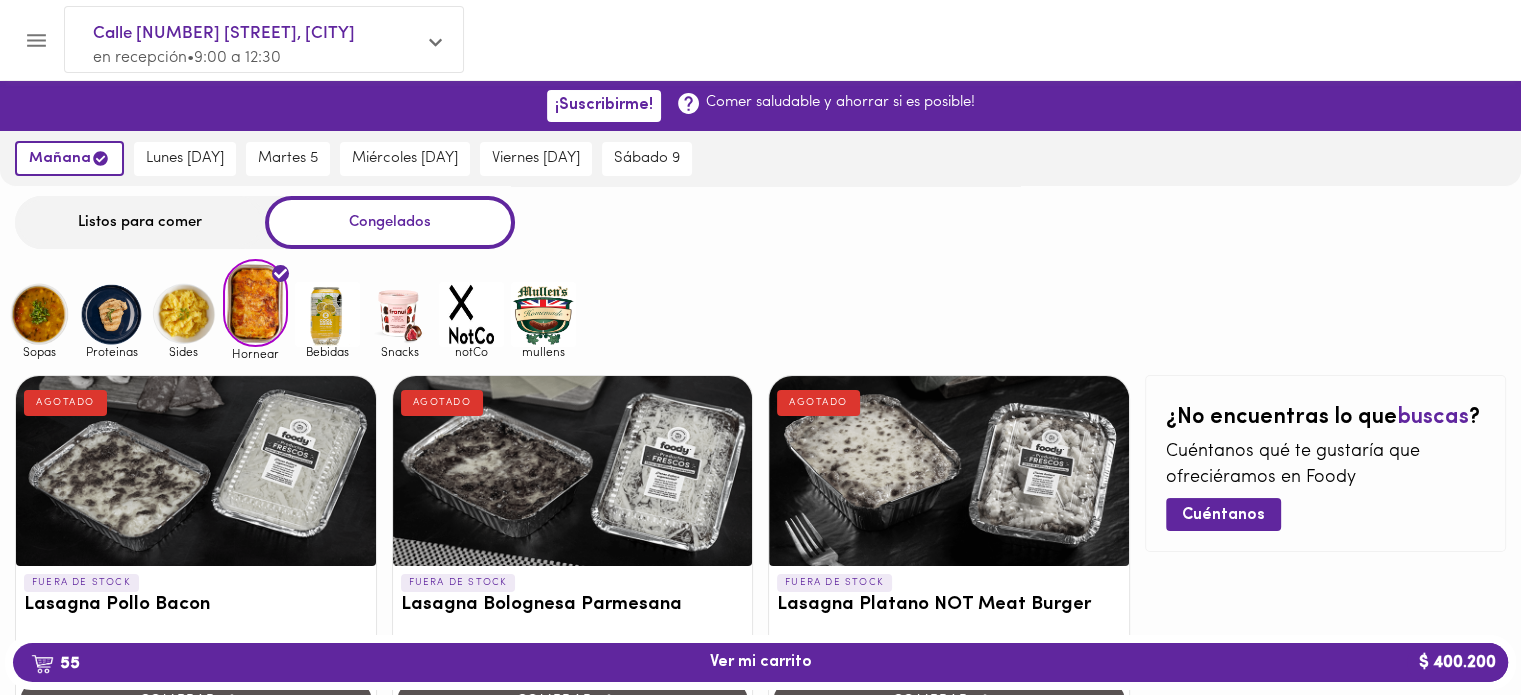 click 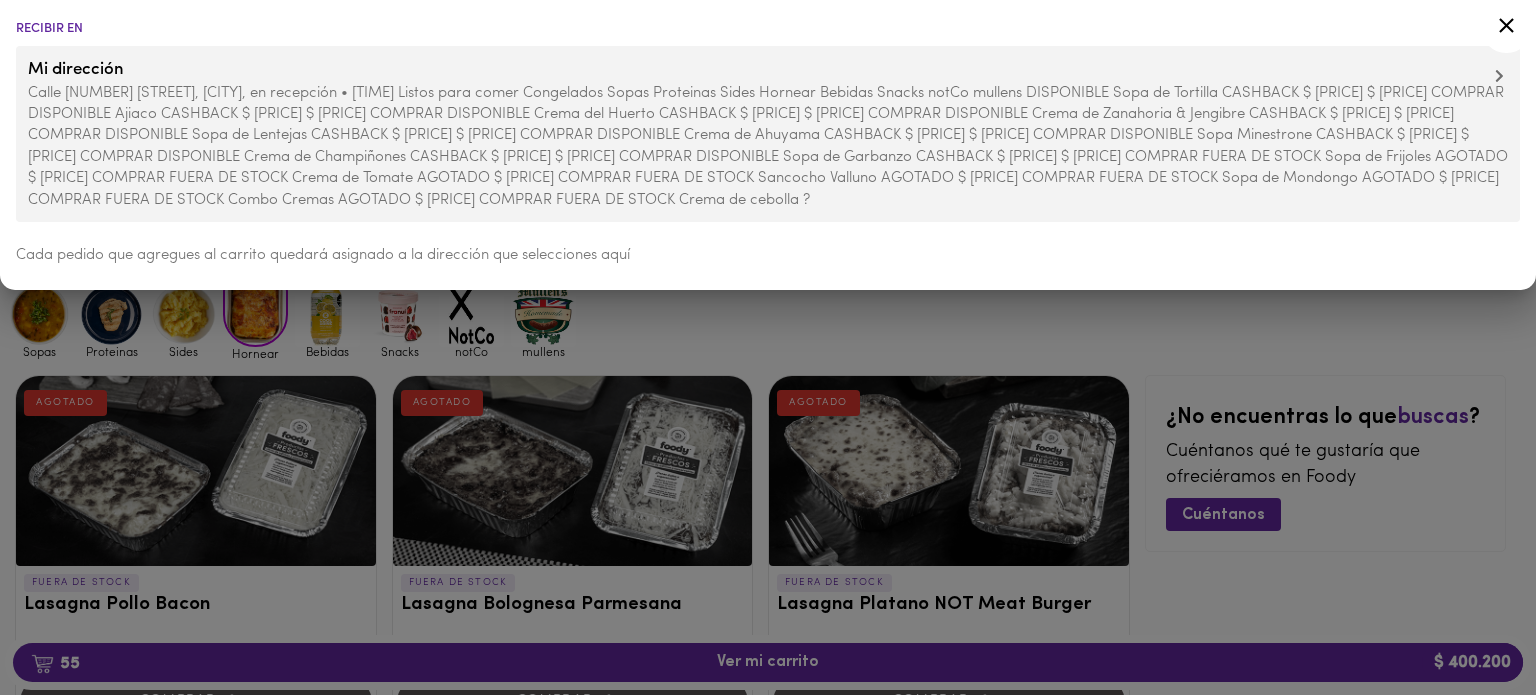 click at bounding box center [768, 347] 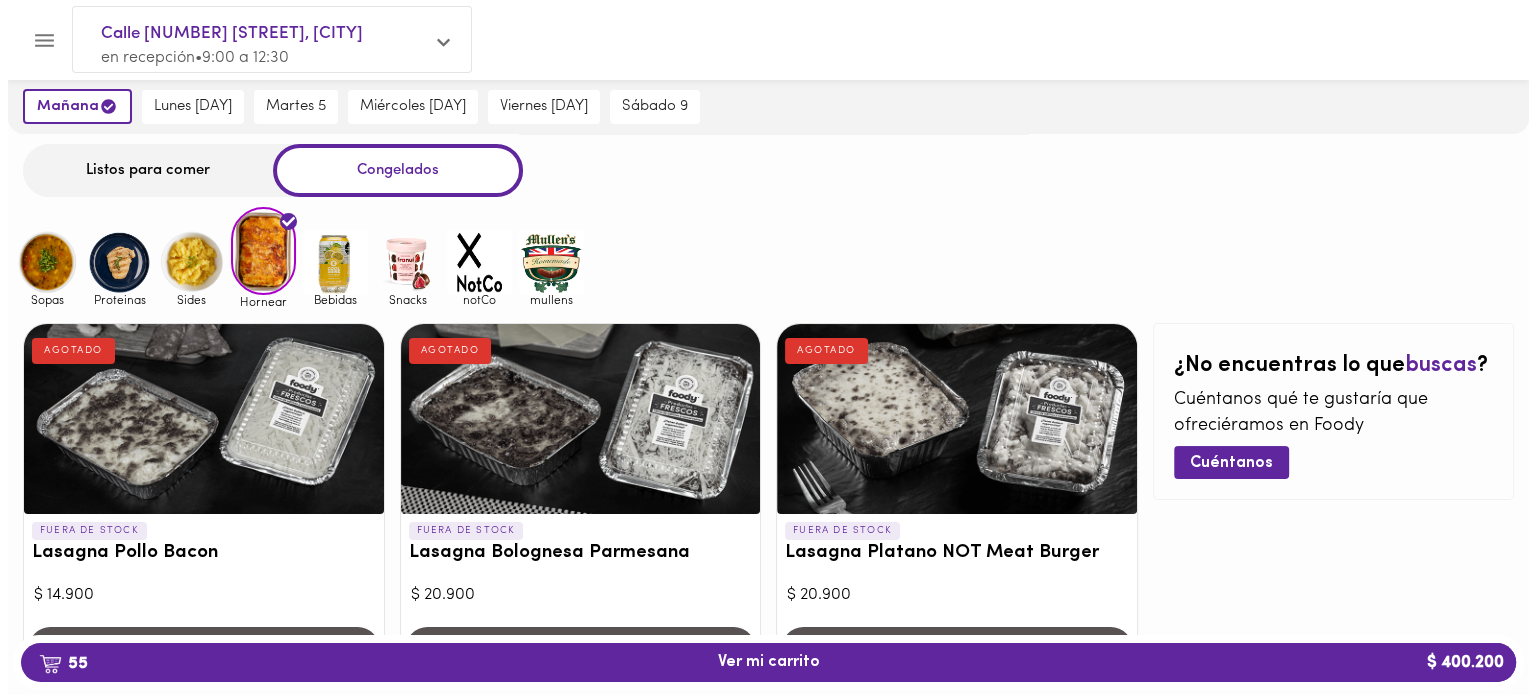 scroll, scrollTop: 152, scrollLeft: 0, axis: vertical 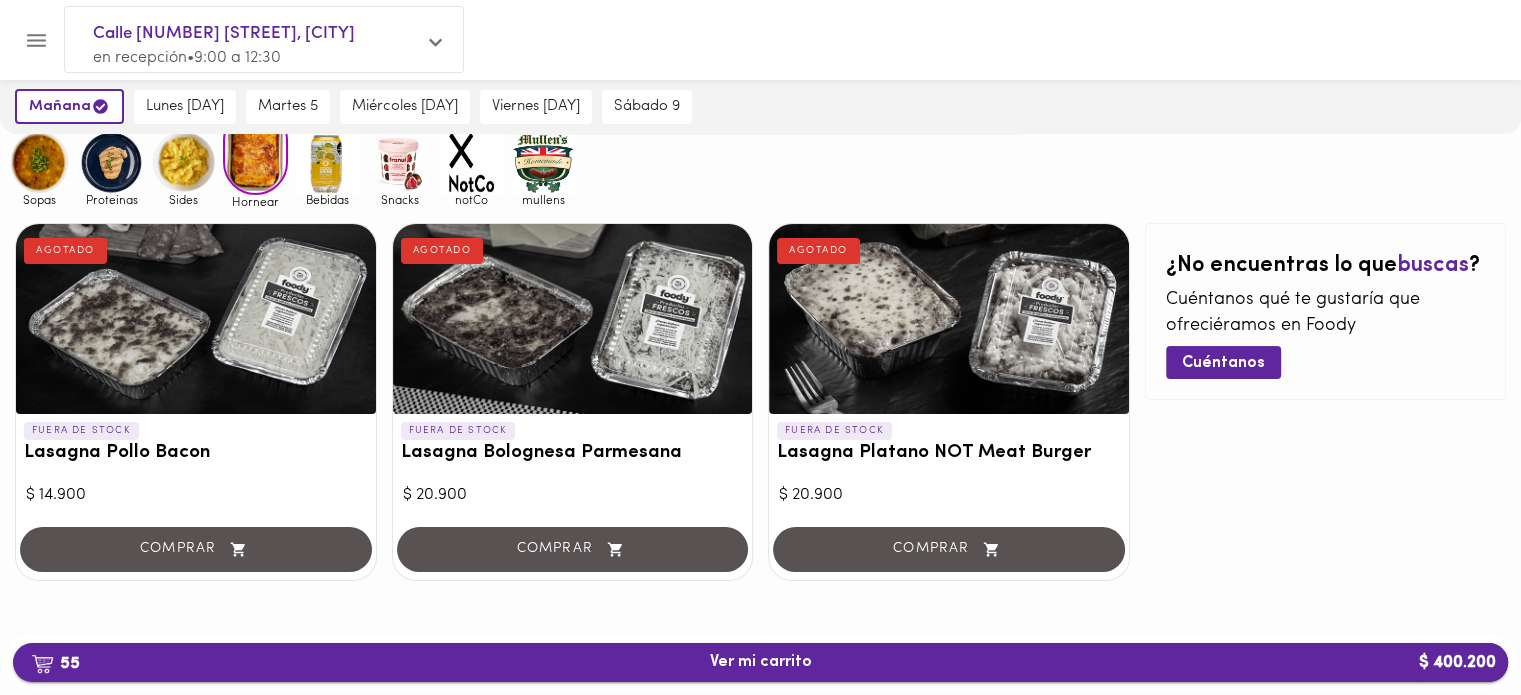 click on "[NUMBER] Ver mi carrito $ [PRICE]" at bounding box center (761, 662) 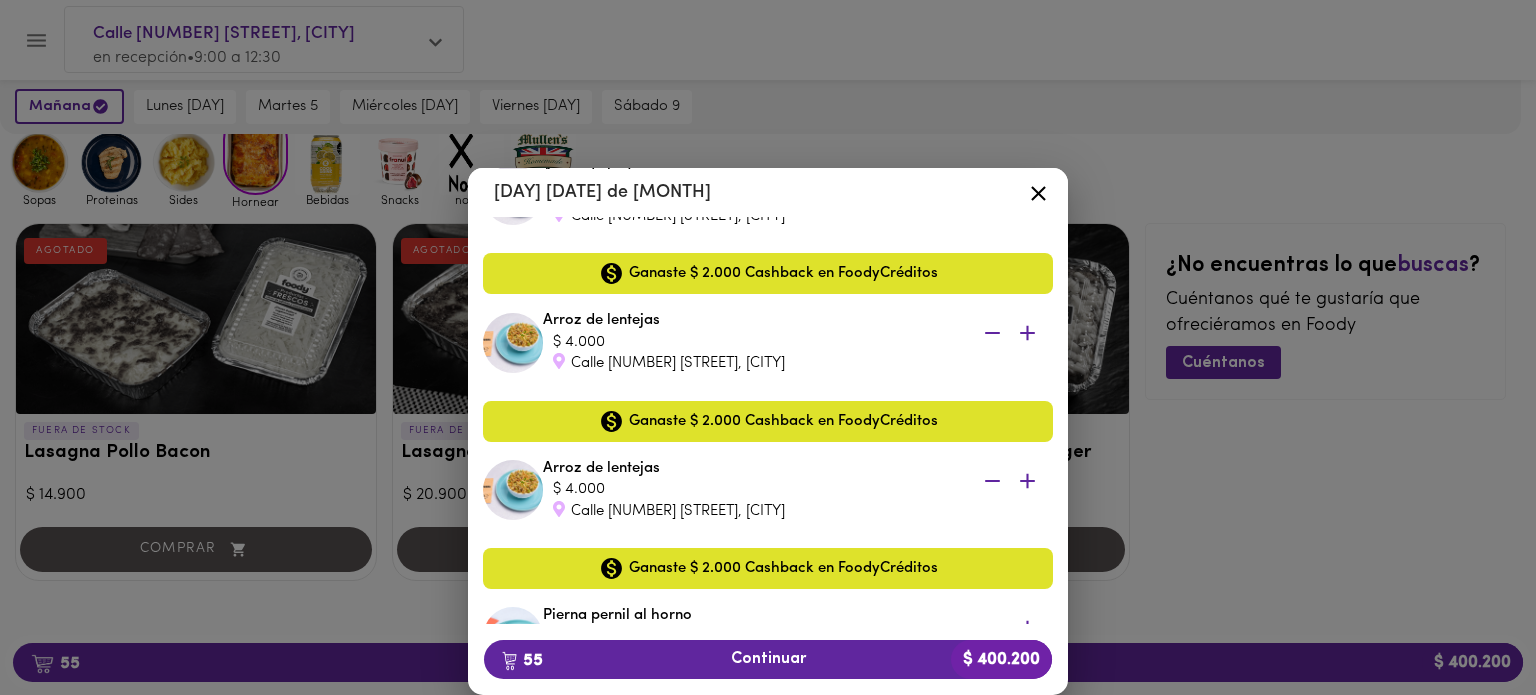 scroll, scrollTop: 1800, scrollLeft: 0, axis: vertical 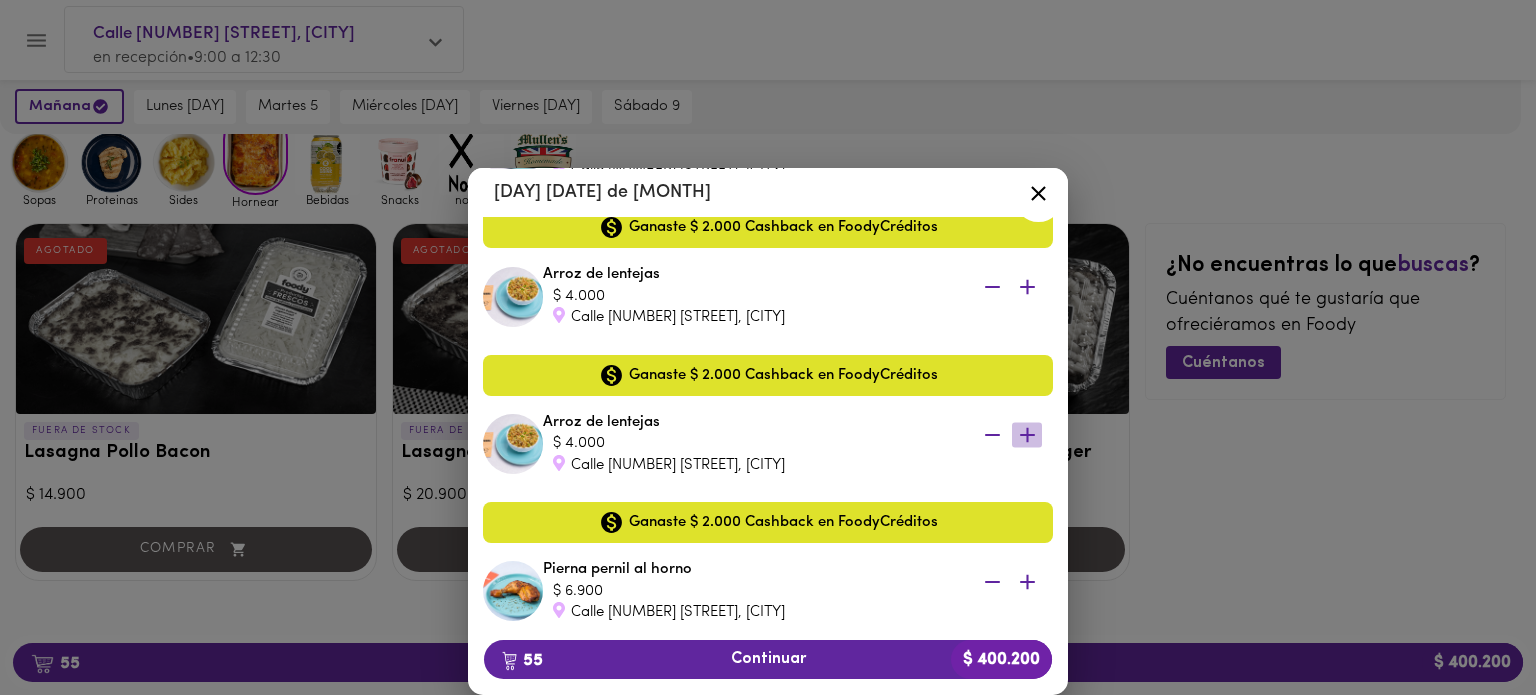click 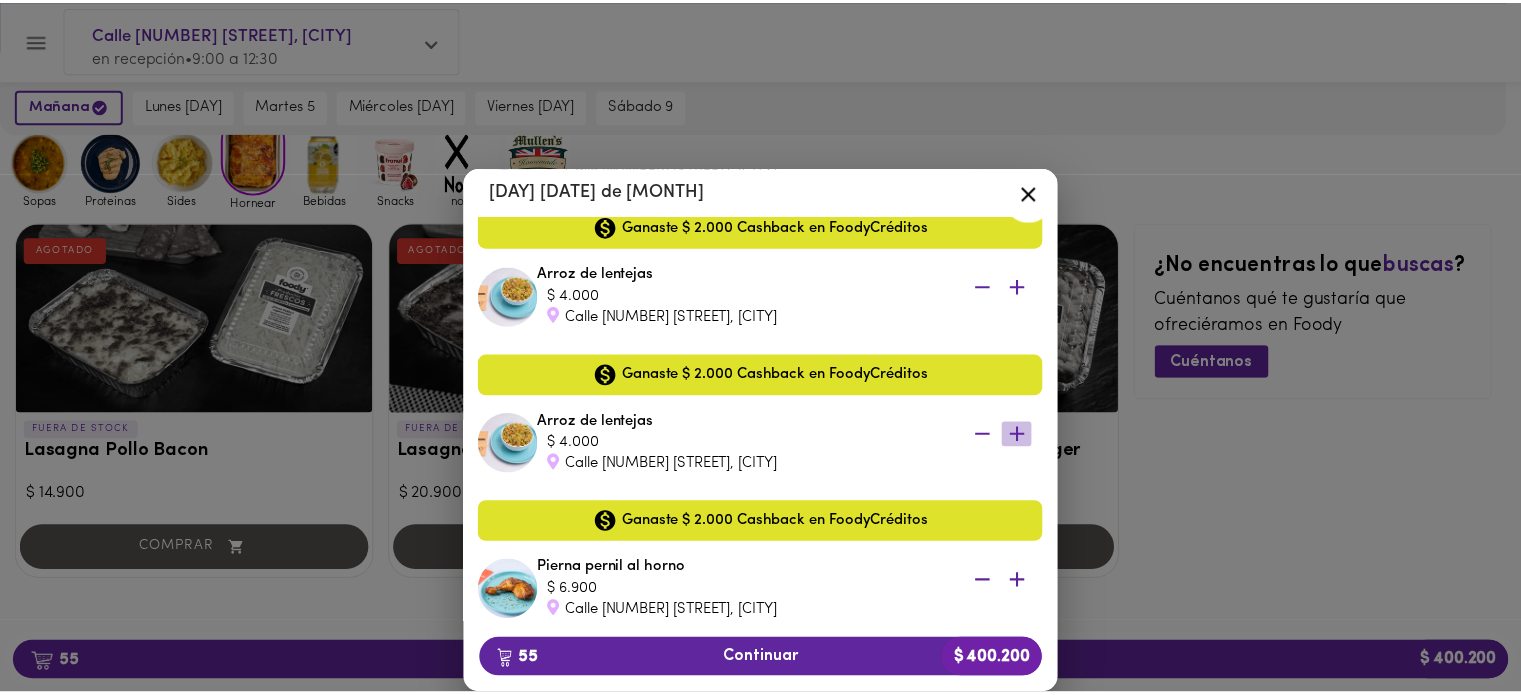 scroll, scrollTop: 0, scrollLeft: 0, axis: both 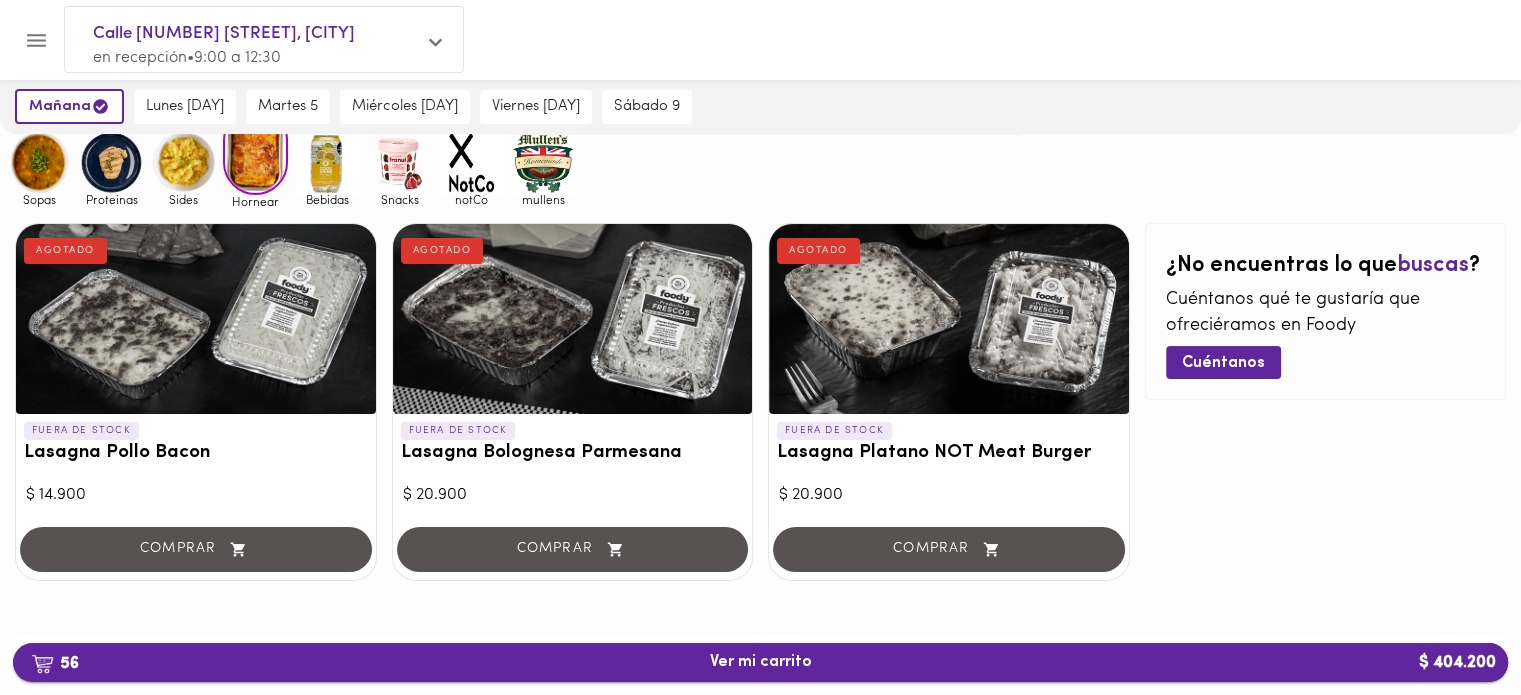 click on "56 Ver mi carrito $ [AMOUNT]" at bounding box center (761, 662) 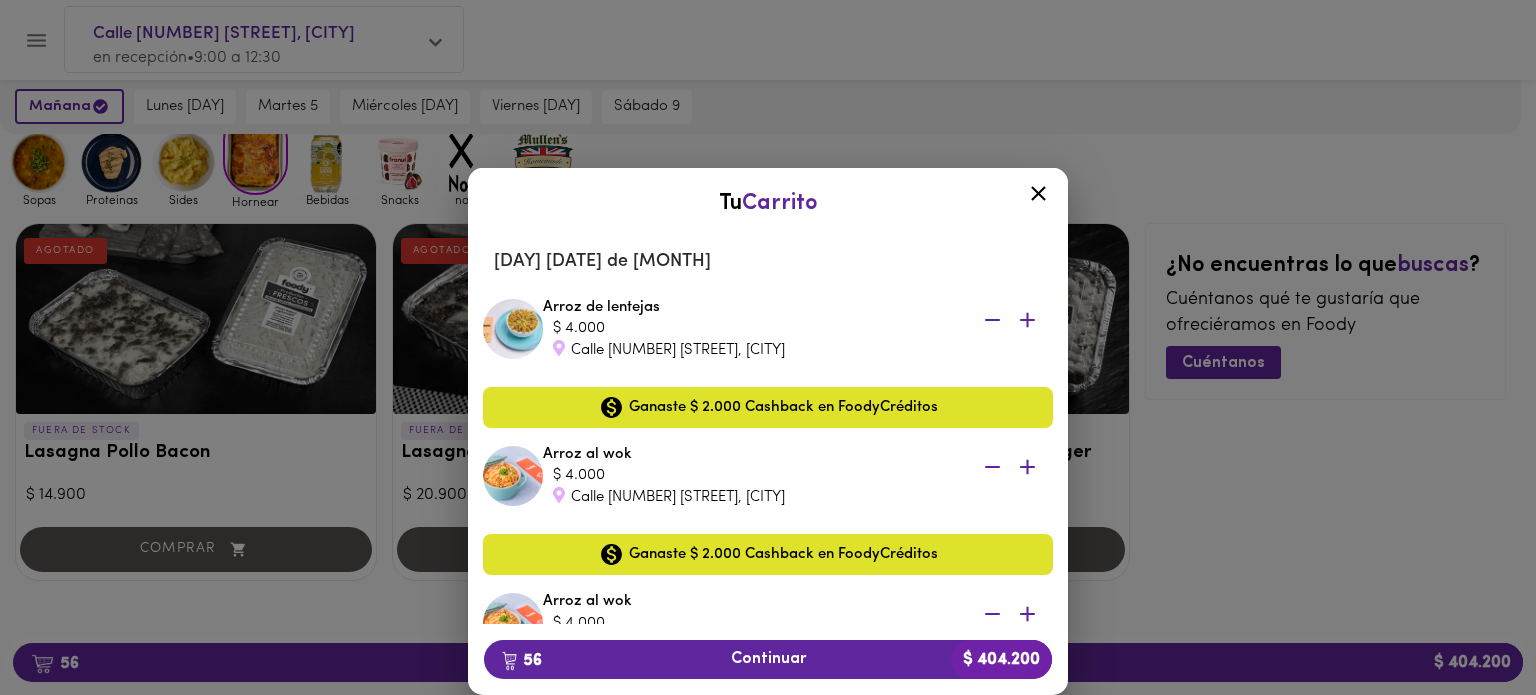 click 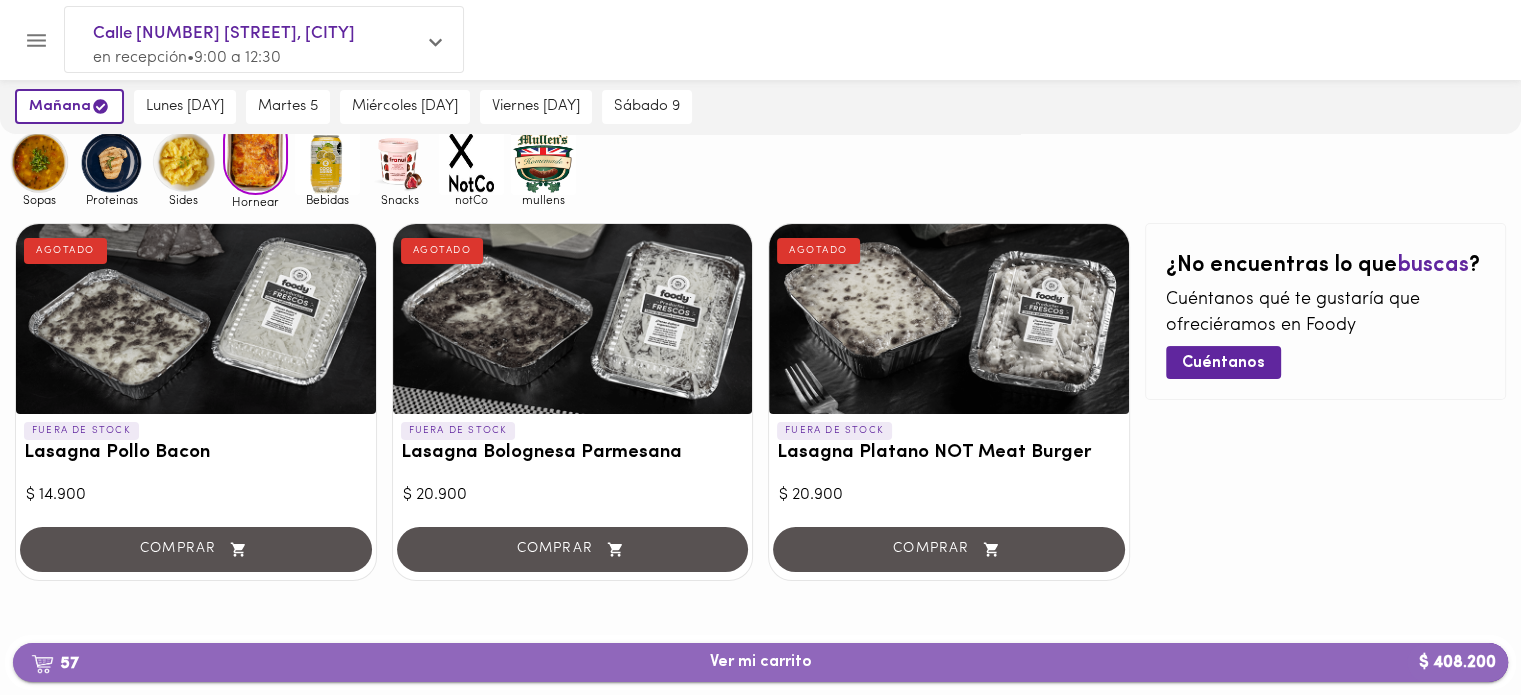 click on "[NUMBER] Ver mi carrito $ [PRICE]" at bounding box center [761, 662] 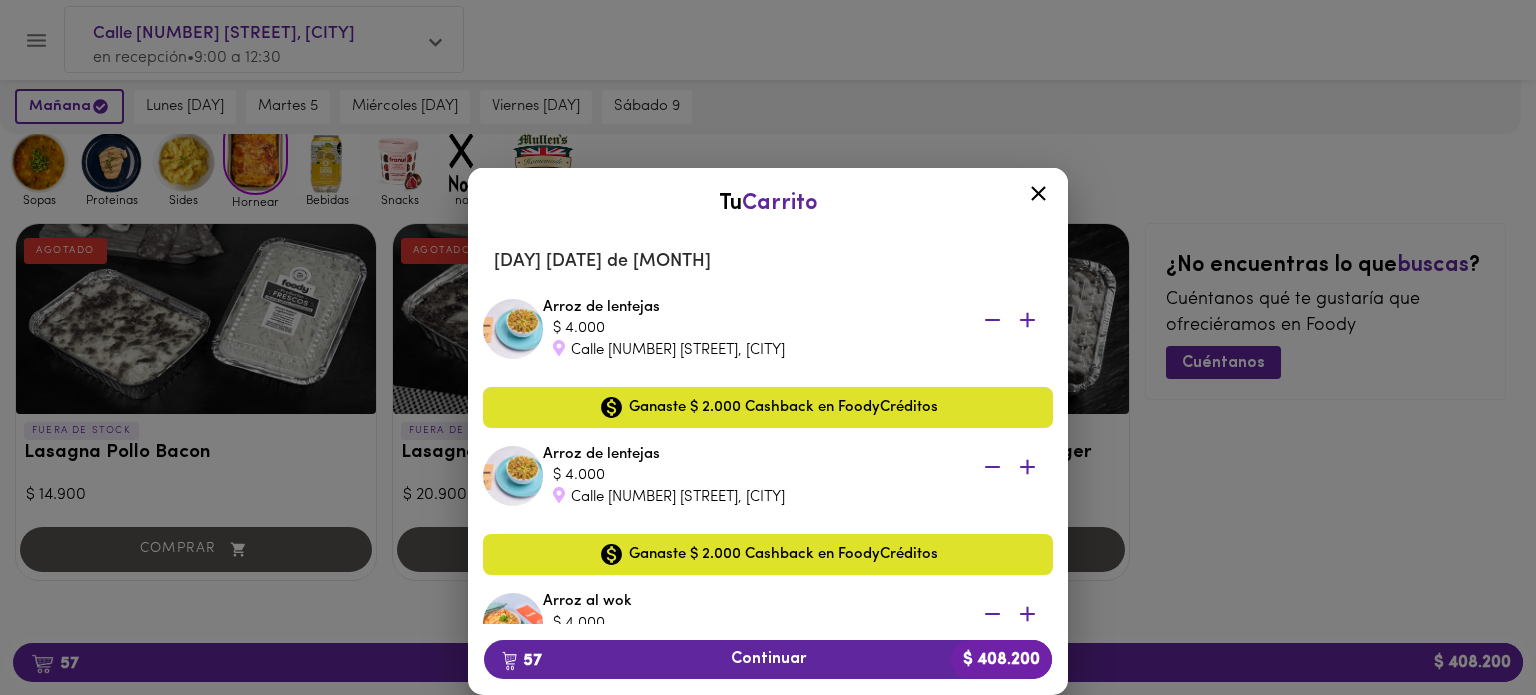 click 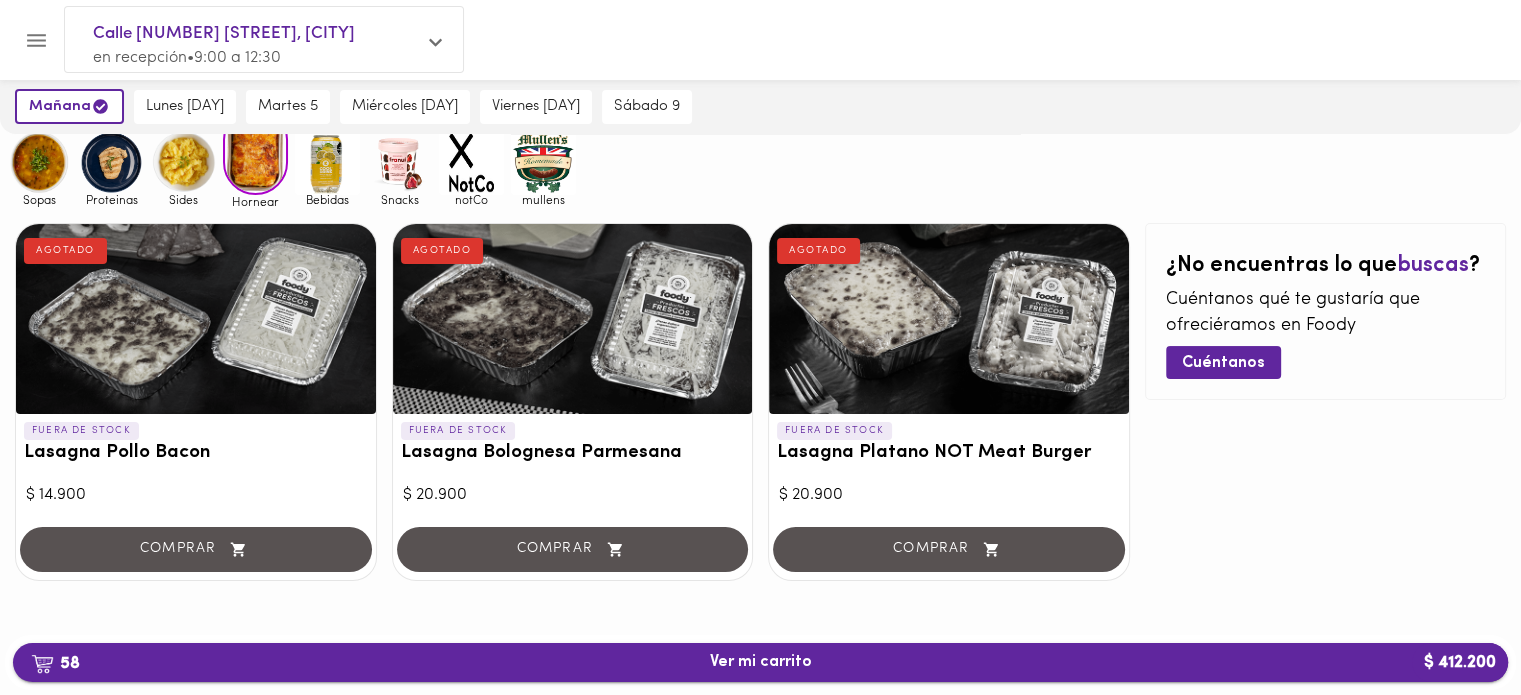 click on "58 Ver mi carrito $ 412.200" at bounding box center [761, 662] 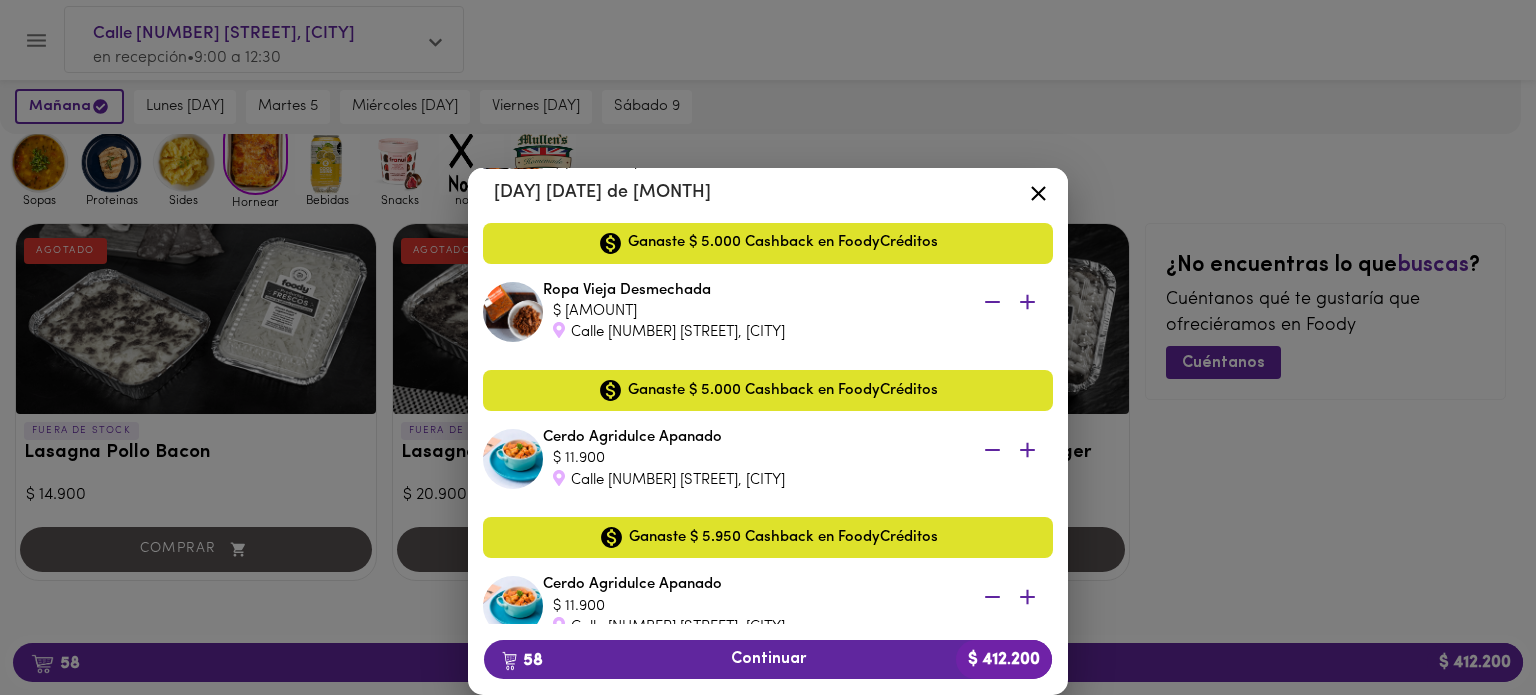 scroll, scrollTop: 3600, scrollLeft: 0, axis: vertical 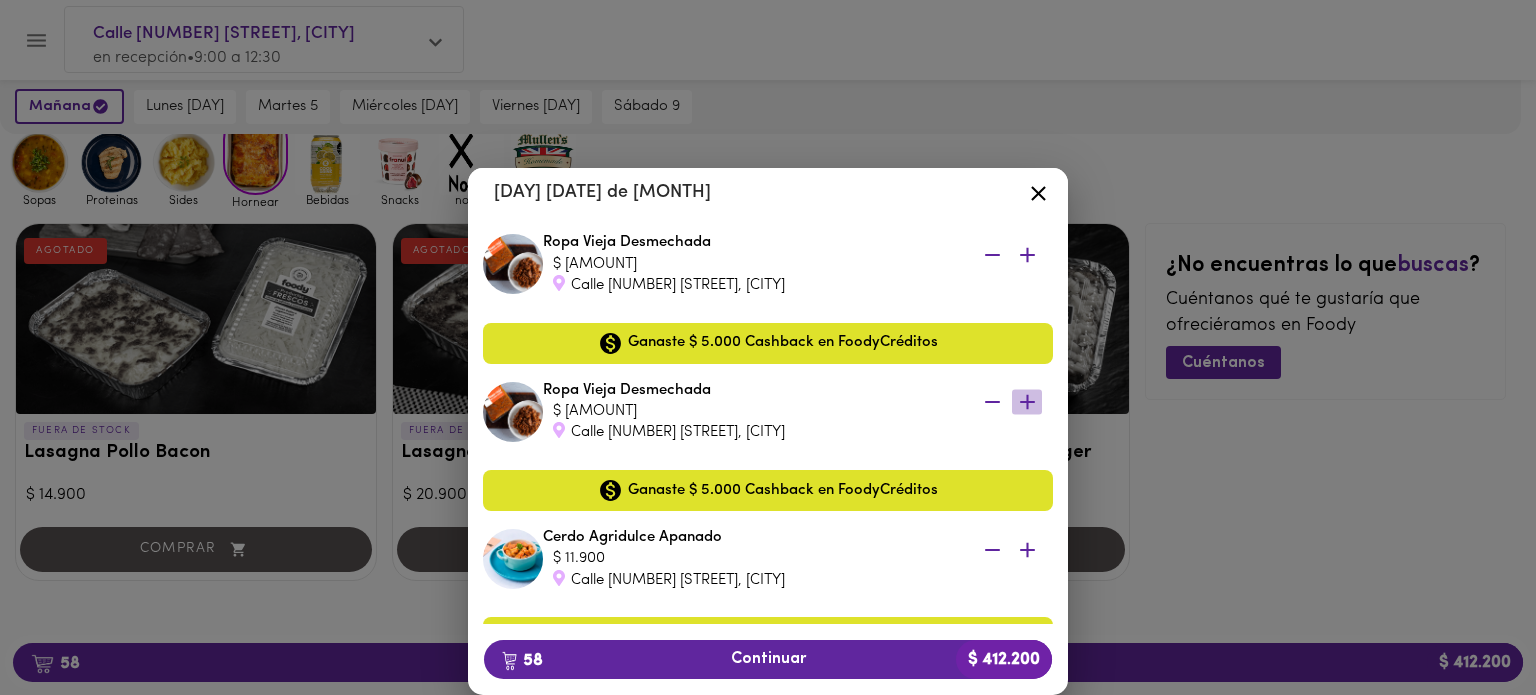 click 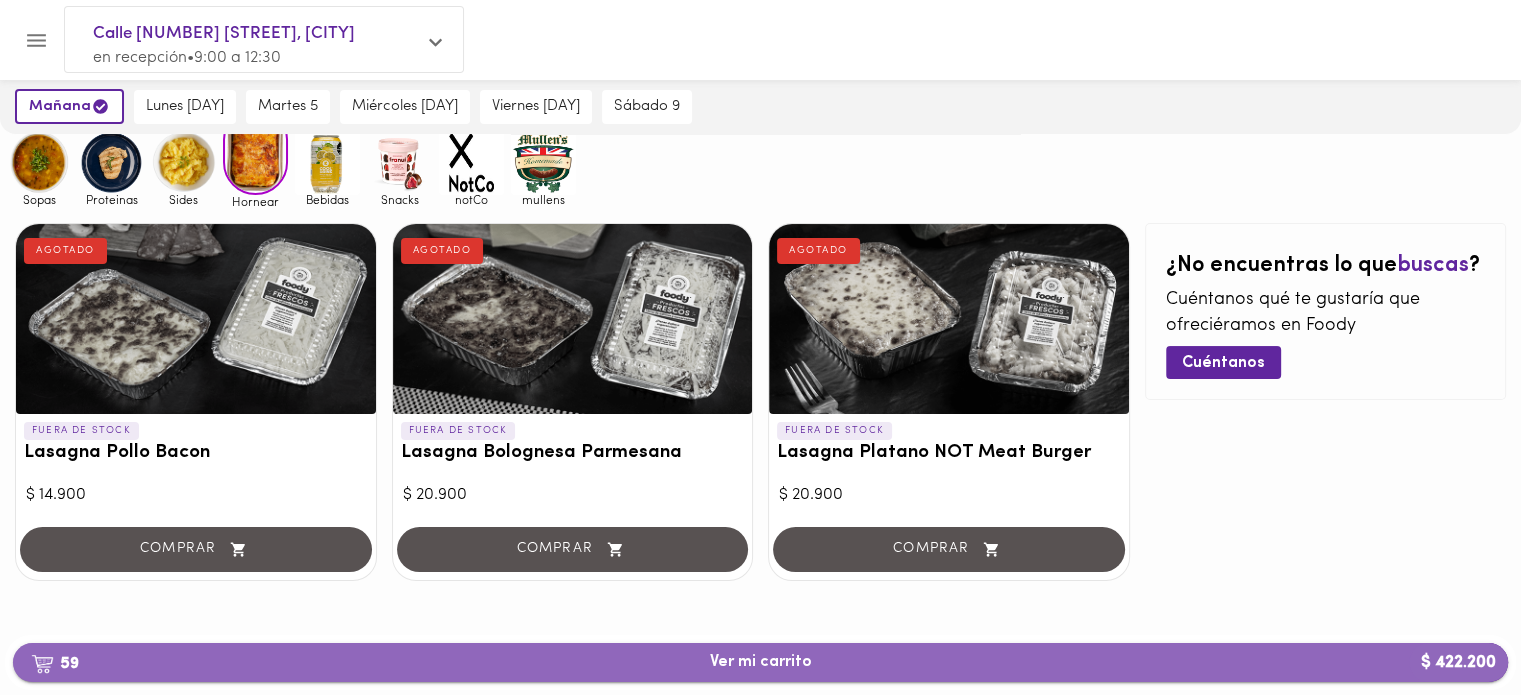 click on "59 Ver mi carrito $ 422.200" at bounding box center [761, 662] 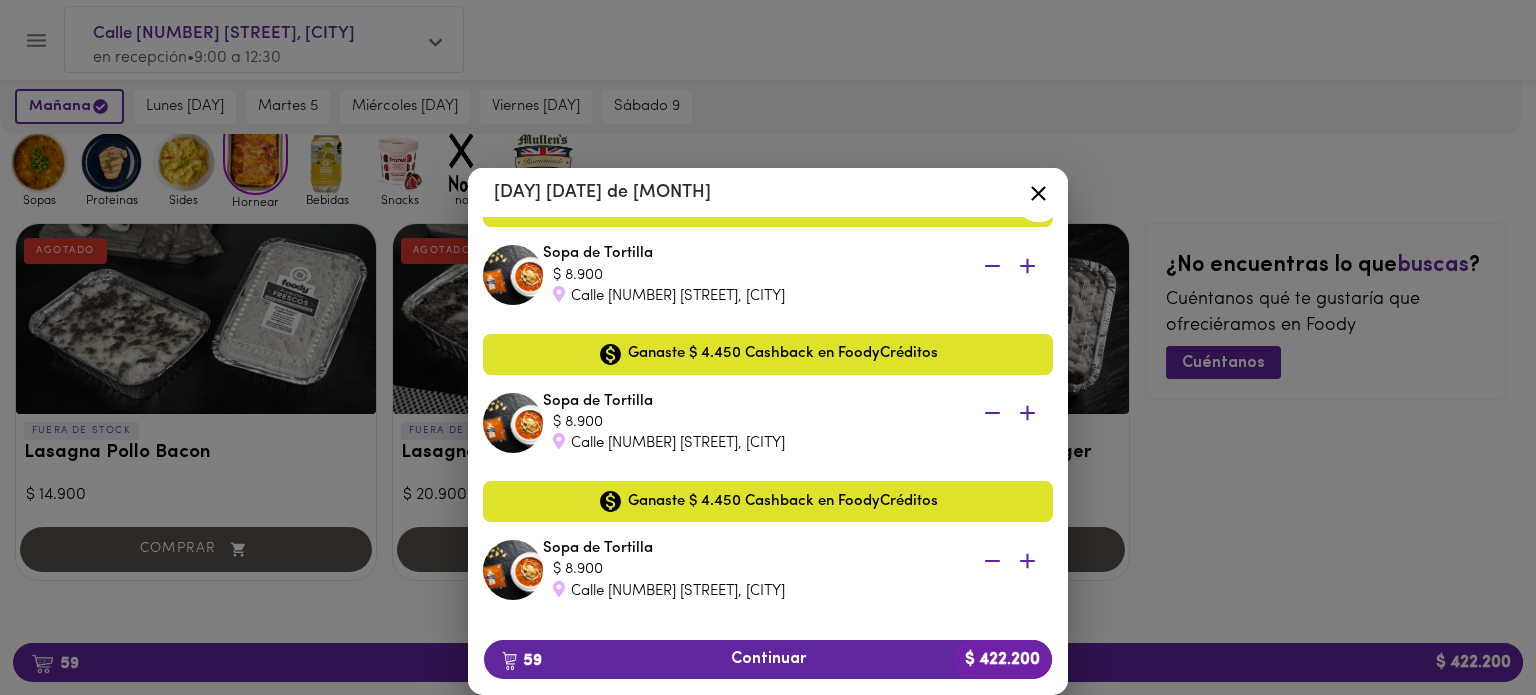 scroll, scrollTop: 8400, scrollLeft: 0, axis: vertical 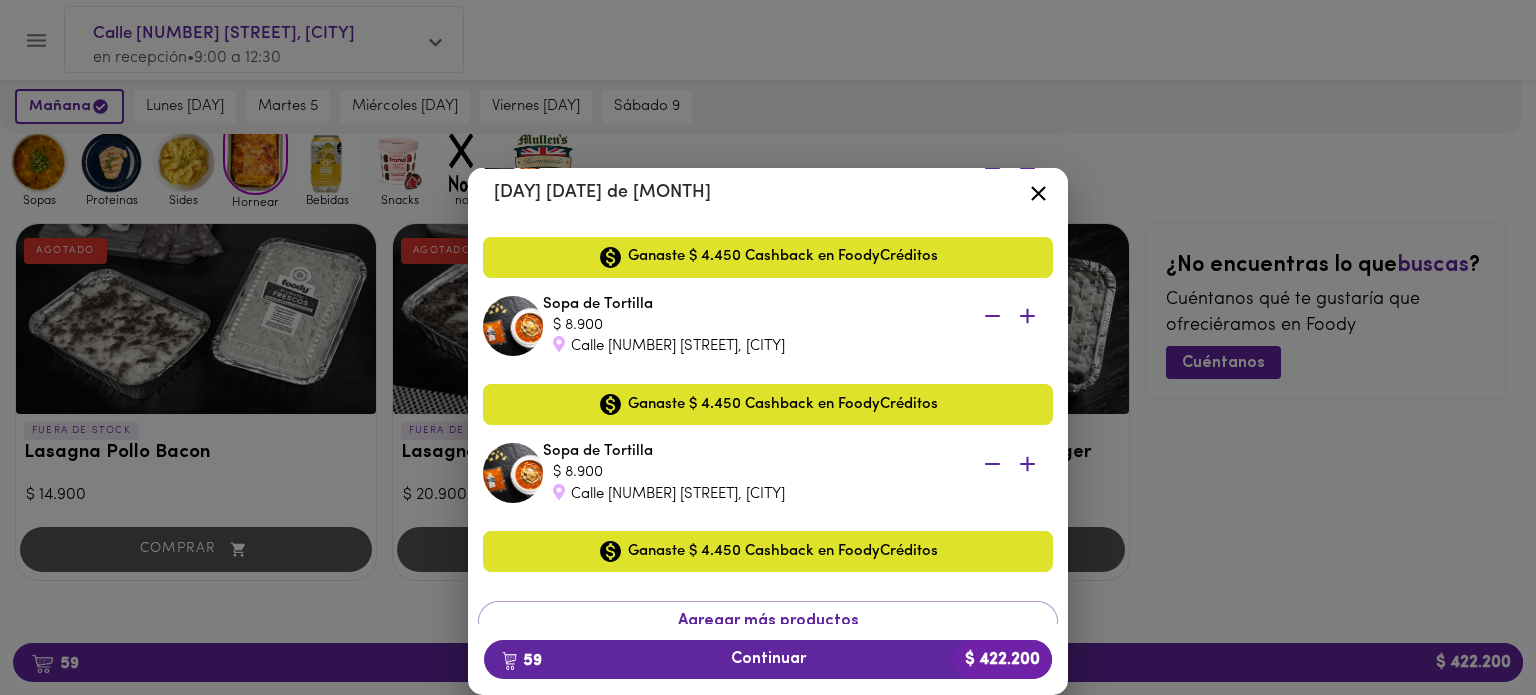 click on "Sopa de Tortilla $ 8.900 [STREET] [NUMBER], [CITY]..." at bounding box center [798, 473] 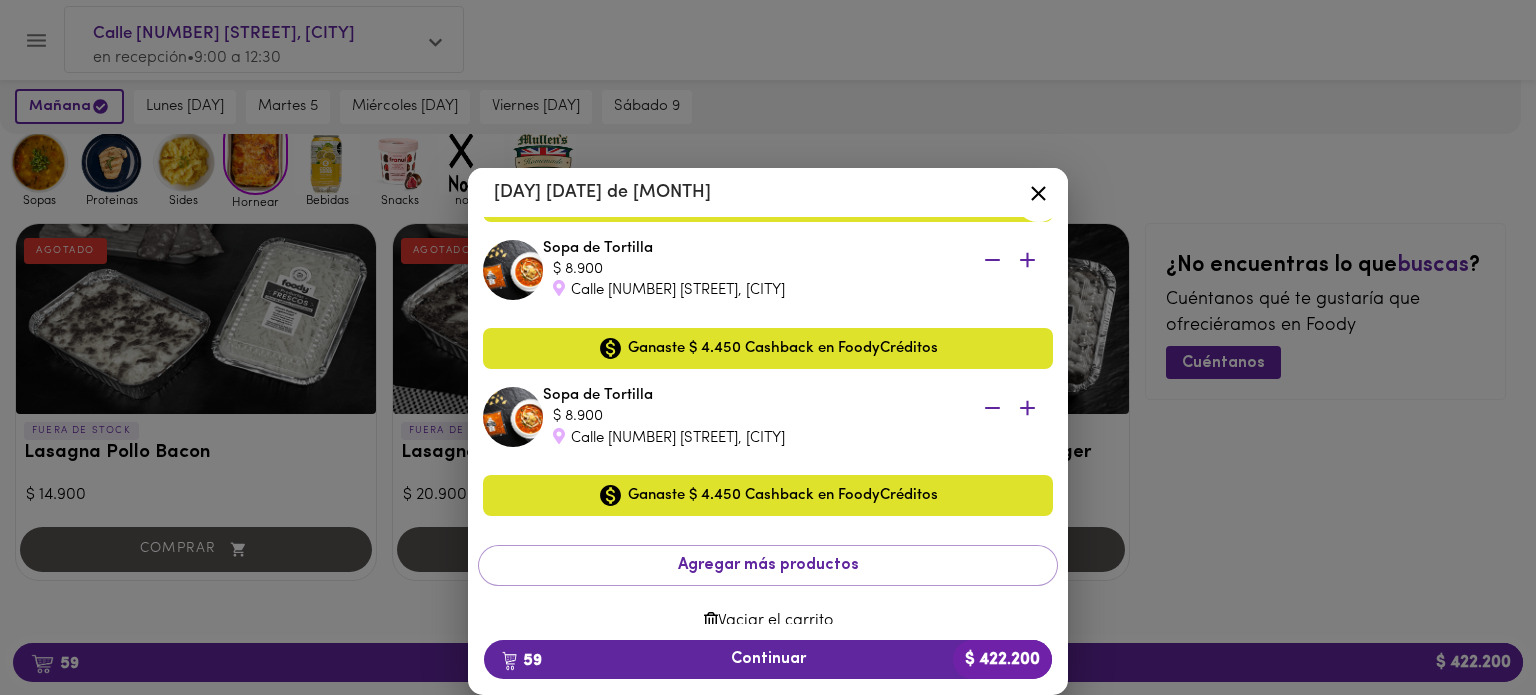 scroll, scrollTop: 8484, scrollLeft: 0, axis: vertical 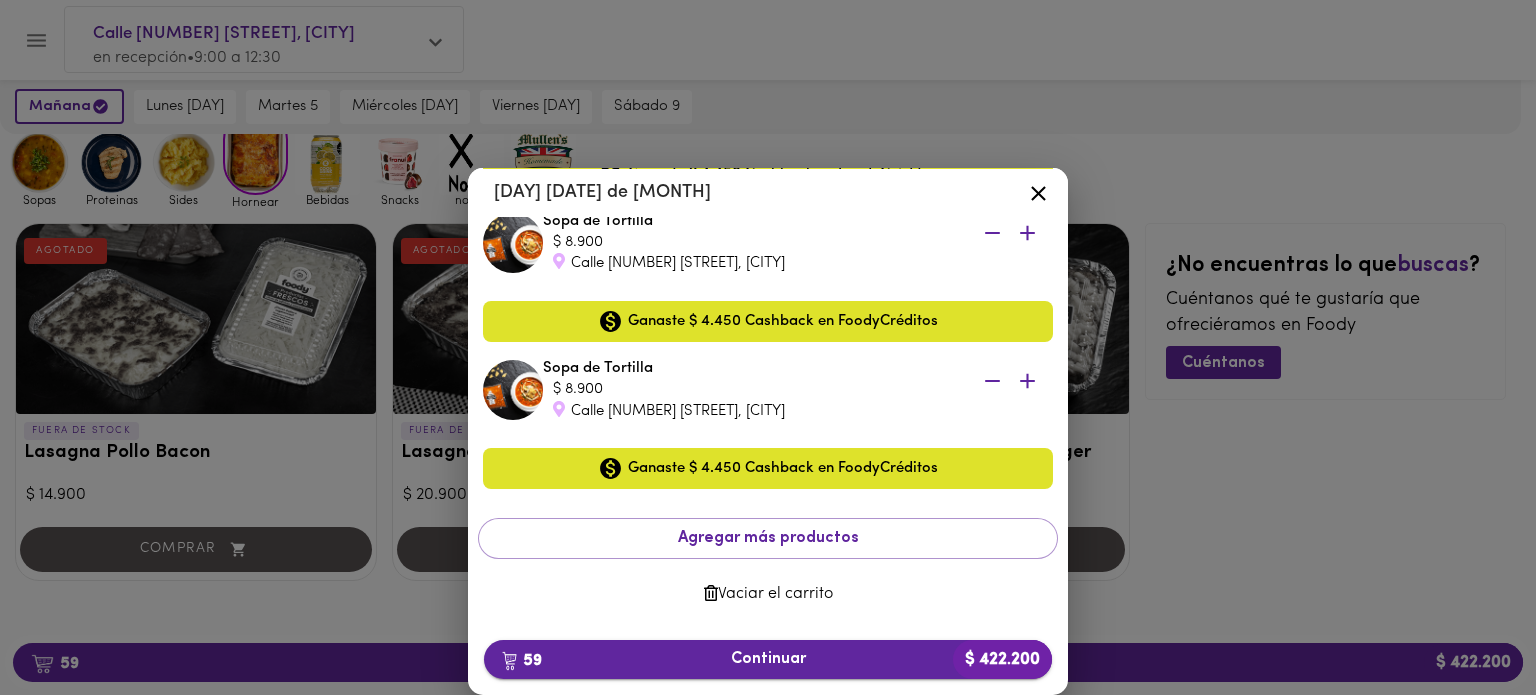 click on "59 Continuar $ [AMOUNT]" at bounding box center [768, 659] 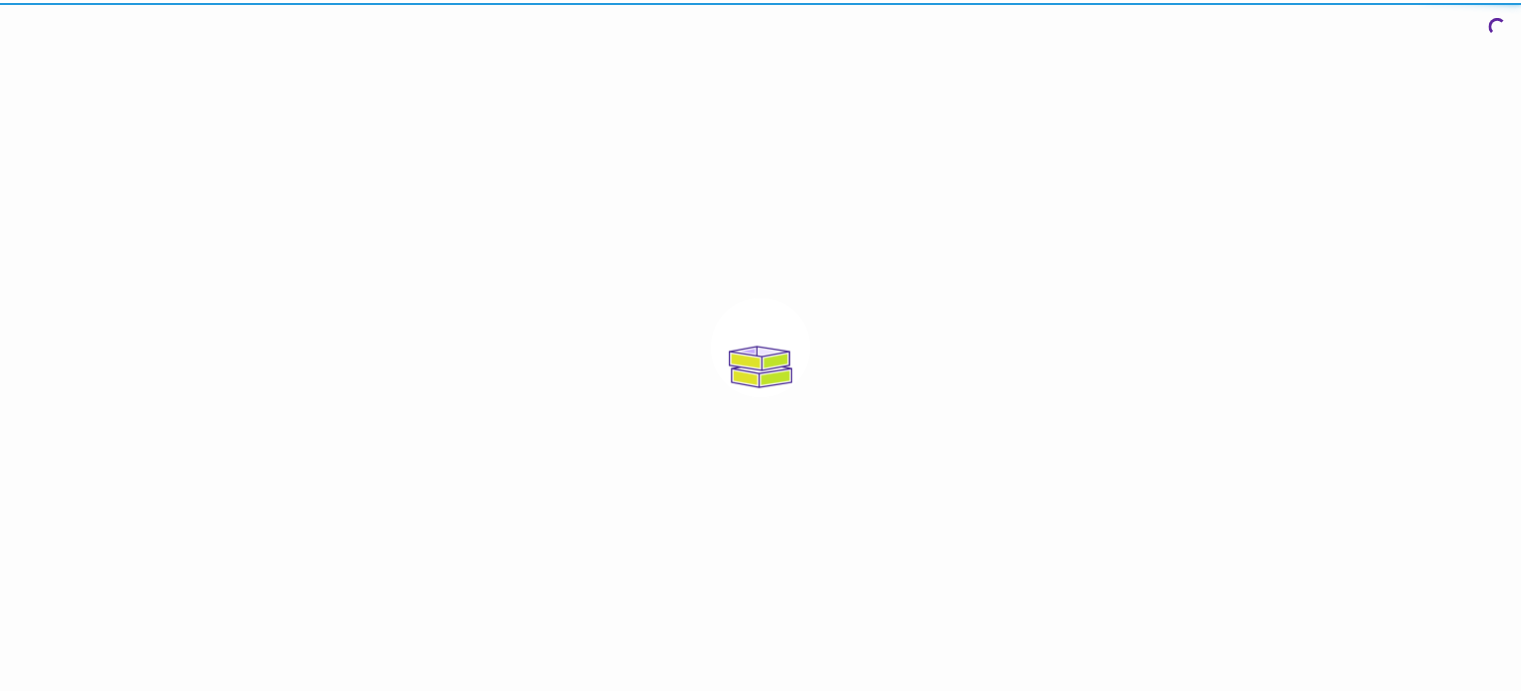 scroll, scrollTop: 0, scrollLeft: 0, axis: both 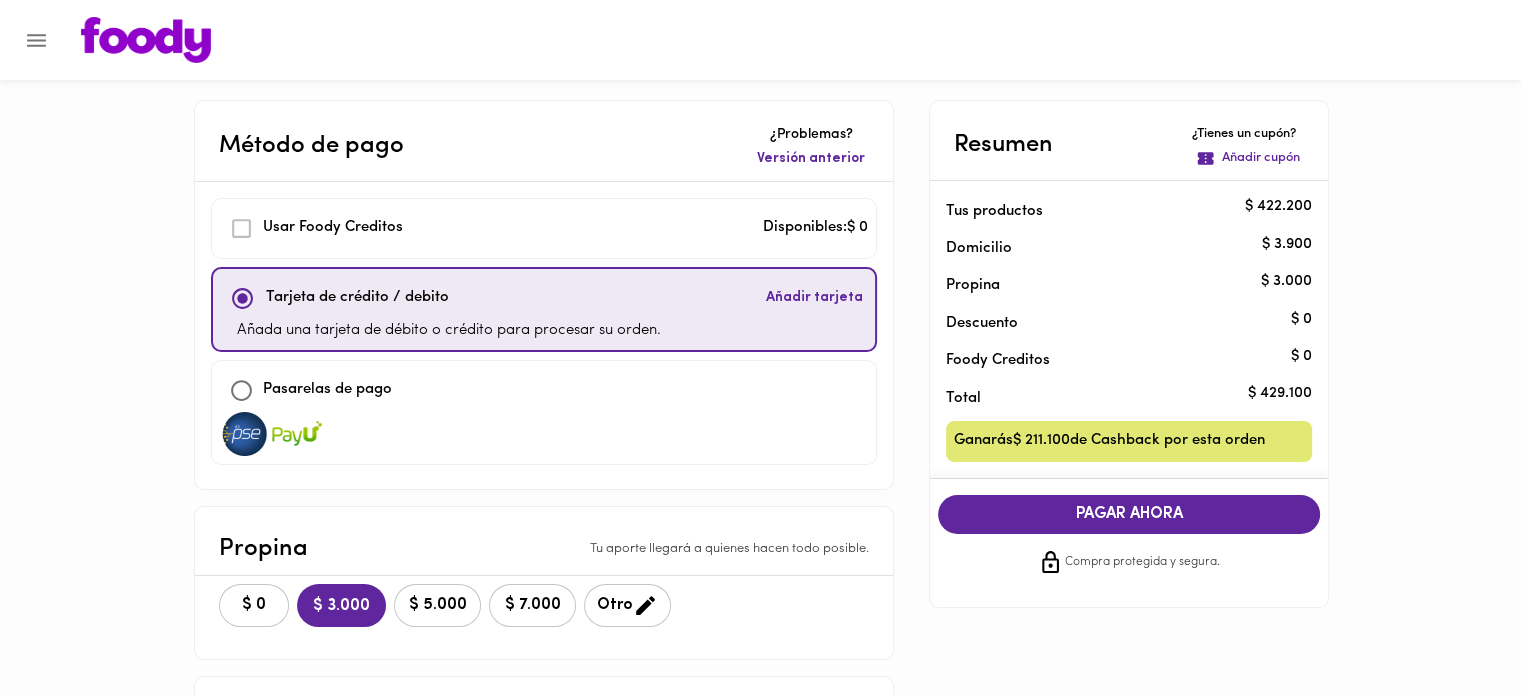 click on "Usar Foody Creditos" at bounding box center [349, 228] 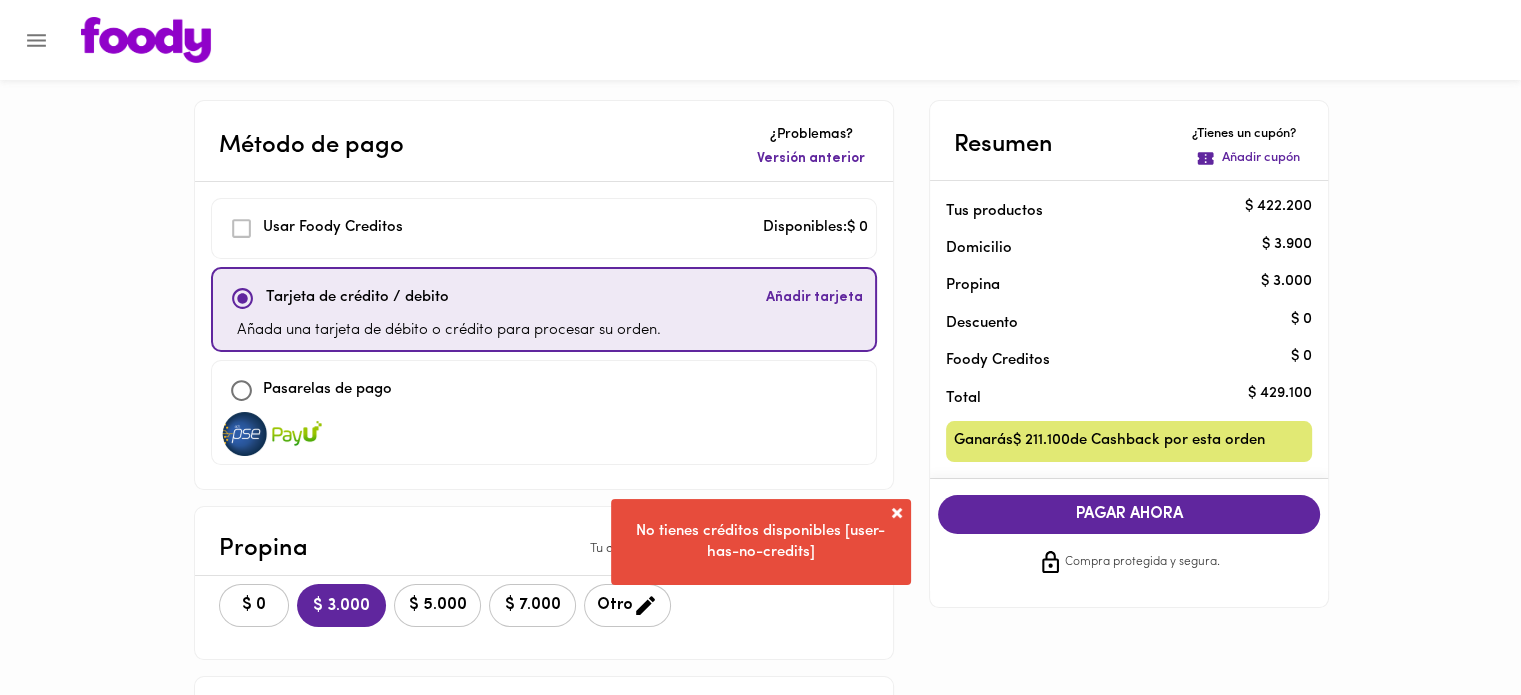 click on "Dirección de entrega: [STREET] [NUMBER], [CITY] [POSTAL_CODE] [BUILDING_INFO] [APARTMENT_INFO]" at bounding box center (761, 4552) 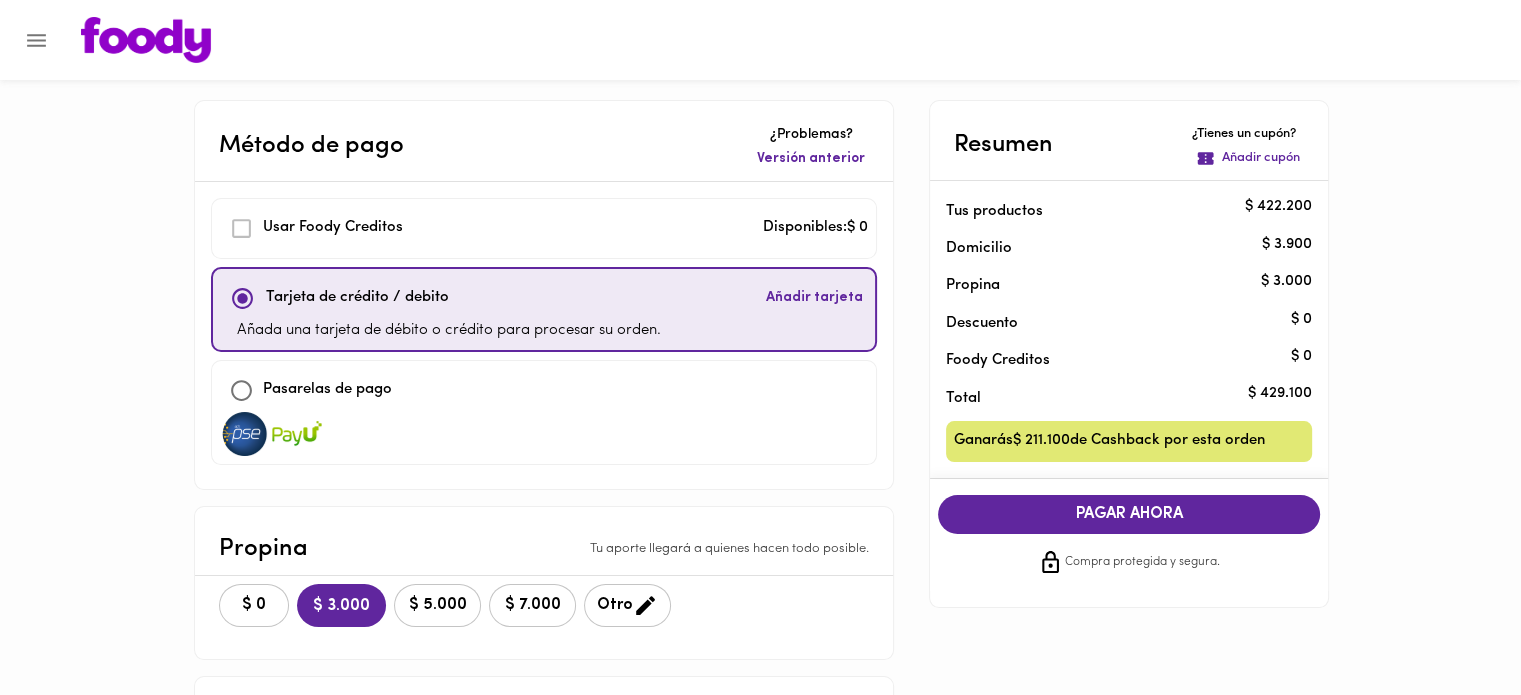 click at bounding box center (241, 390) 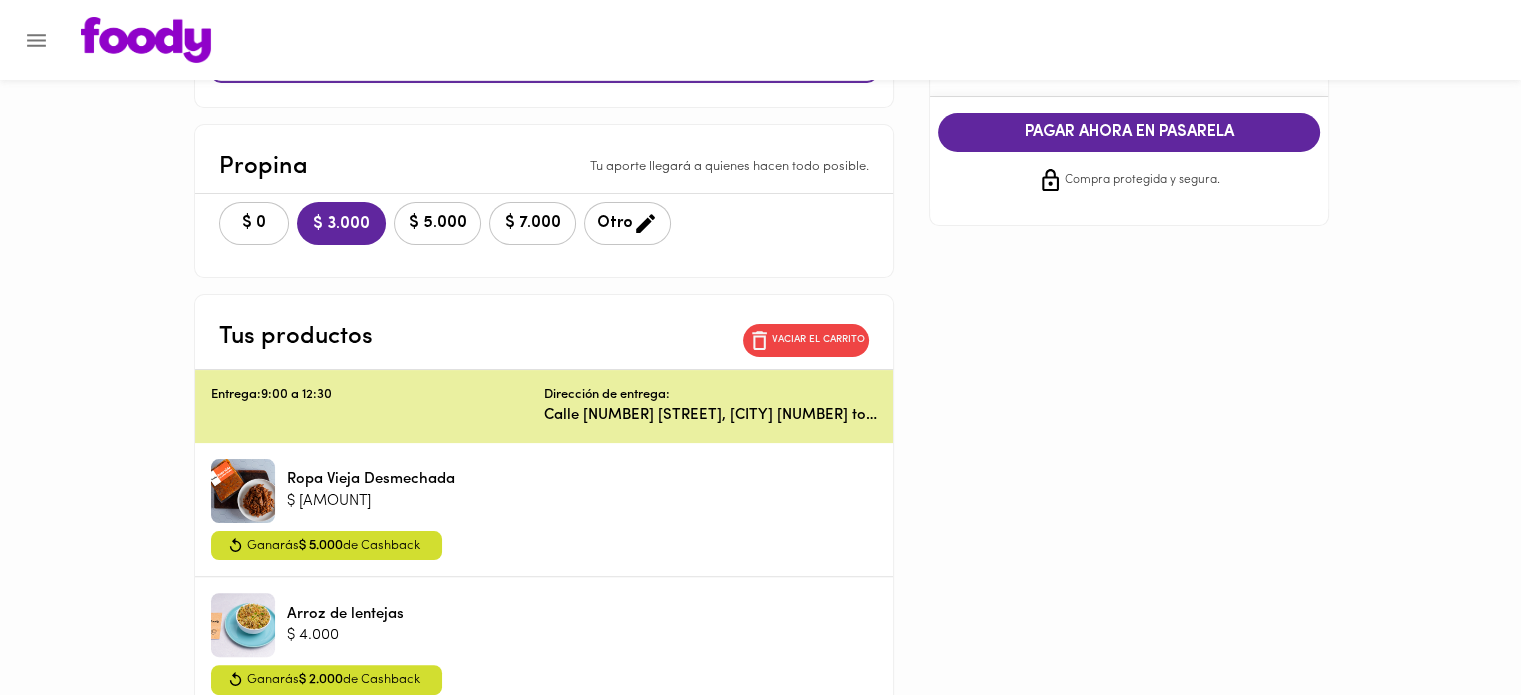 scroll, scrollTop: 400, scrollLeft: 0, axis: vertical 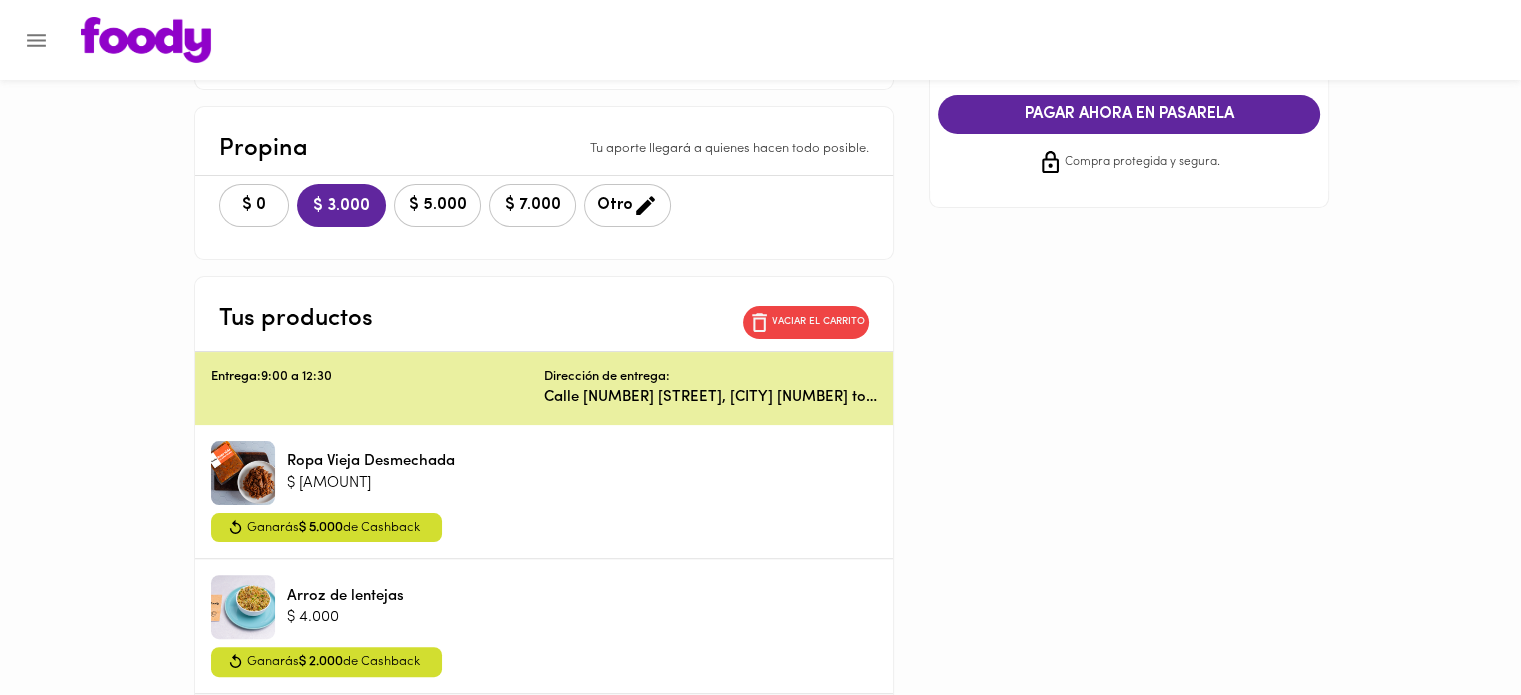 click on "$ 5.000" at bounding box center [437, 205] 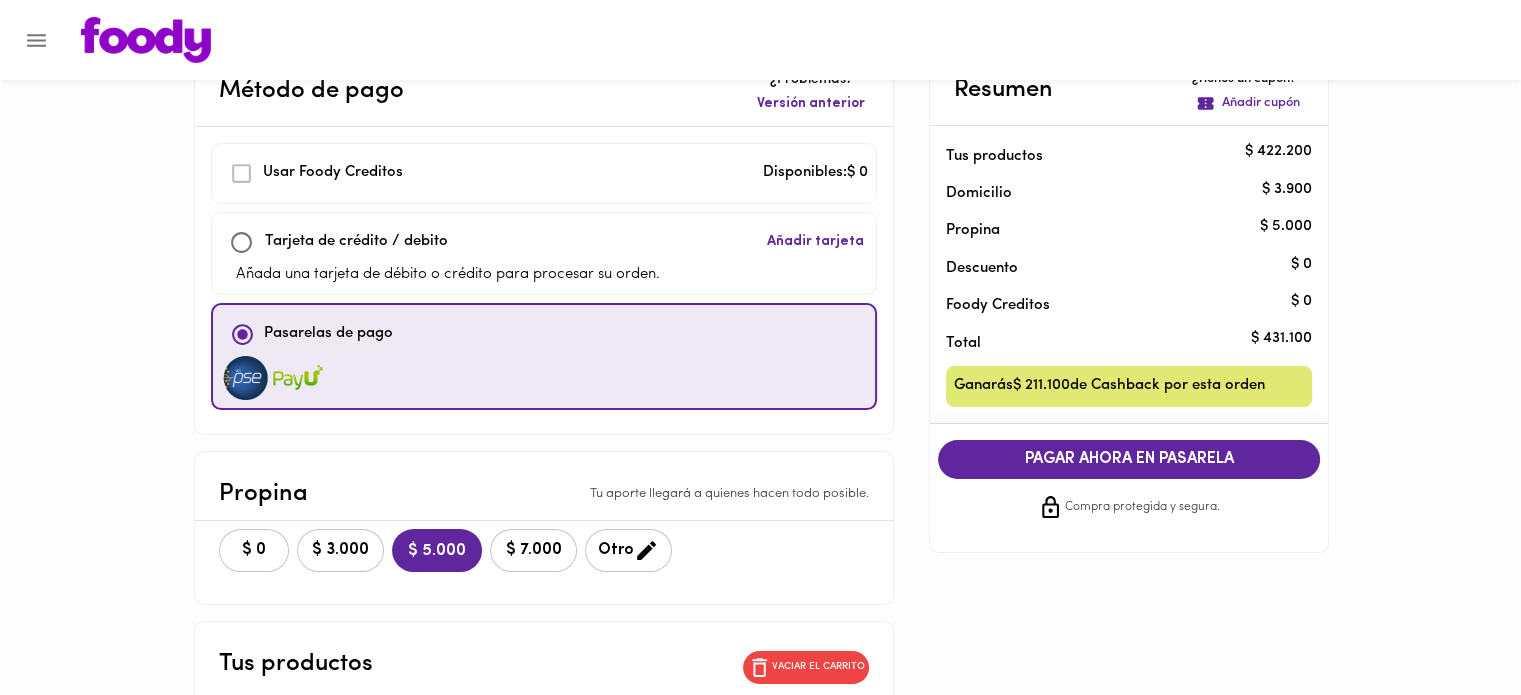 scroll, scrollTop: 100, scrollLeft: 0, axis: vertical 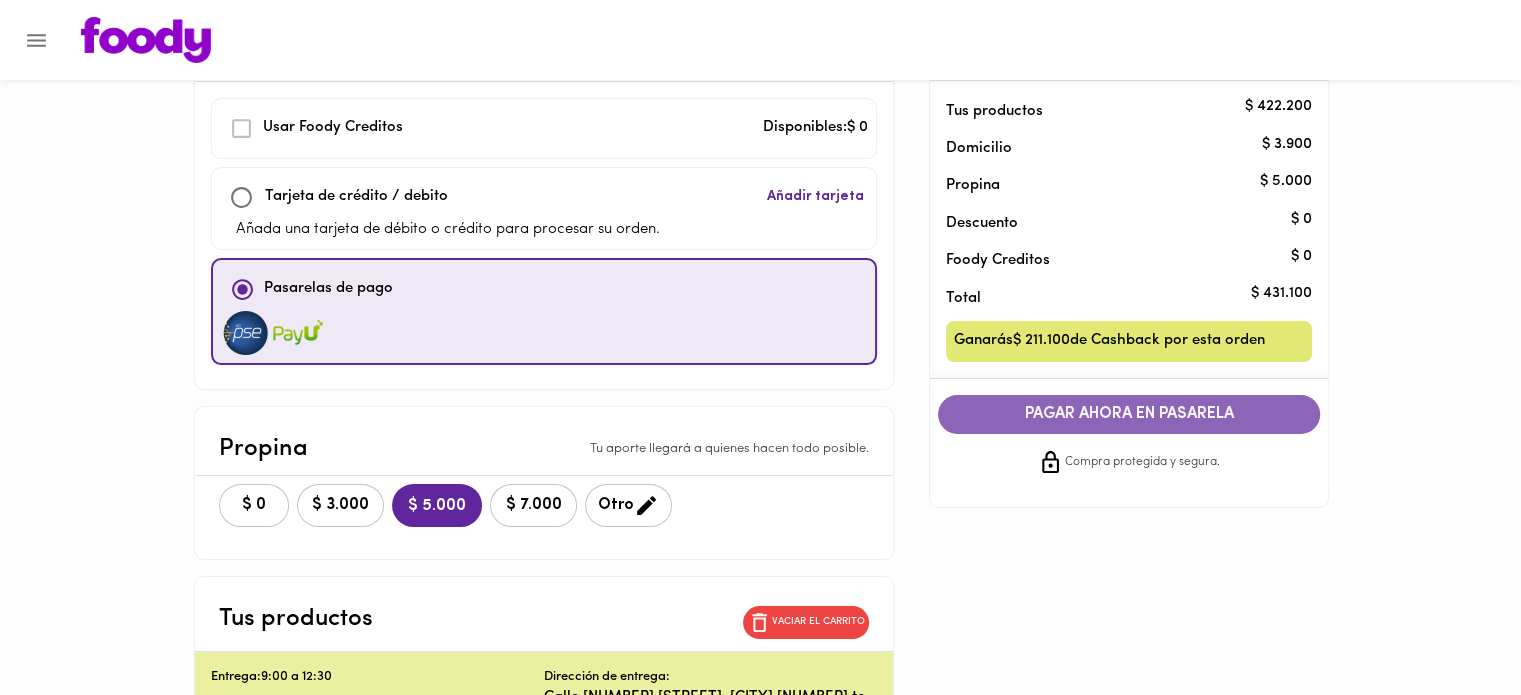 click on "PAGAR AHORA EN PASARELA" at bounding box center (1129, 414) 